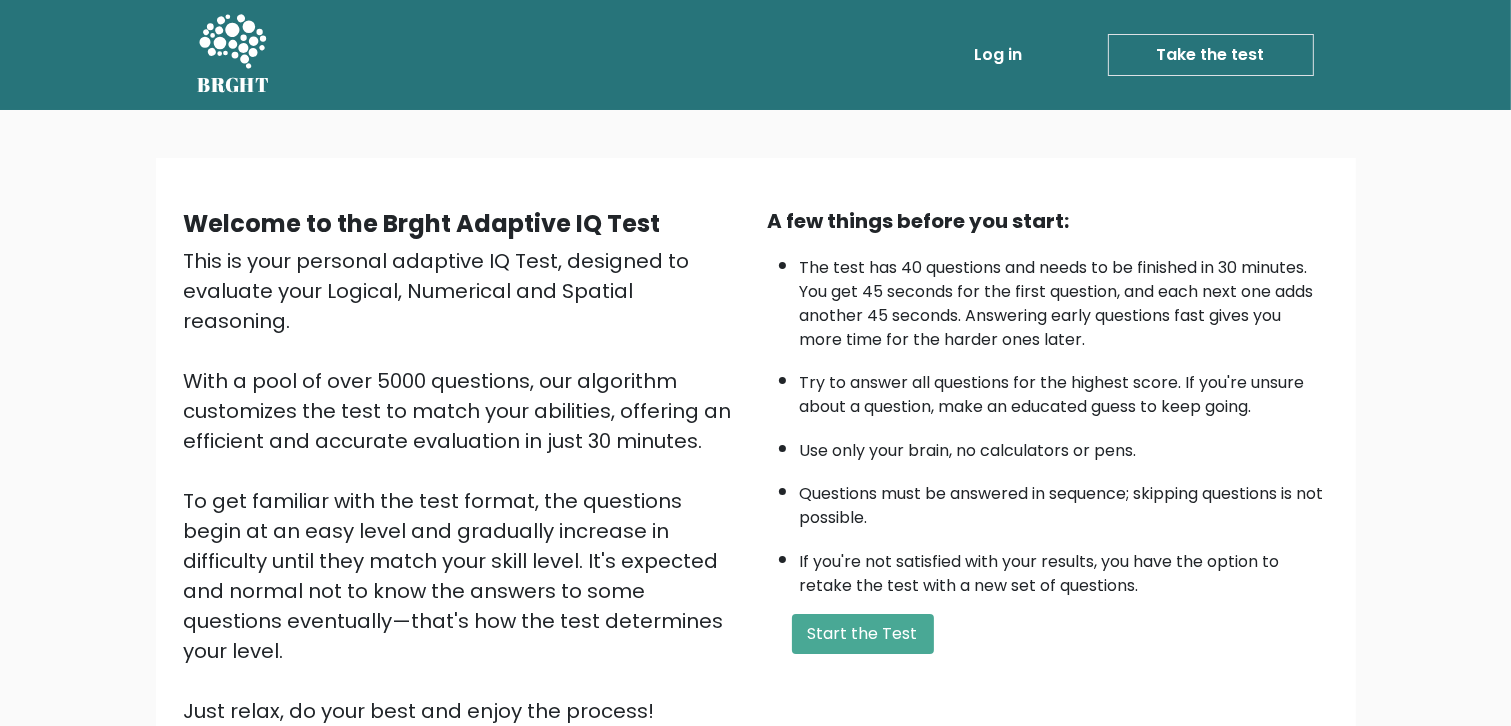 scroll, scrollTop: 136, scrollLeft: 0, axis: vertical 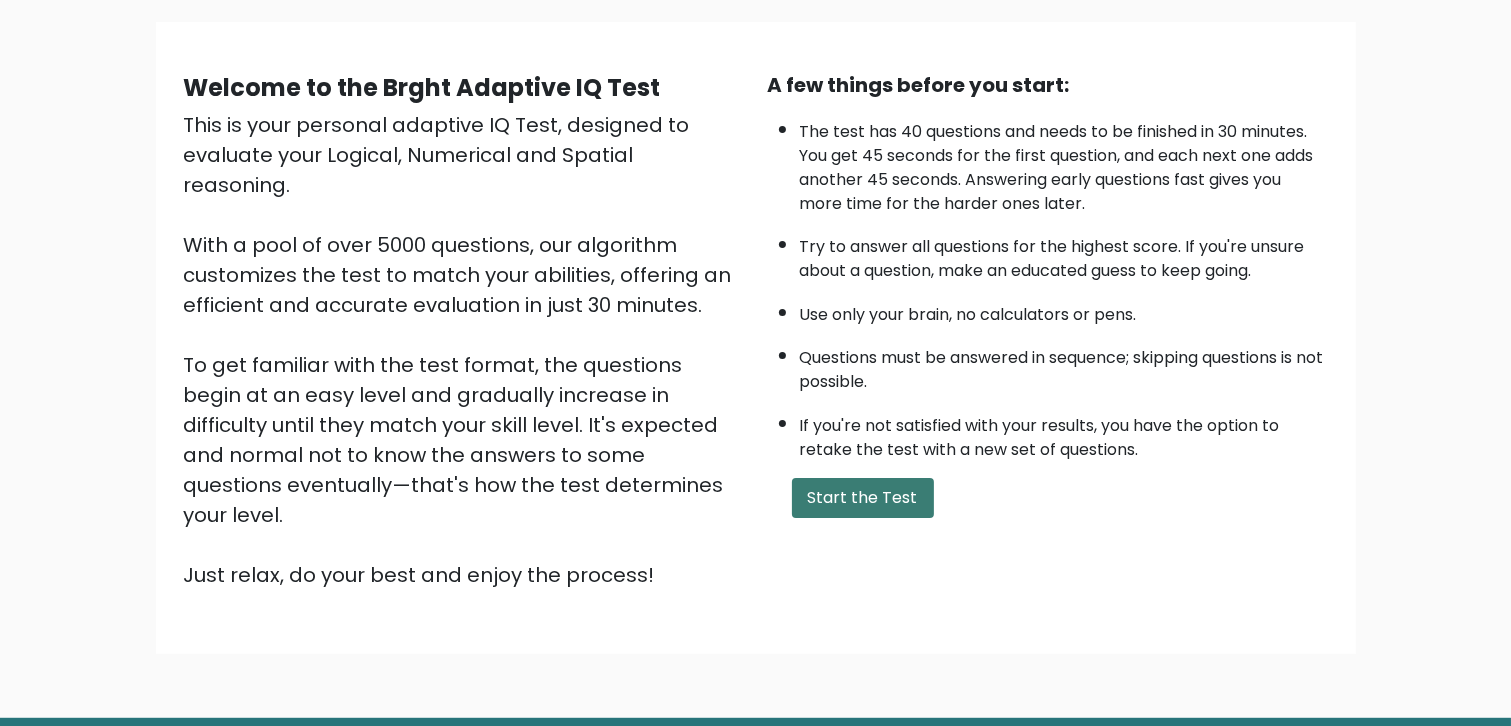 click on "Start the Test" at bounding box center (863, 498) 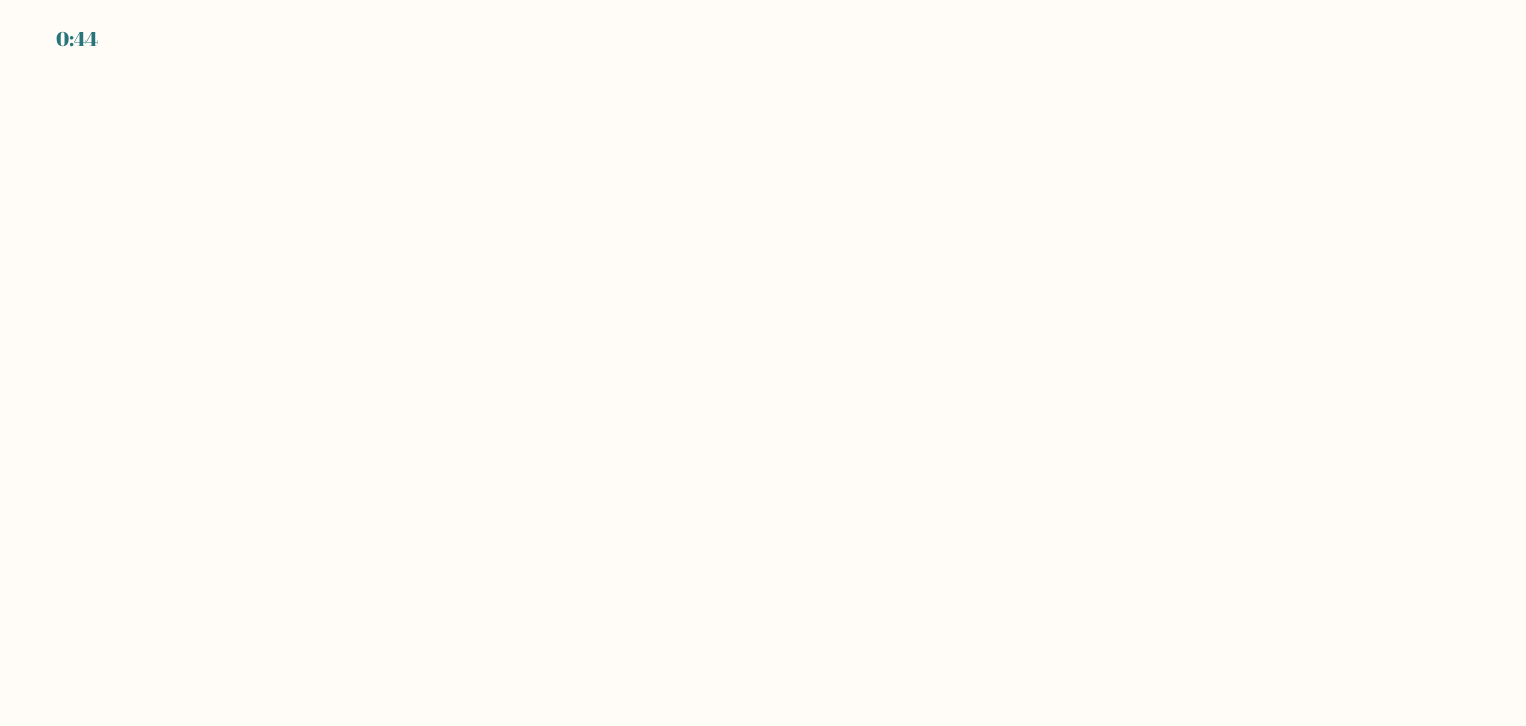 scroll, scrollTop: 0, scrollLeft: 0, axis: both 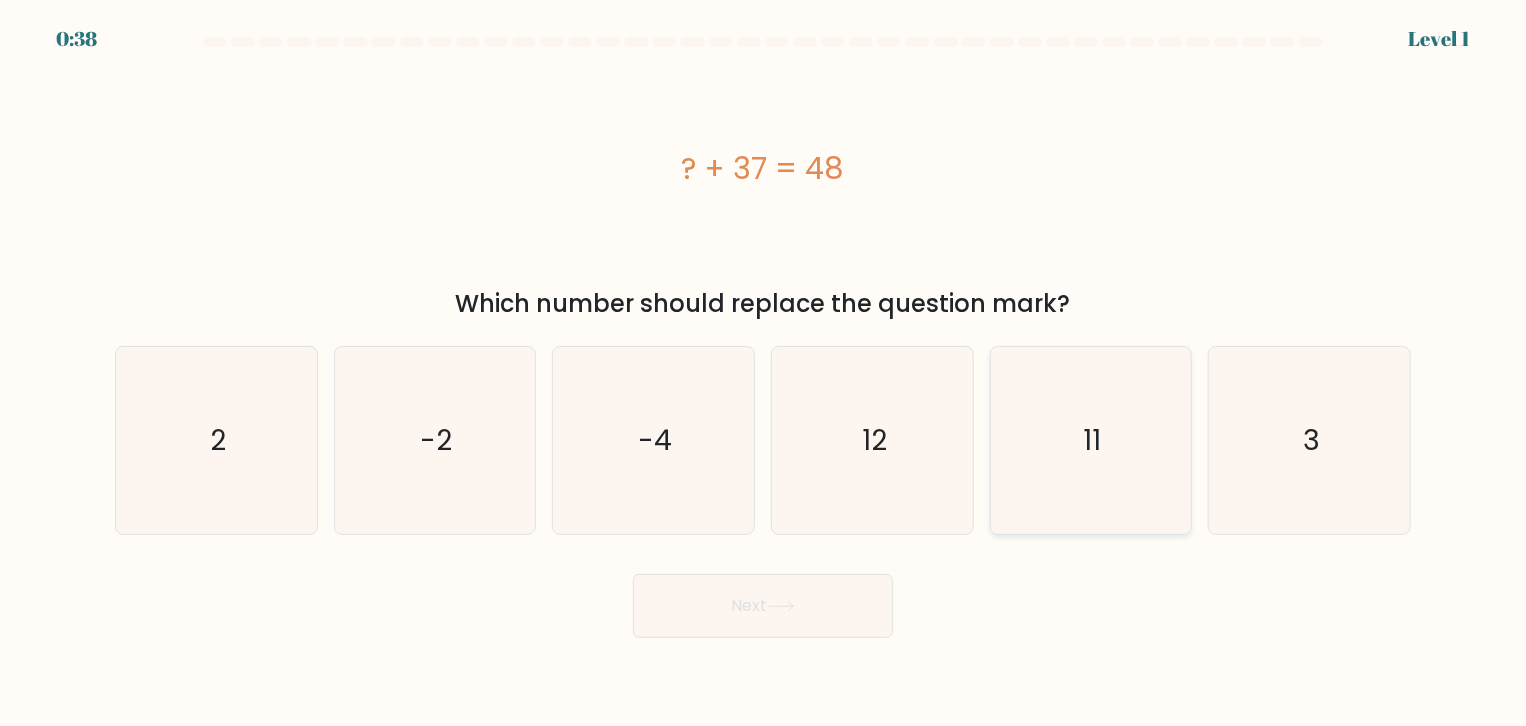 click on "11" 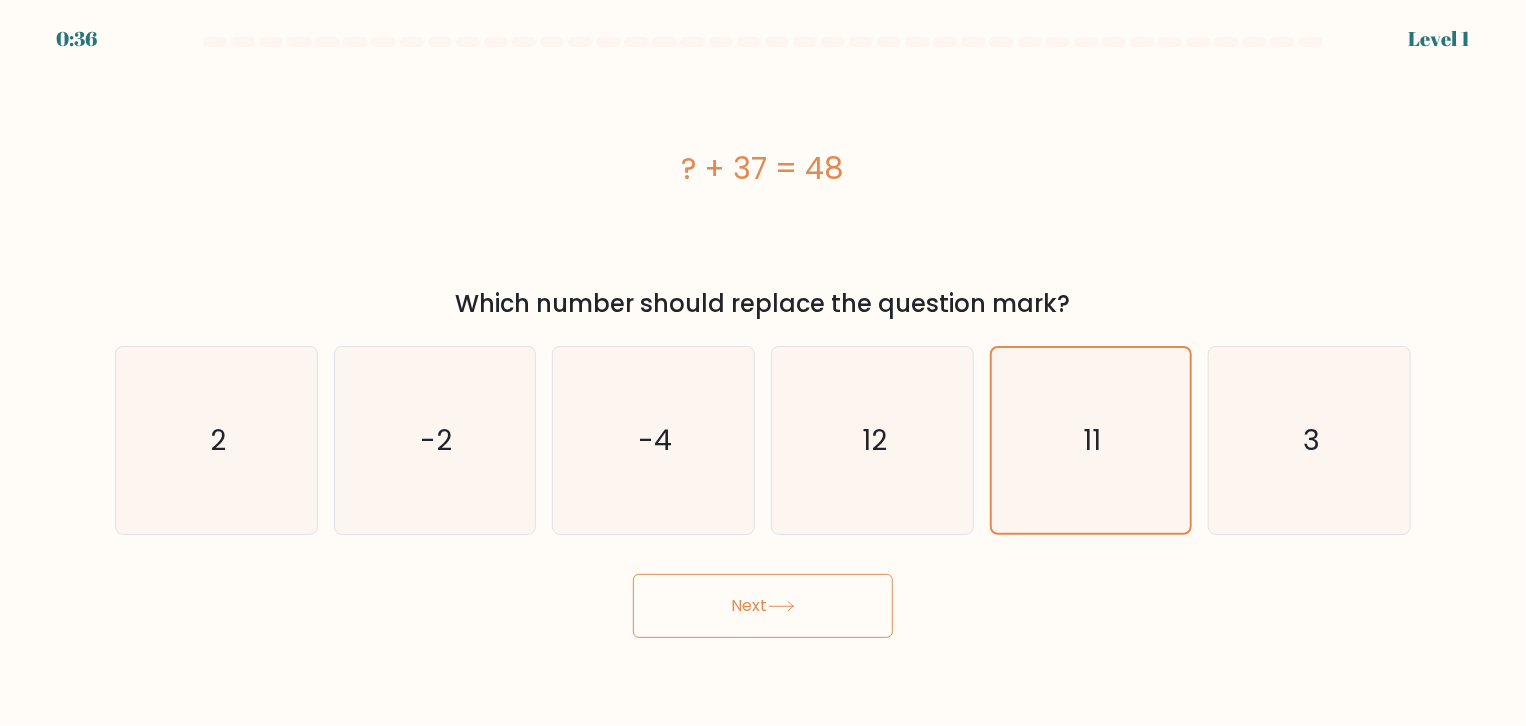 click on "Next" at bounding box center (763, 606) 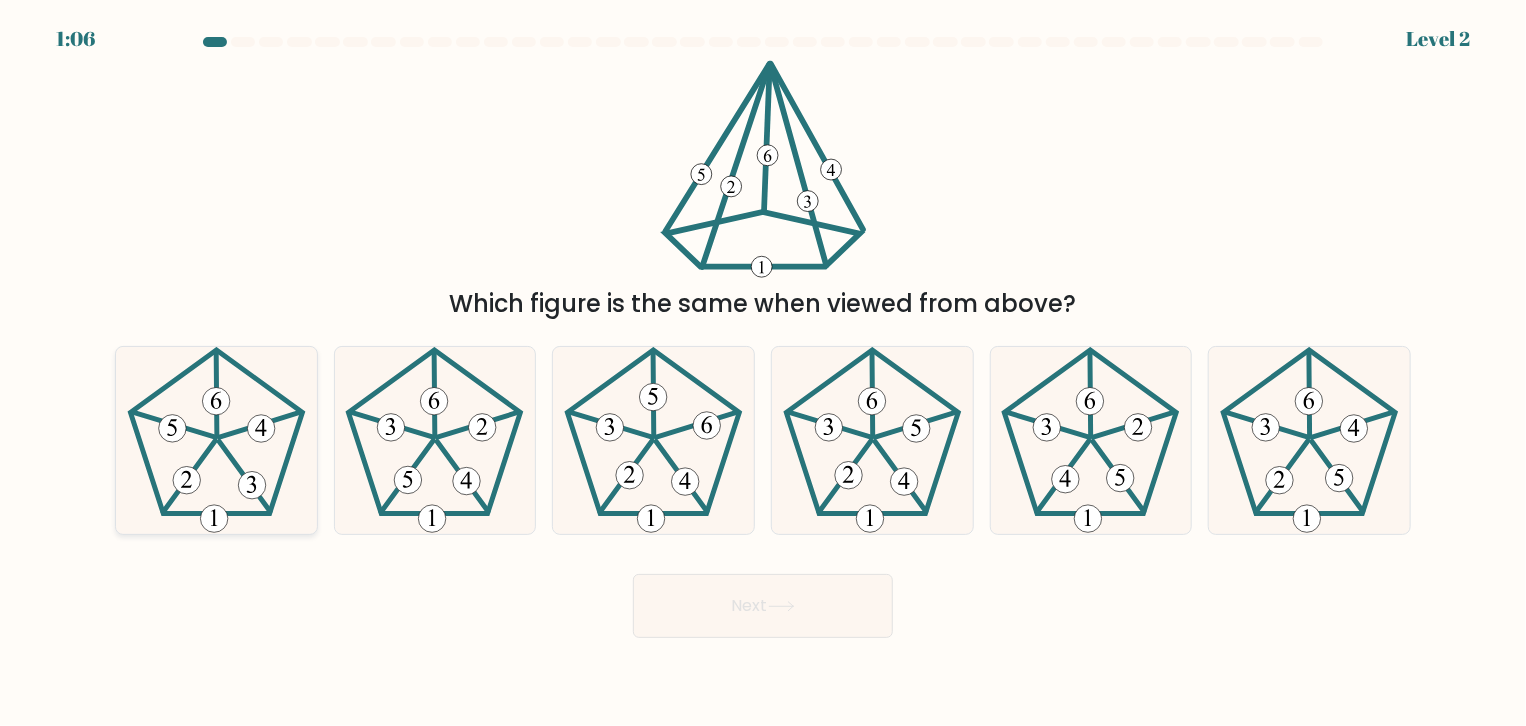 click 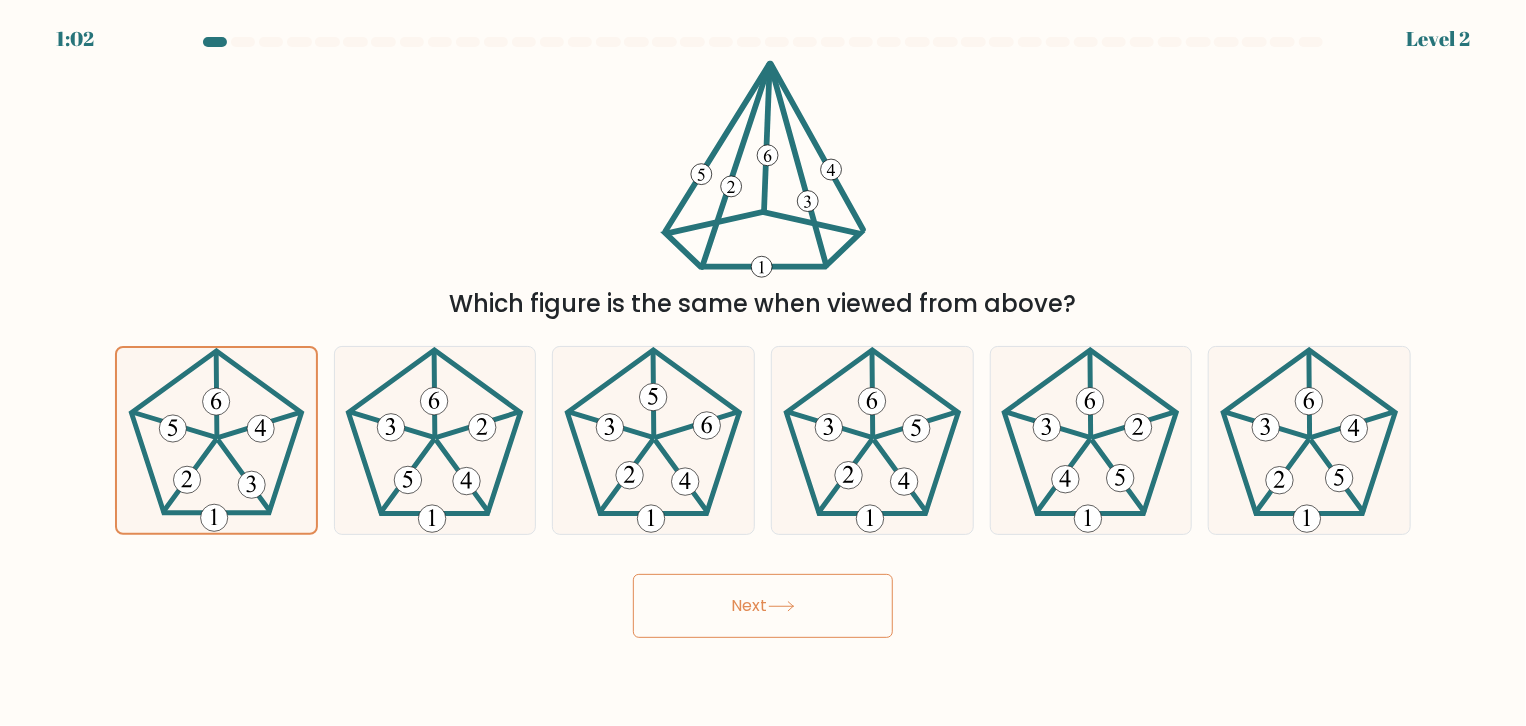 click 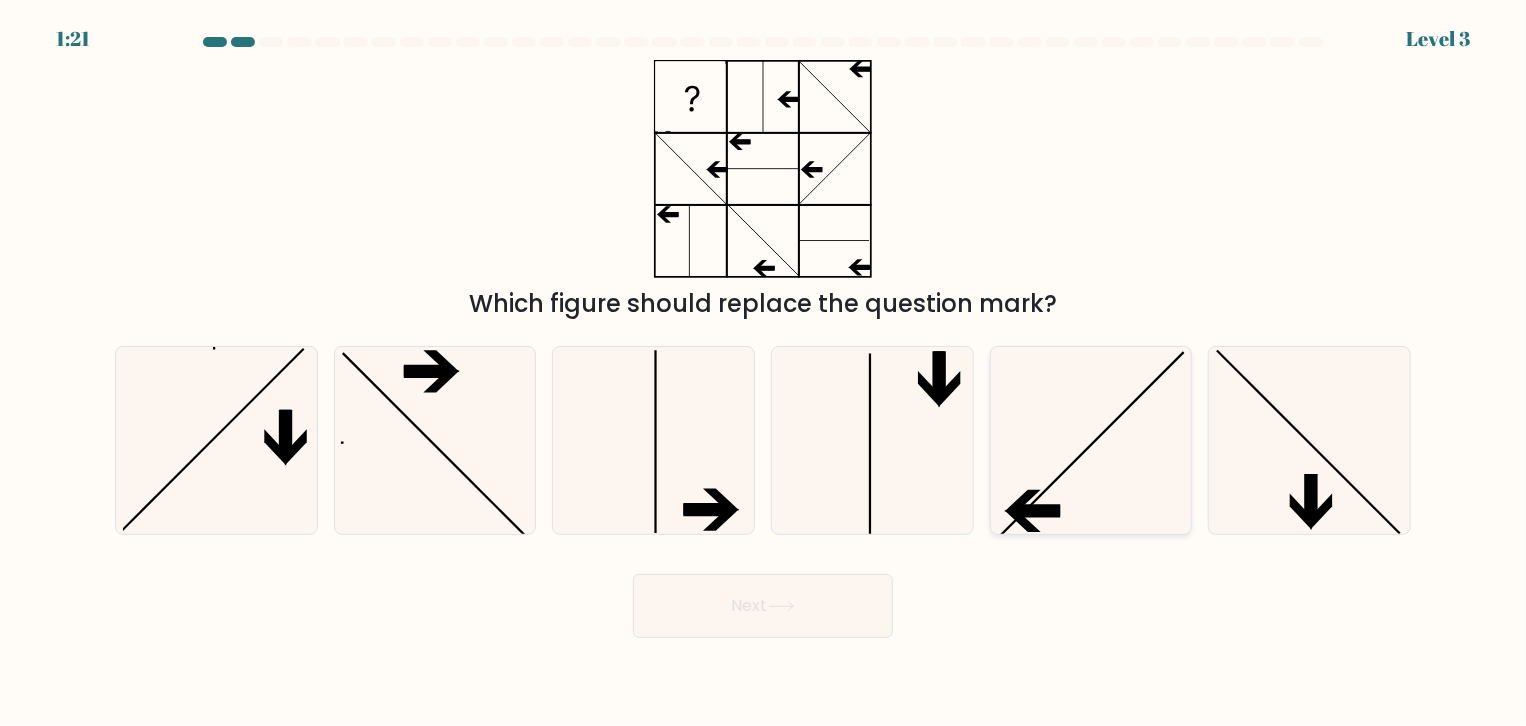 click 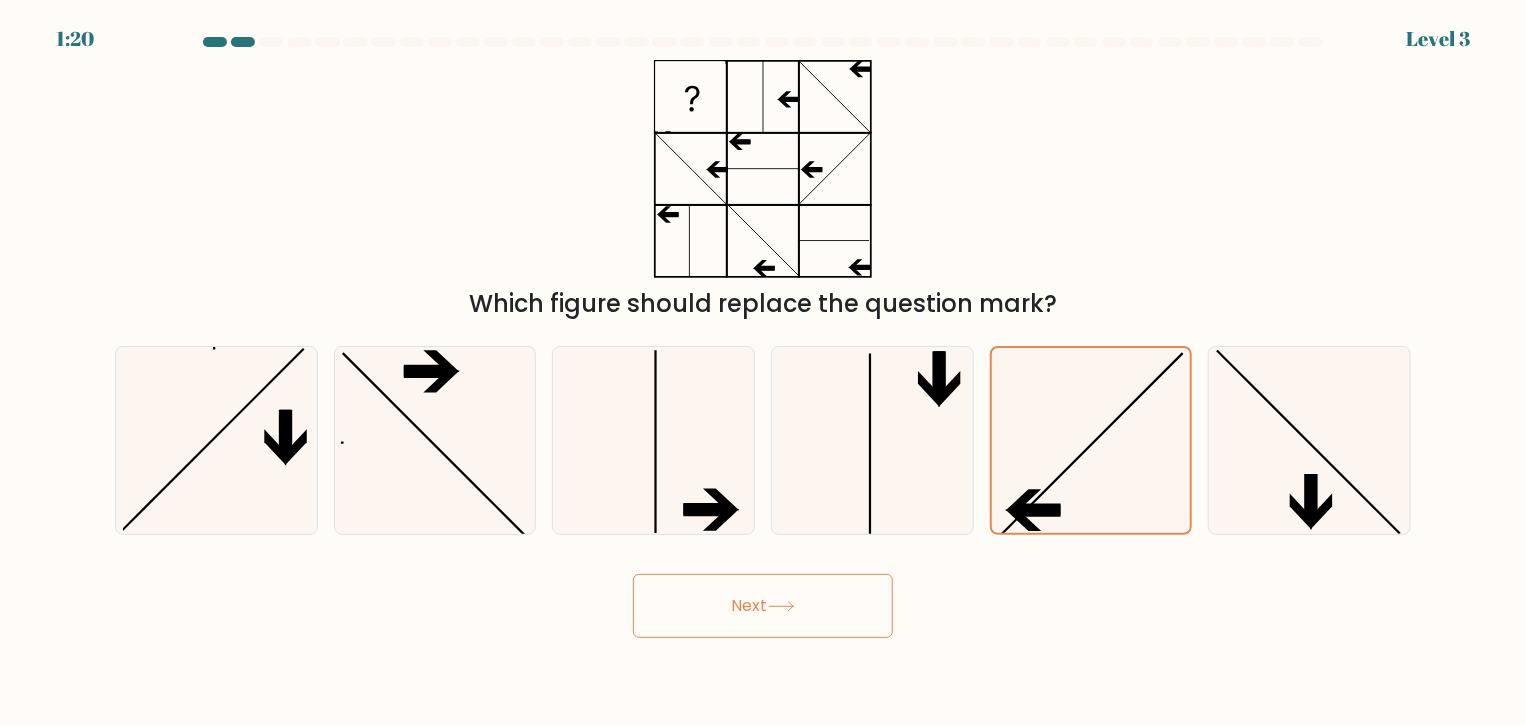 click on "Next" at bounding box center [763, 606] 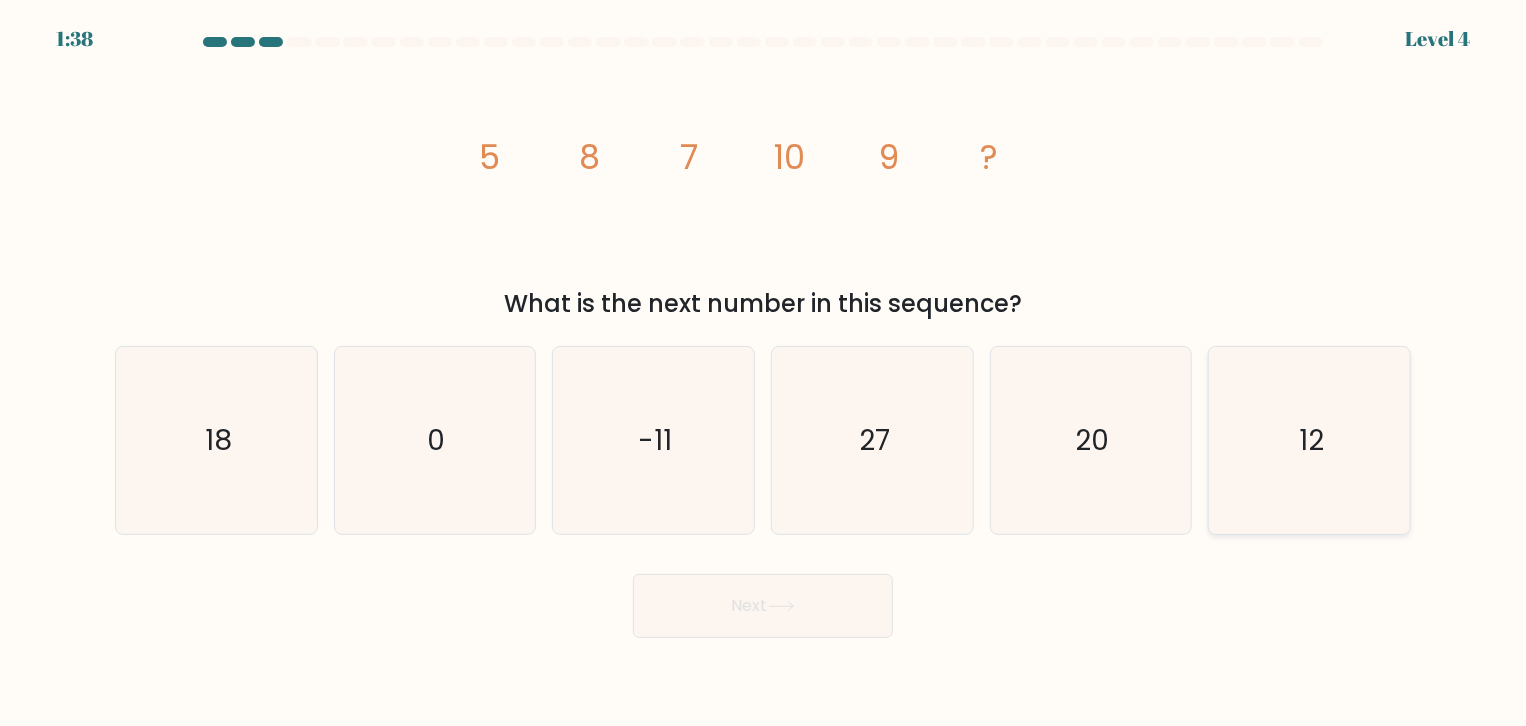click on "12" 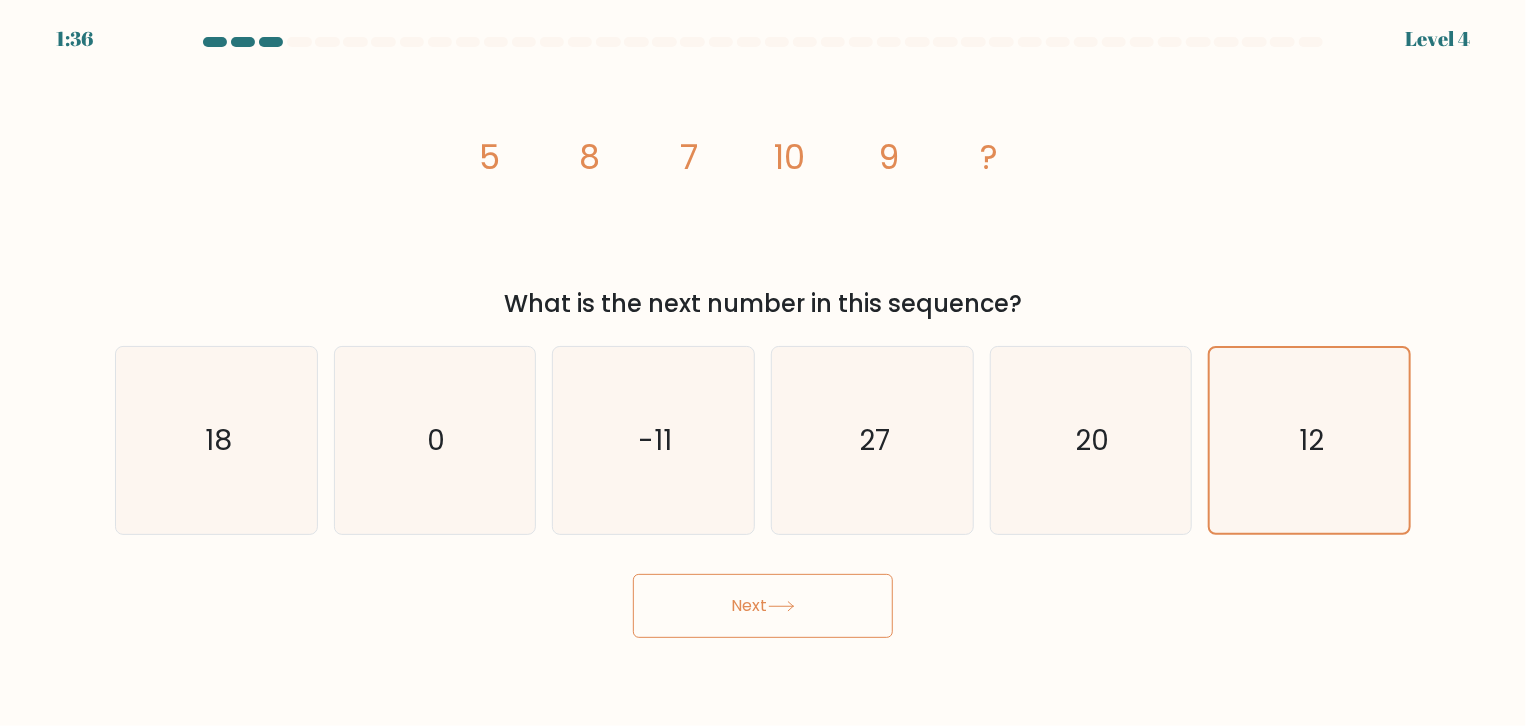 click on "Next" at bounding box center (763, 606) 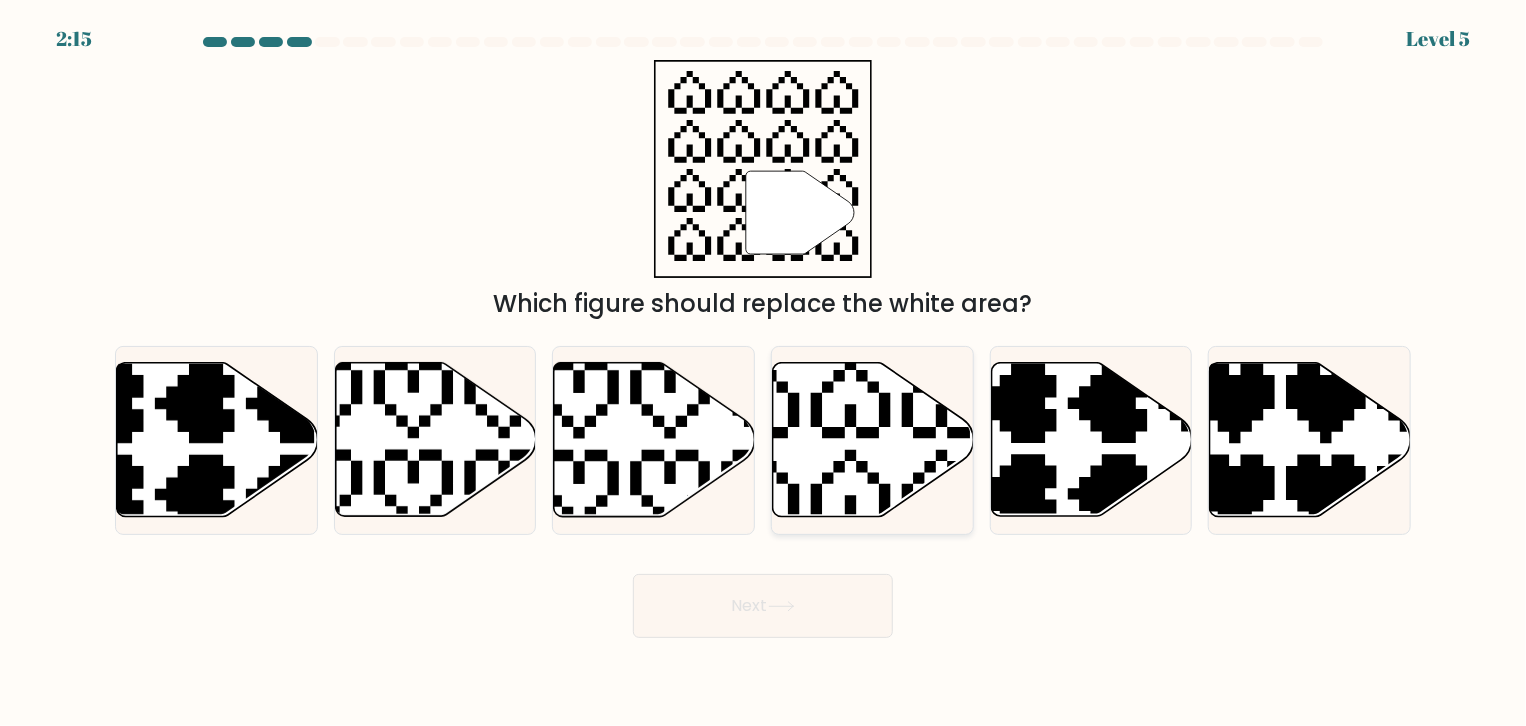 click 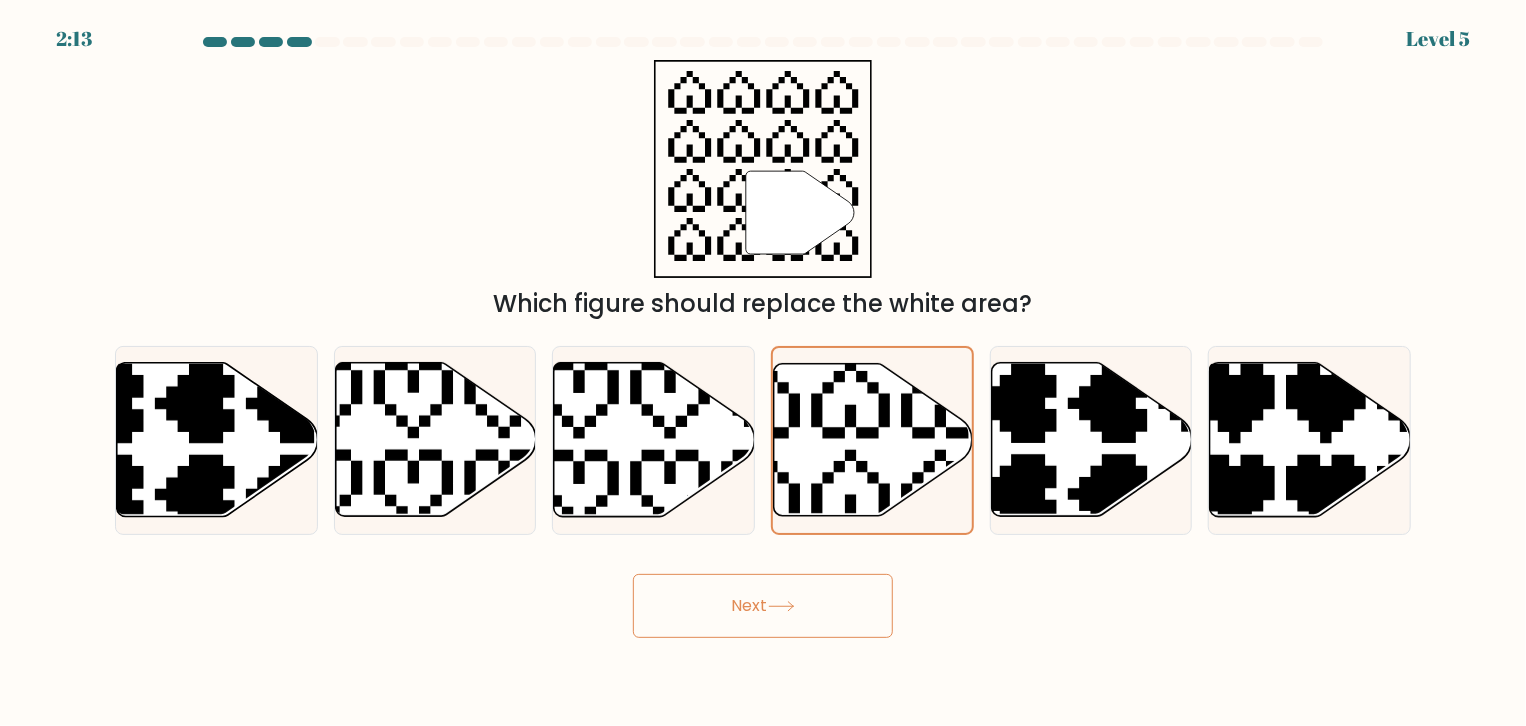 click on "Next" at bounding box center (763, 606) 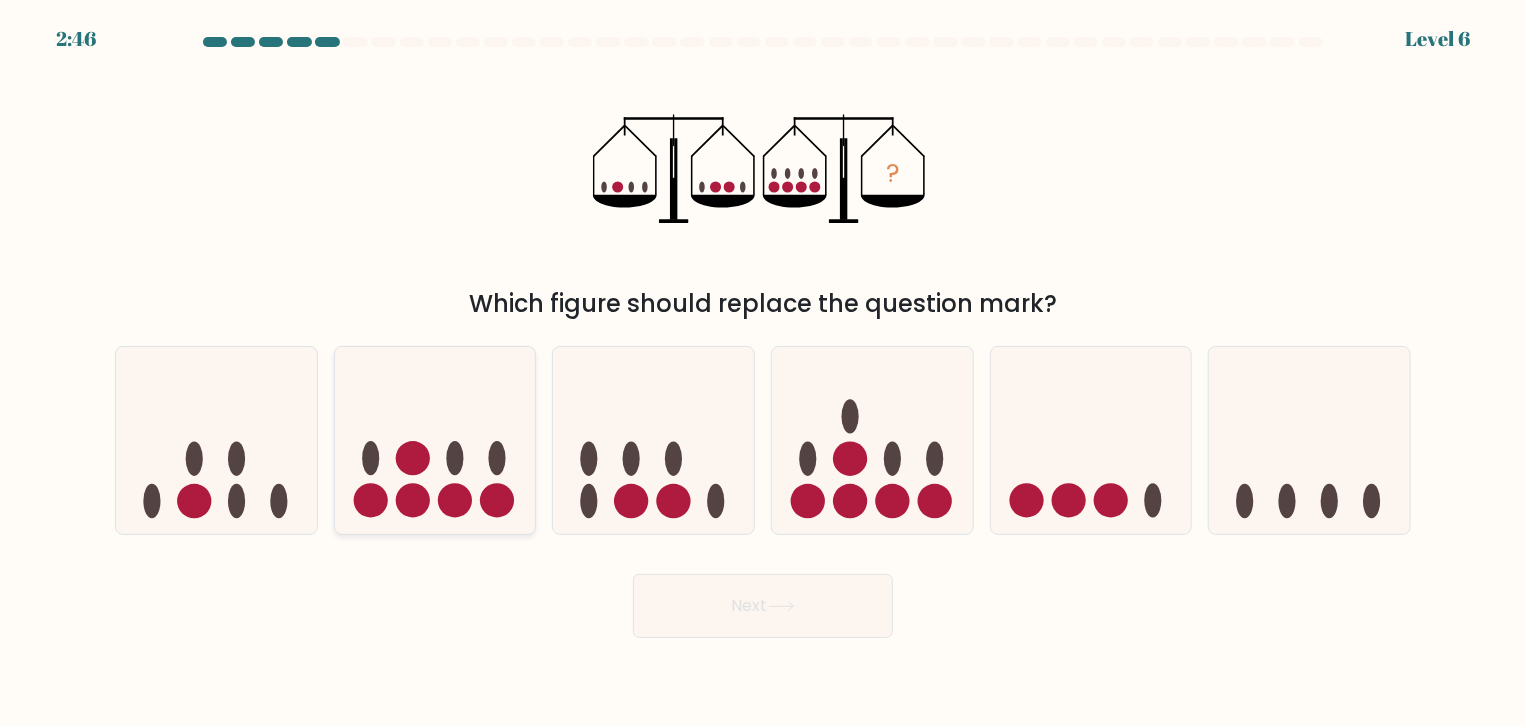 click 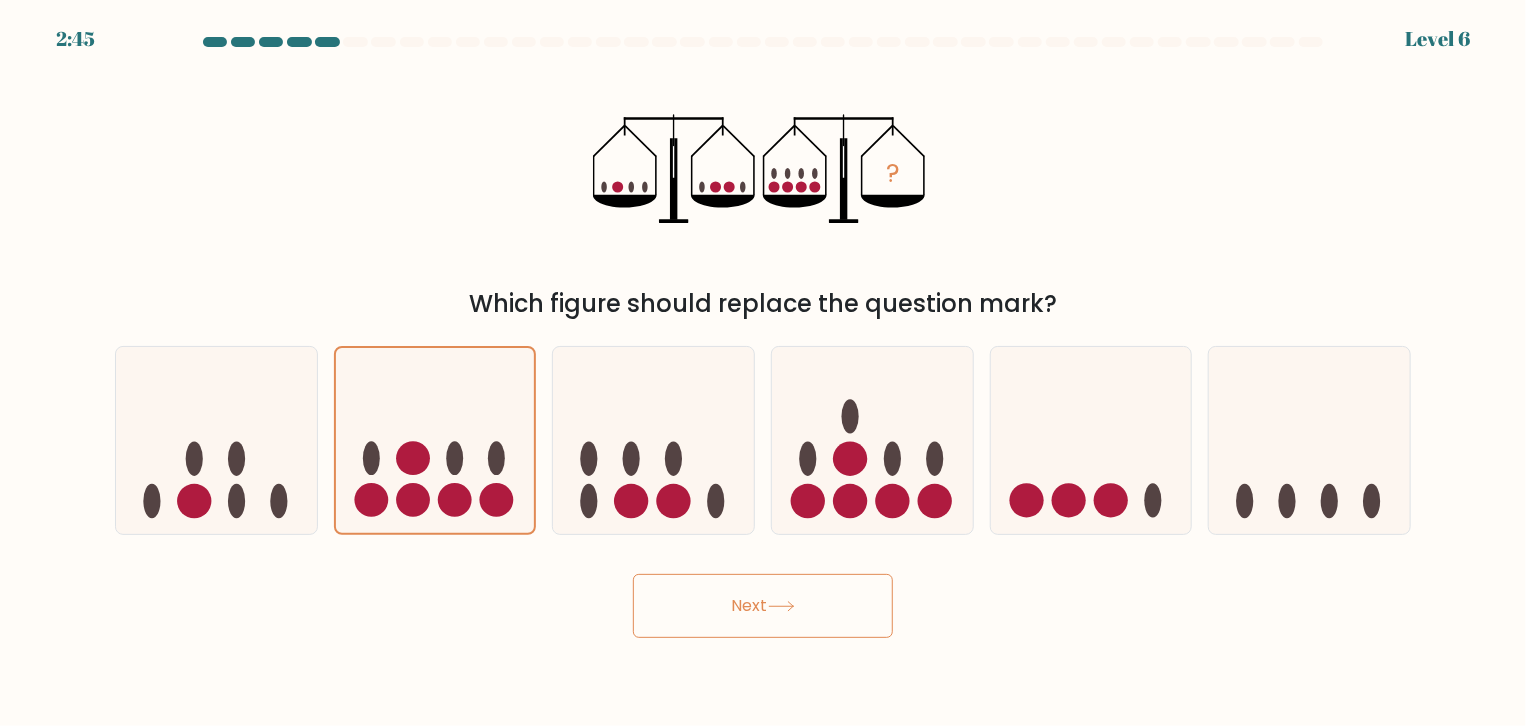 click on "Next" at bounding box center [763, 606] 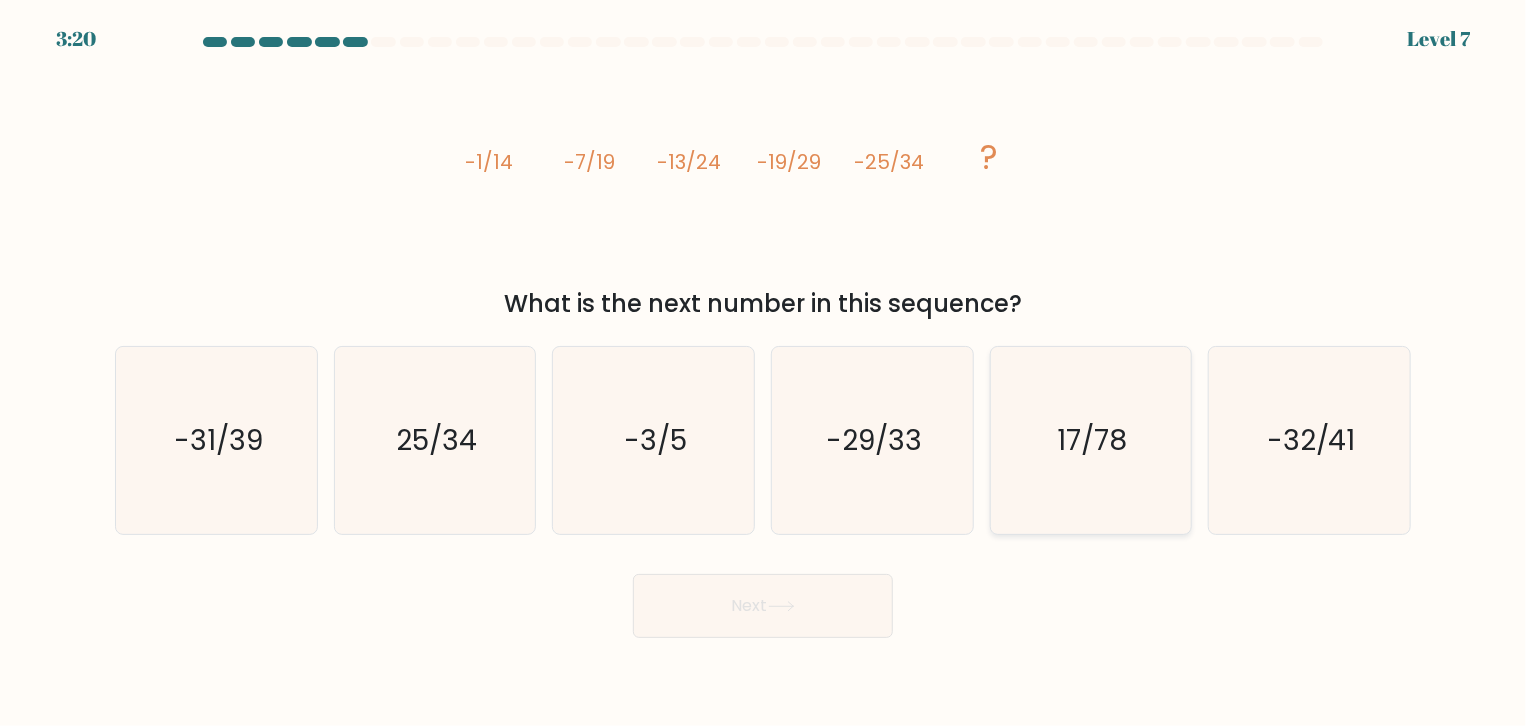 click on "17/78" 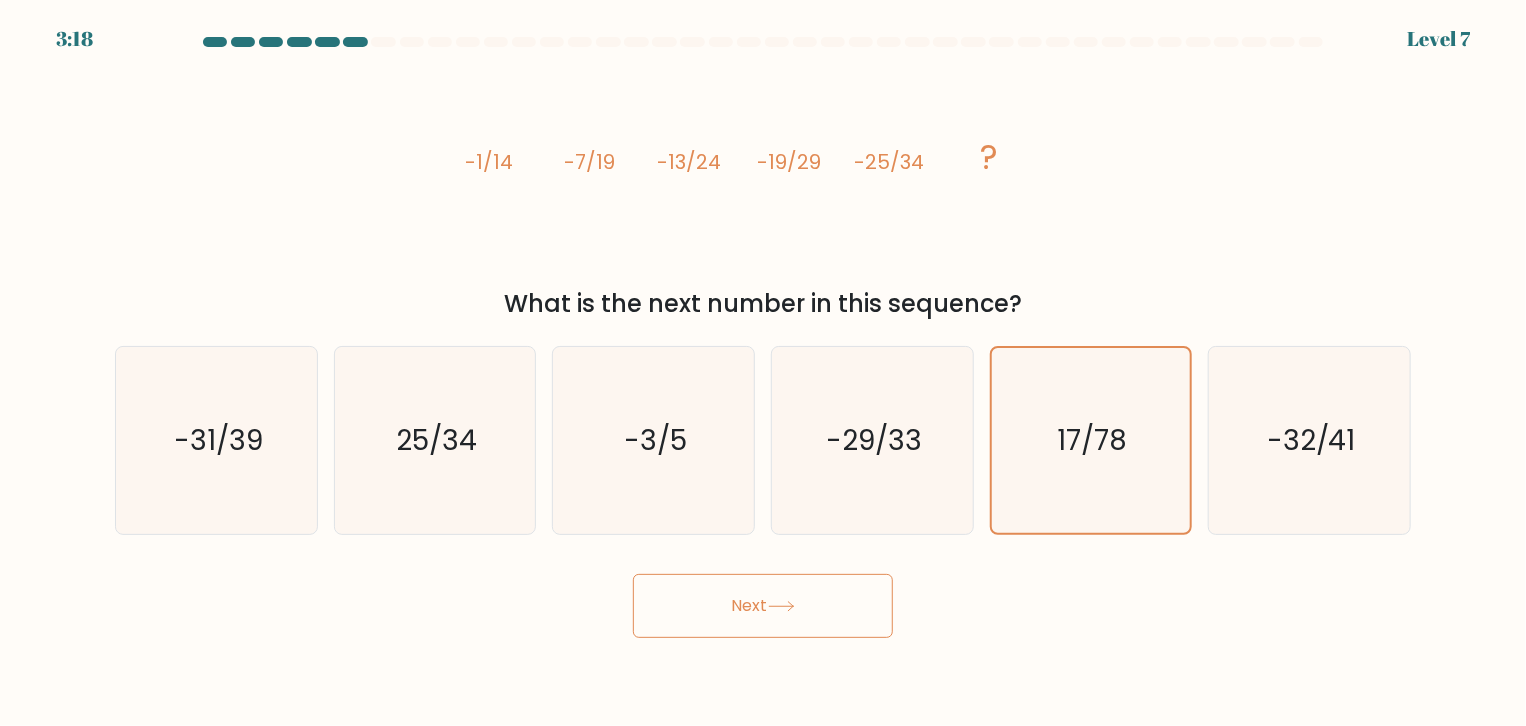 click on "Next" at bounding box center (763, 606) 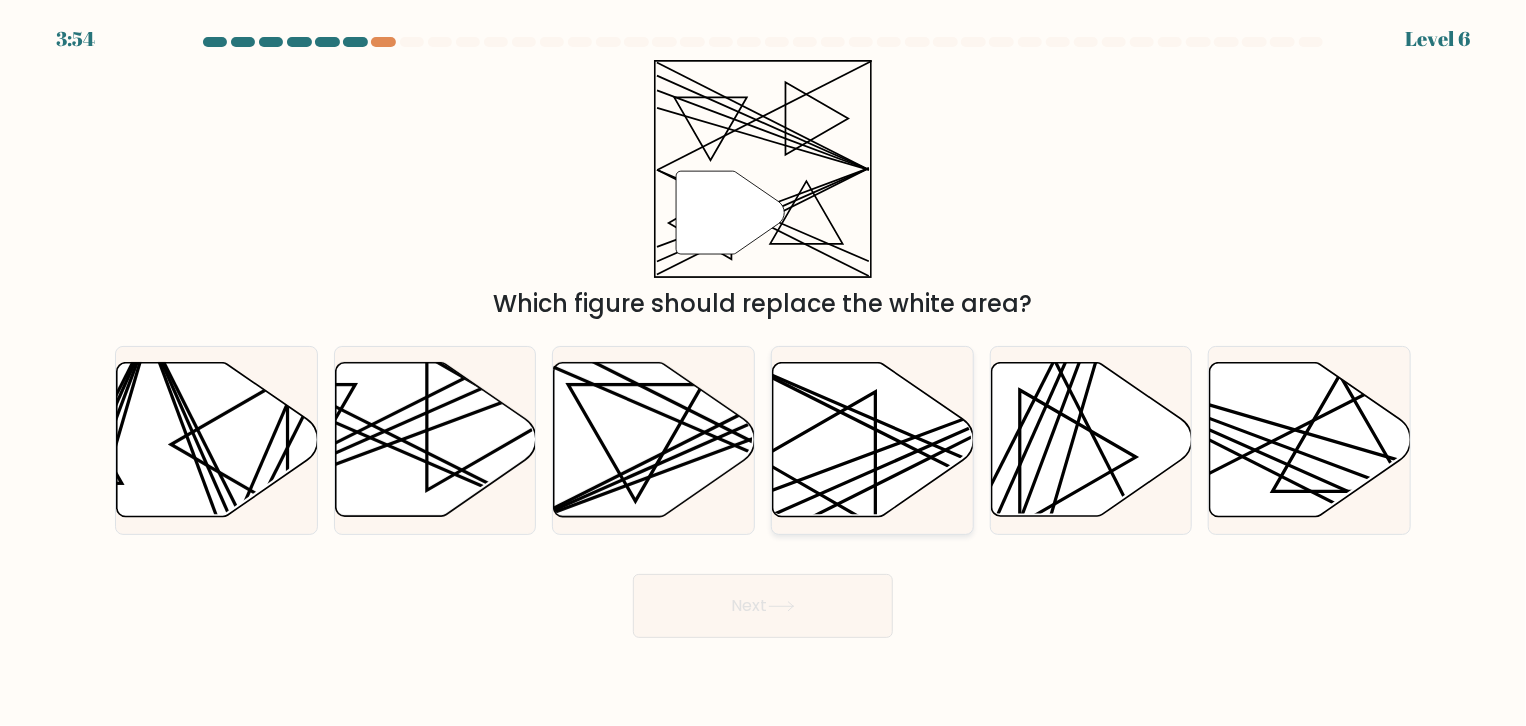 click 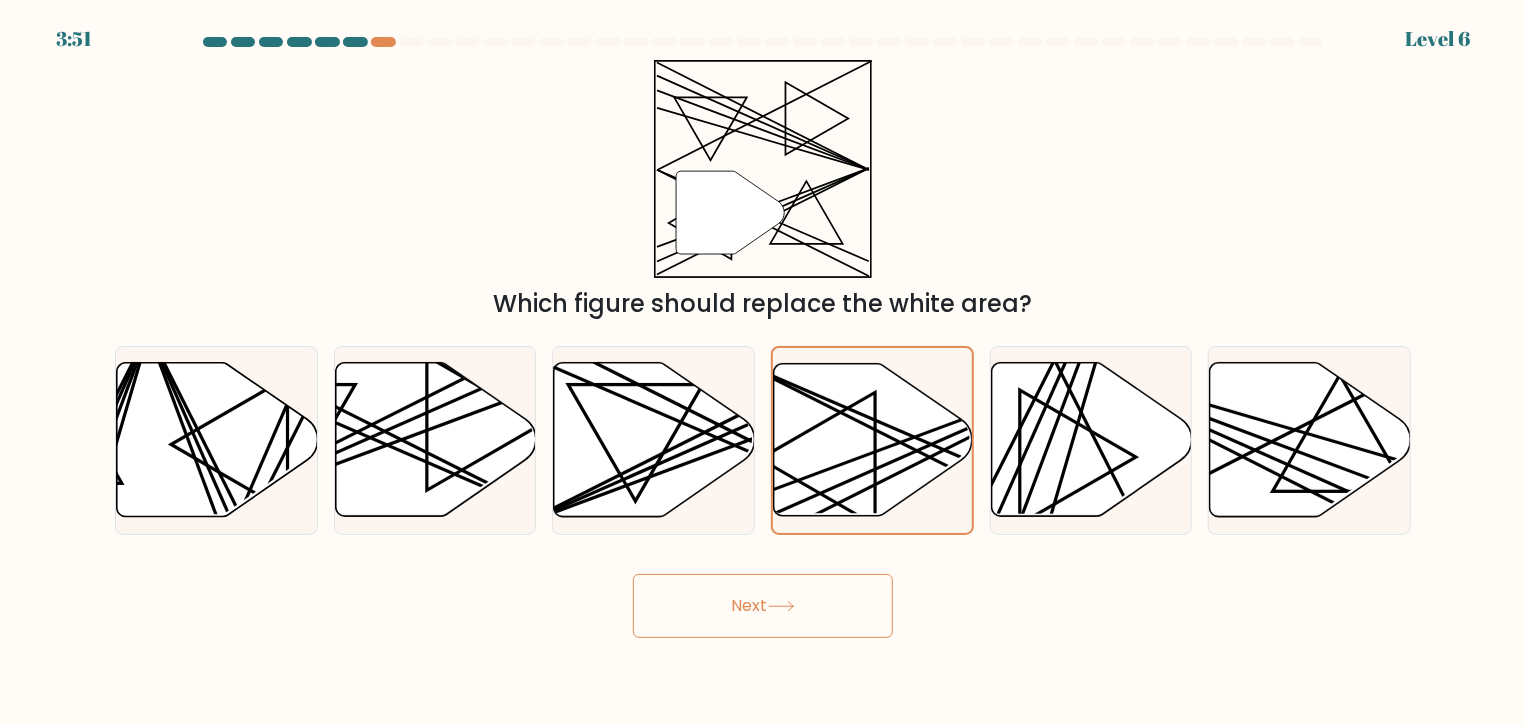 click on "Next" at bounding box center (763, 606) 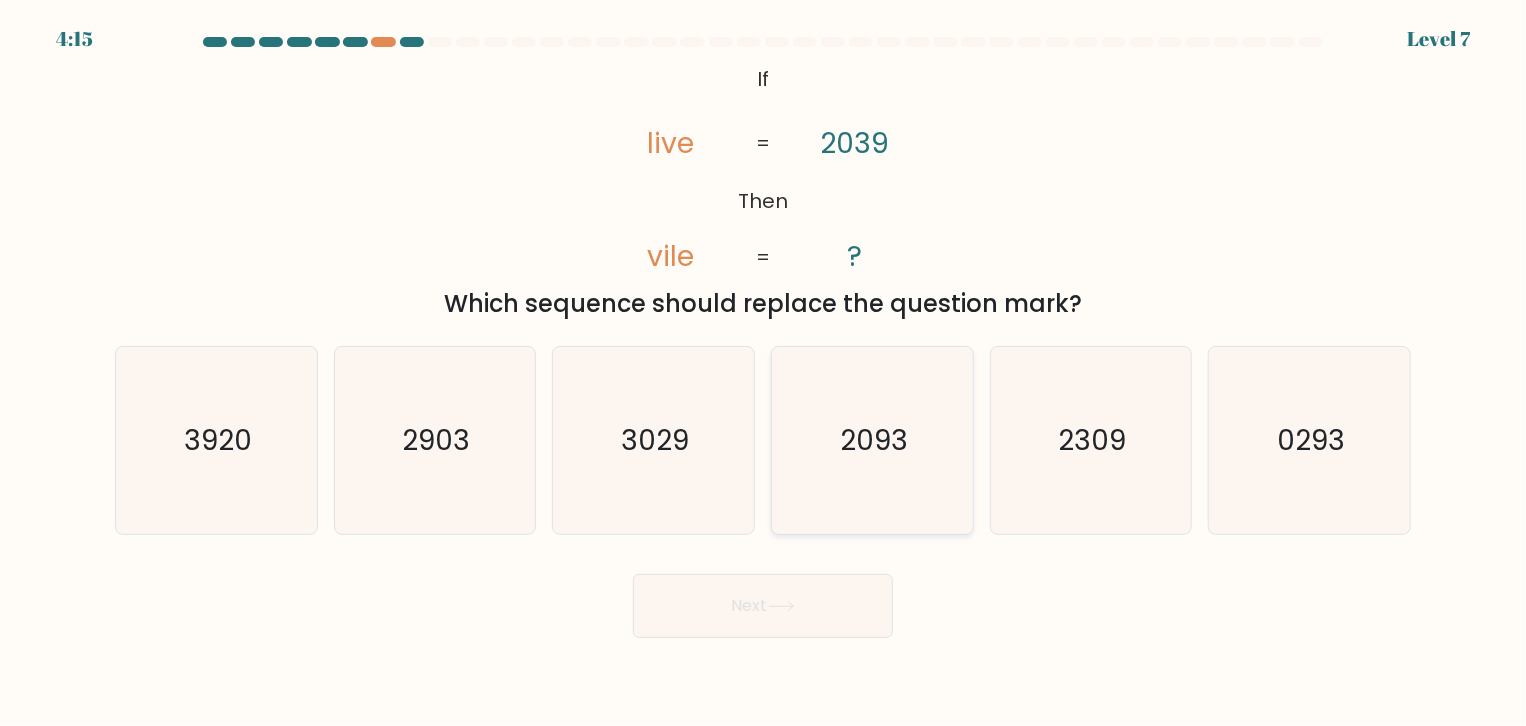 click on "2093" 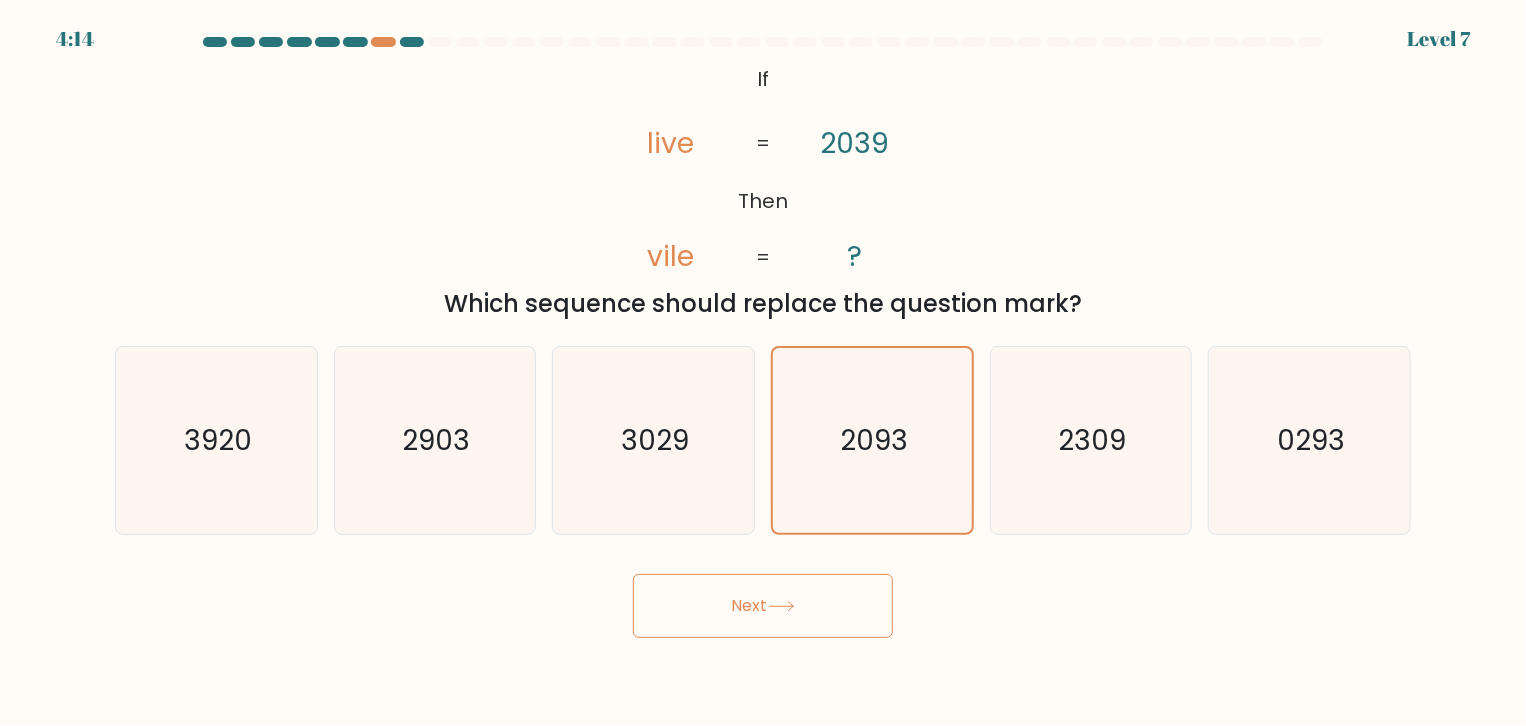 click 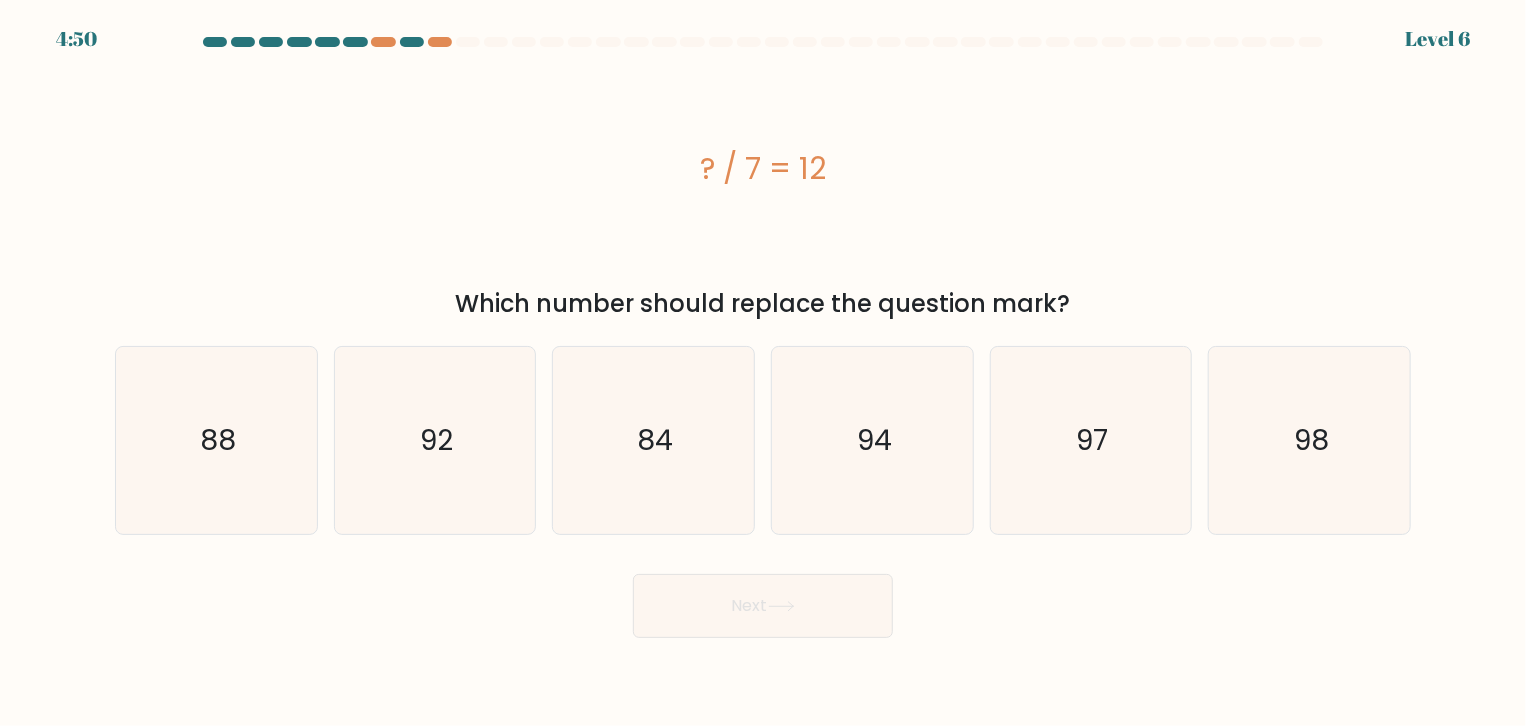 type 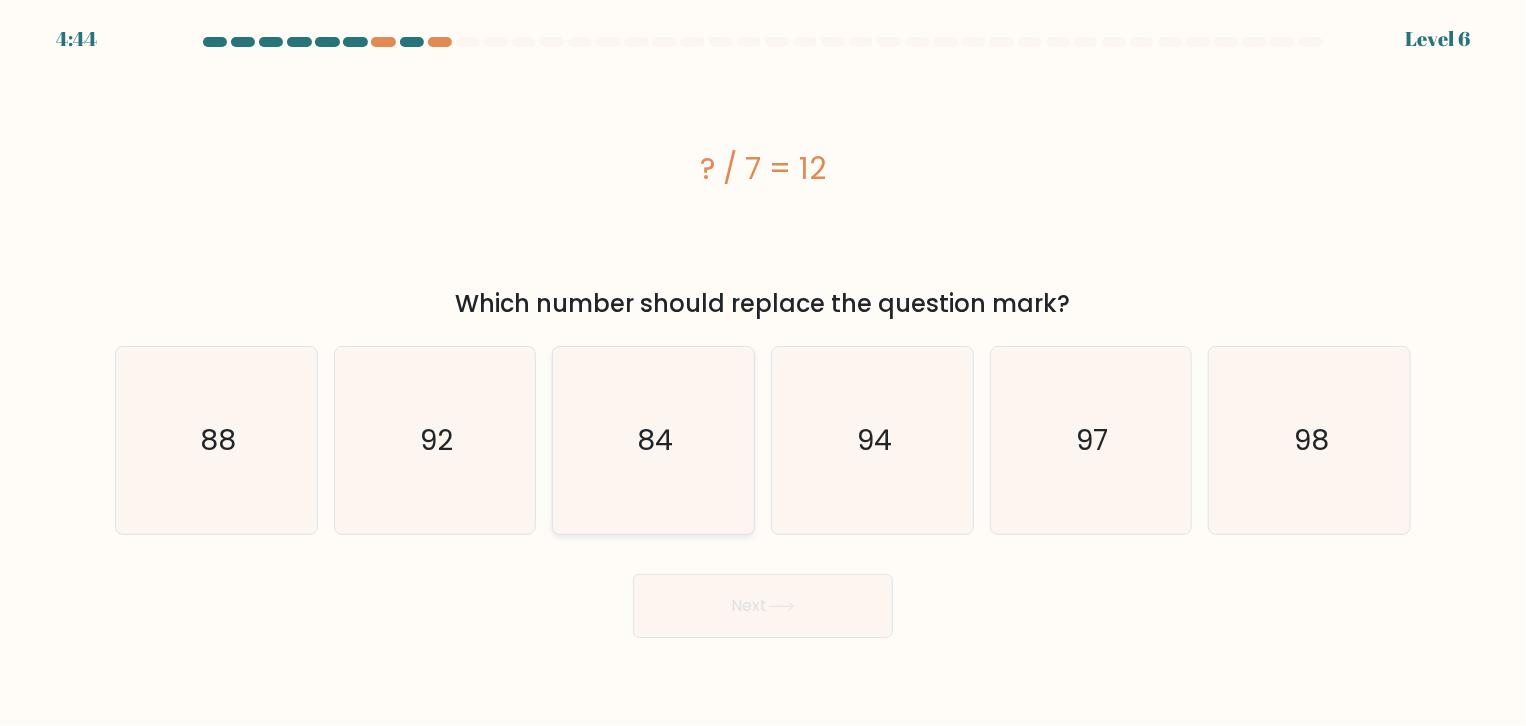click on "84" 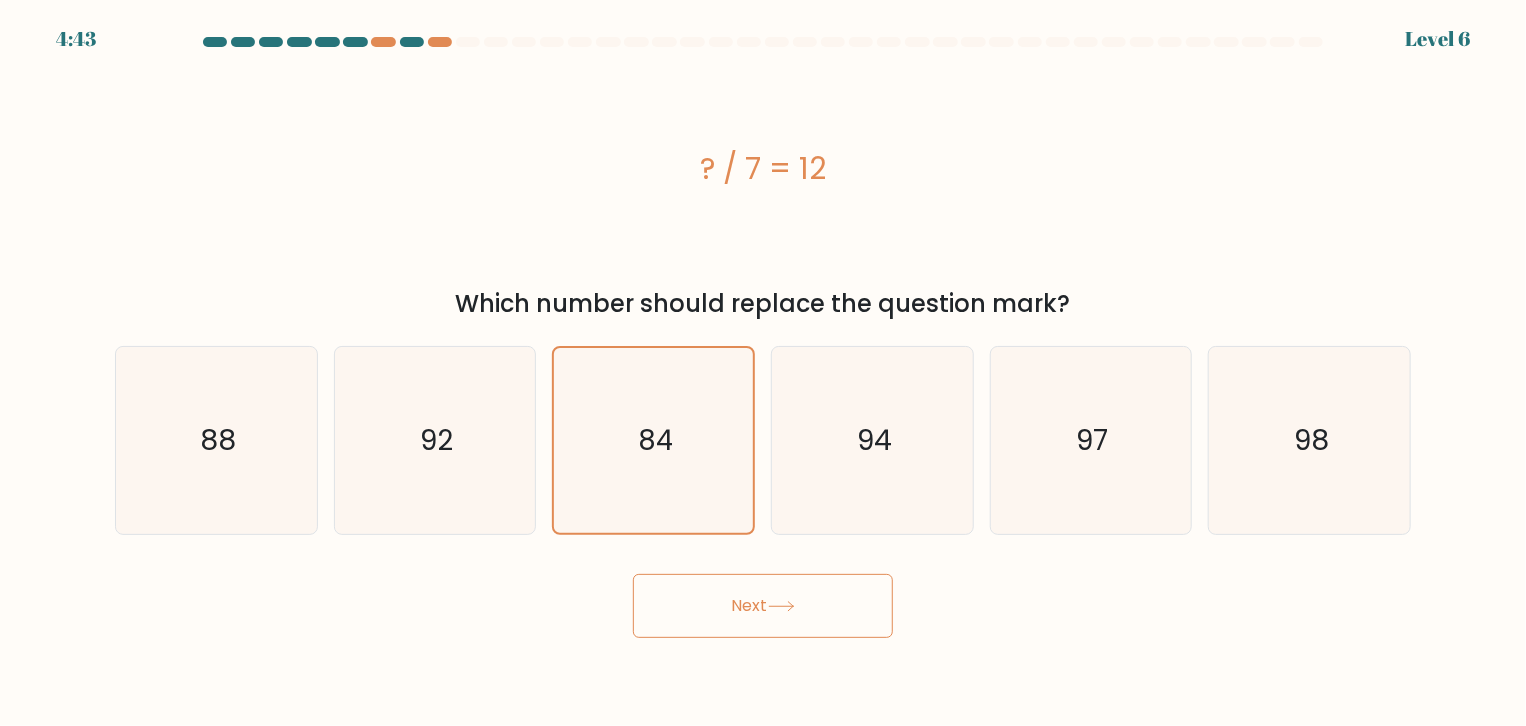 click on "Next" at bounding box center [763, 606] 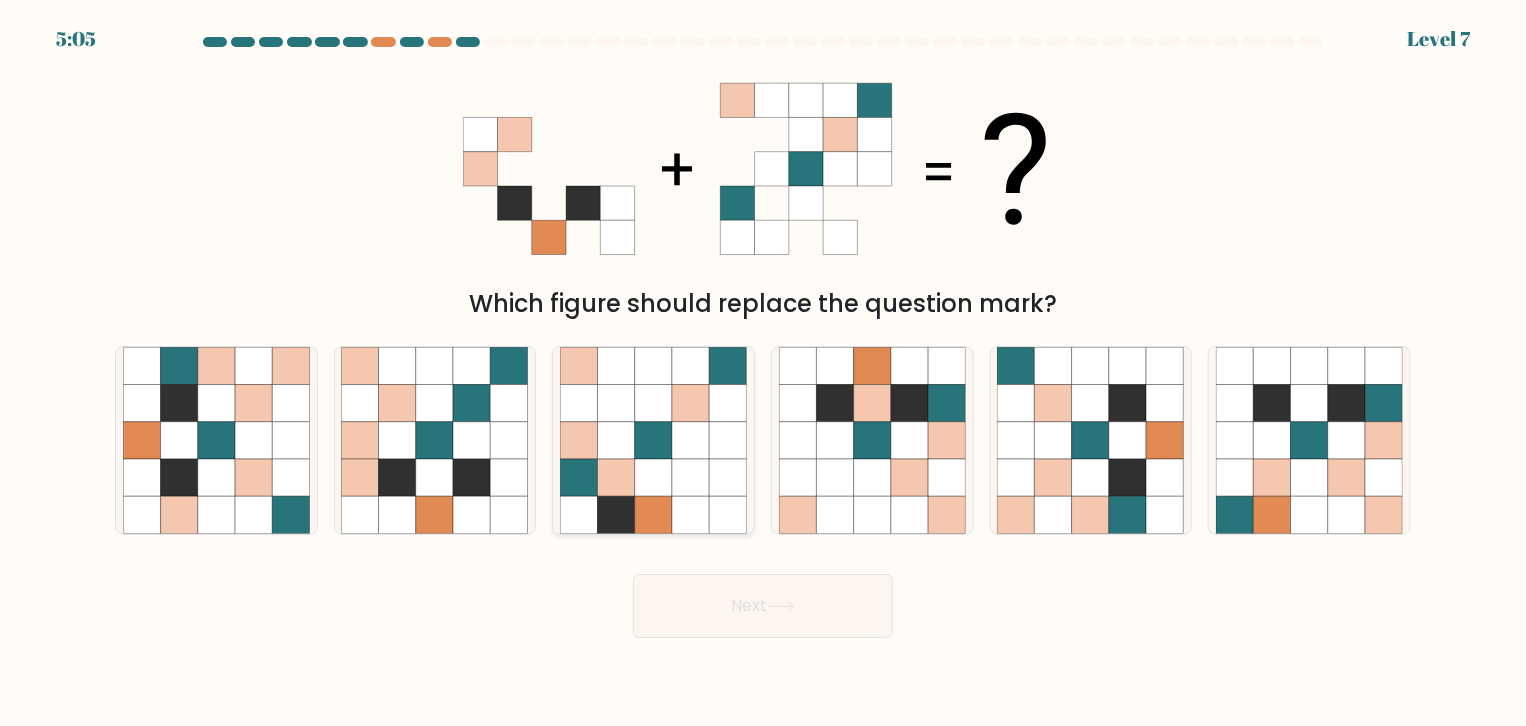 click 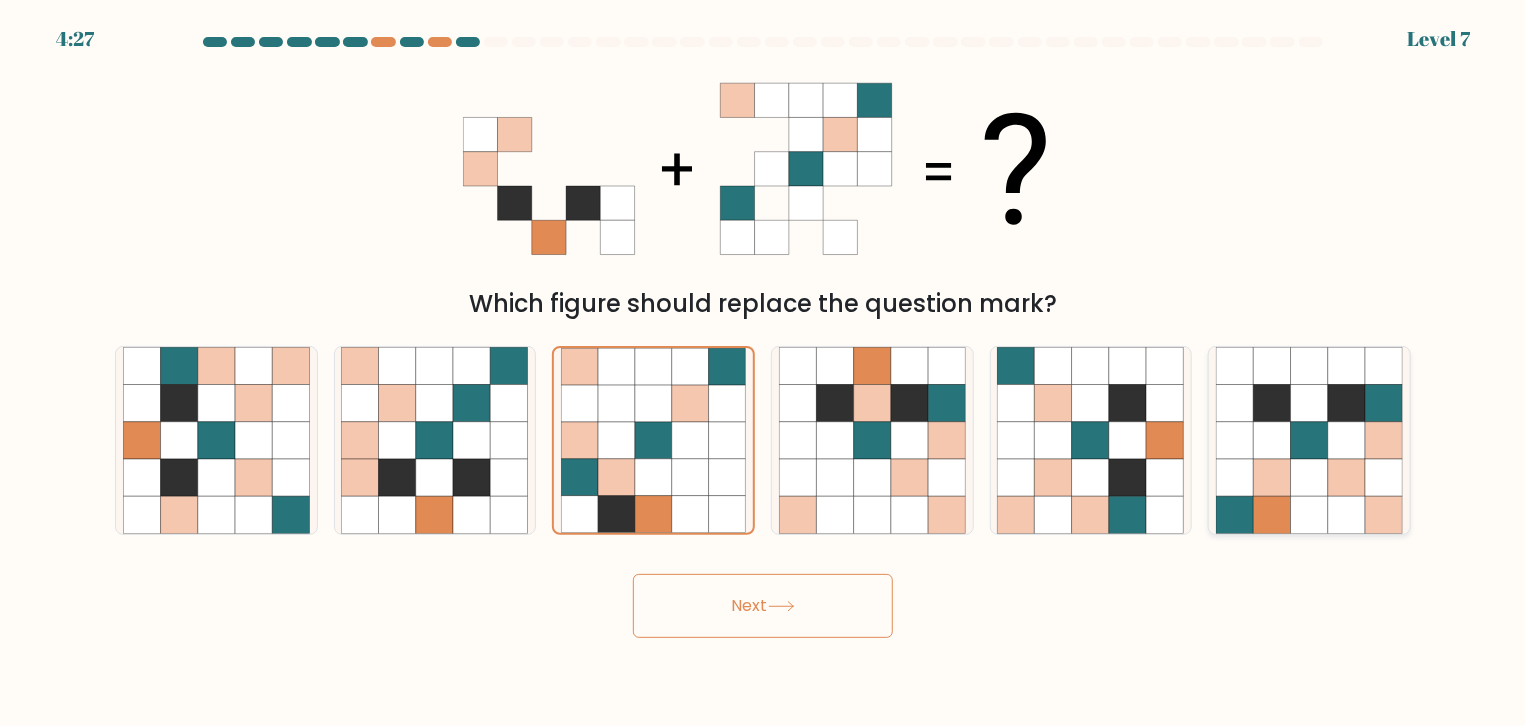 click 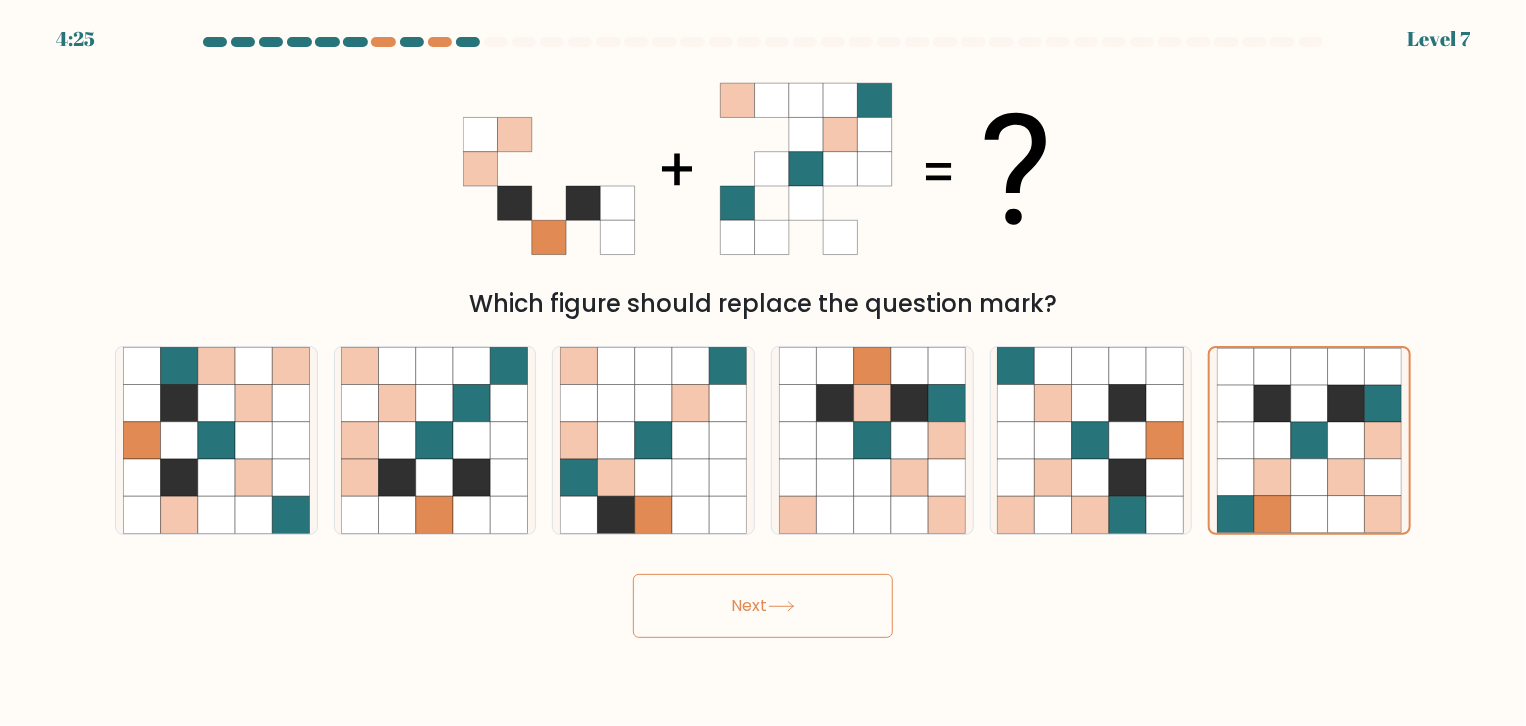 click 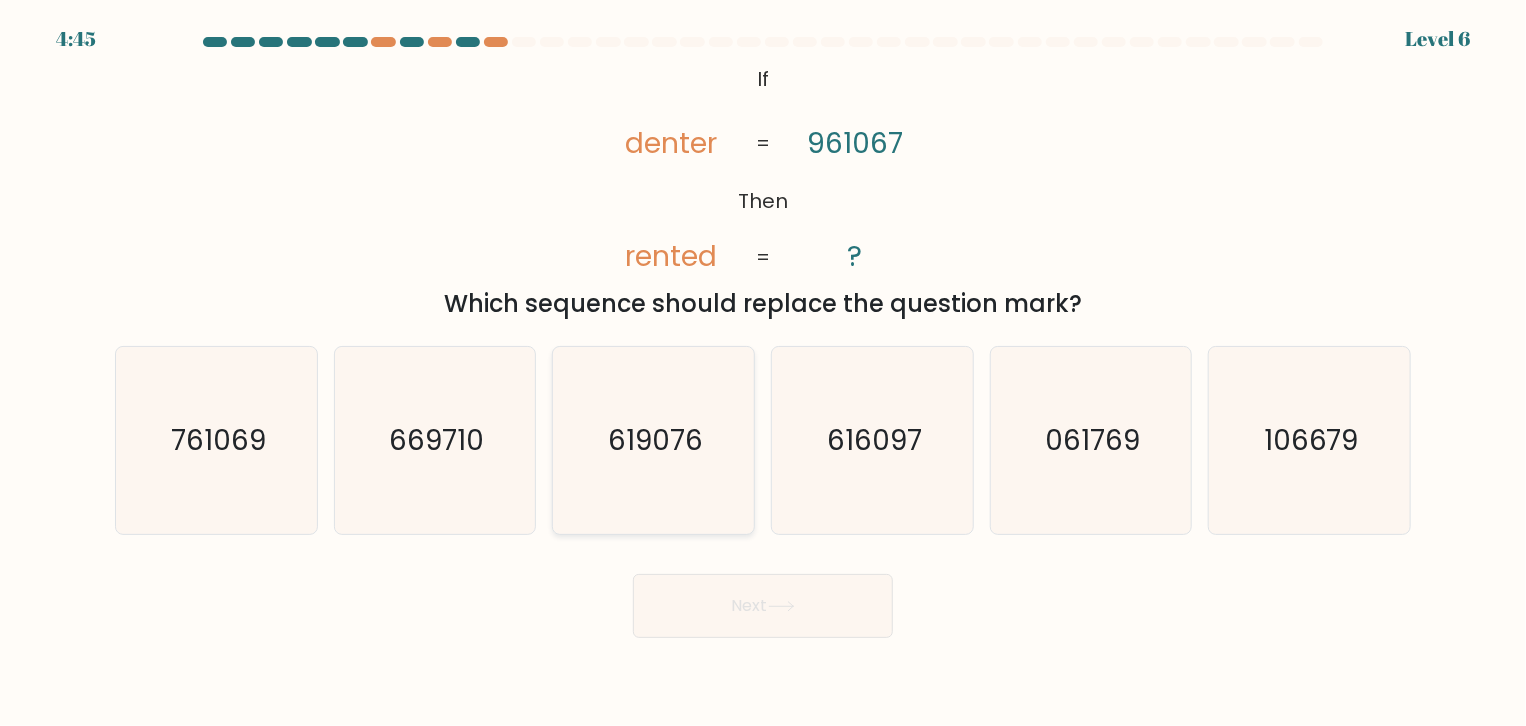 click on "619076" 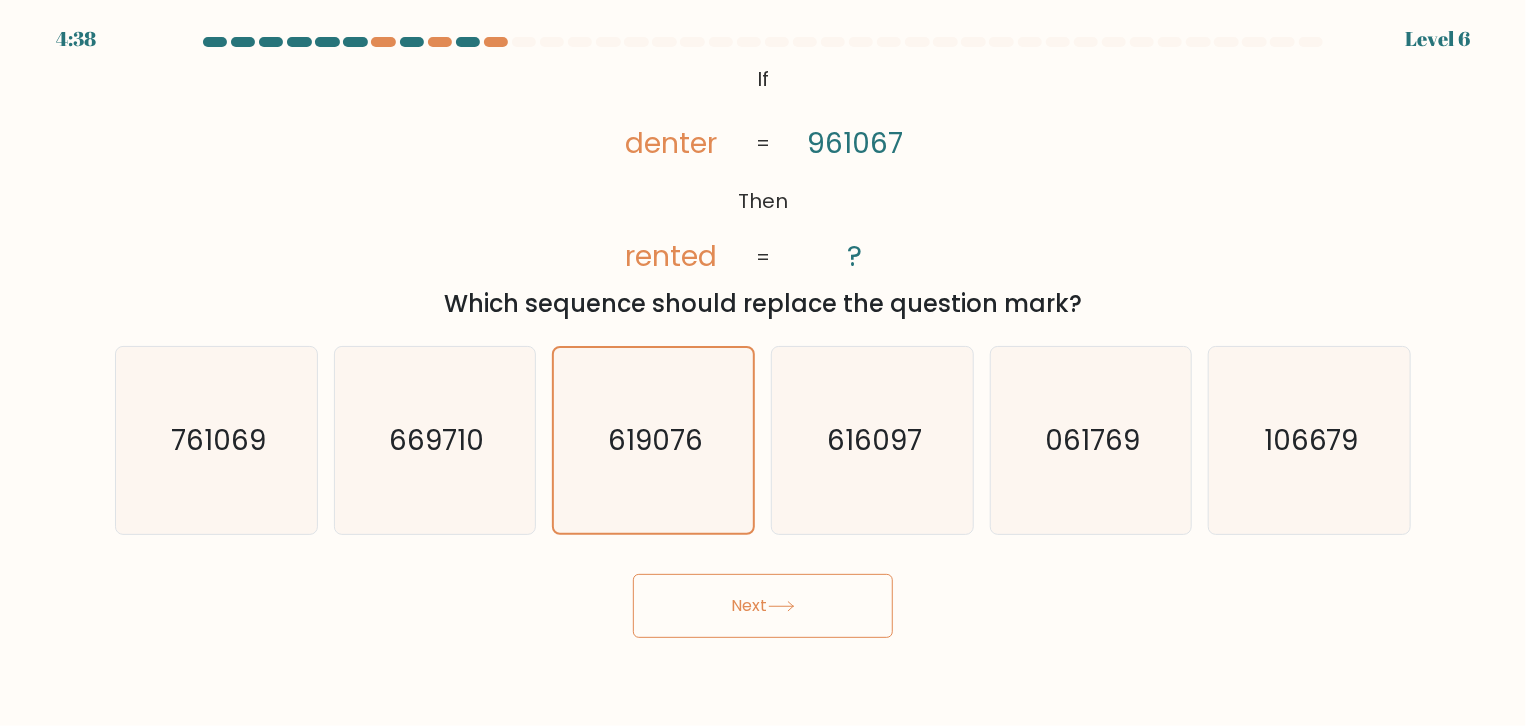 click on "Next" at bounding box center [763, 606] 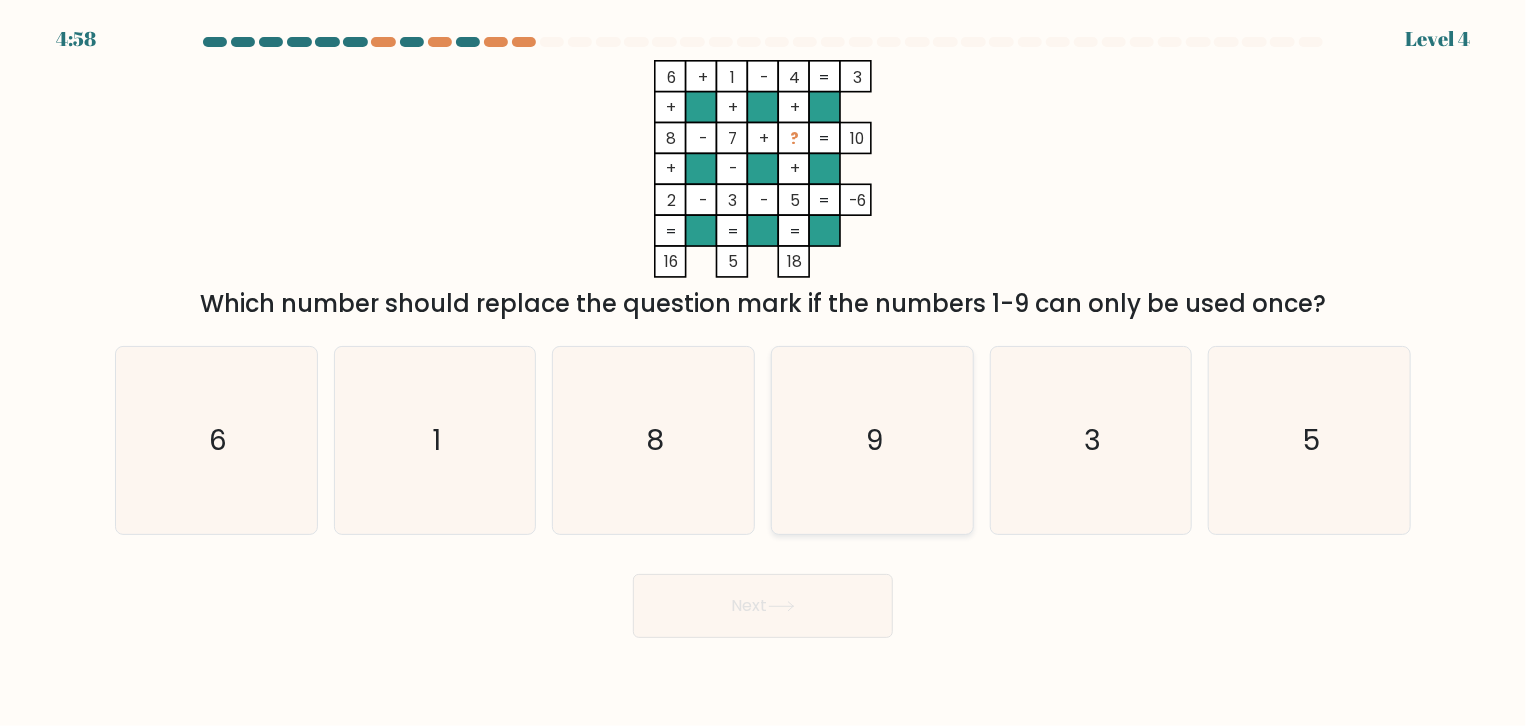 click on "9" 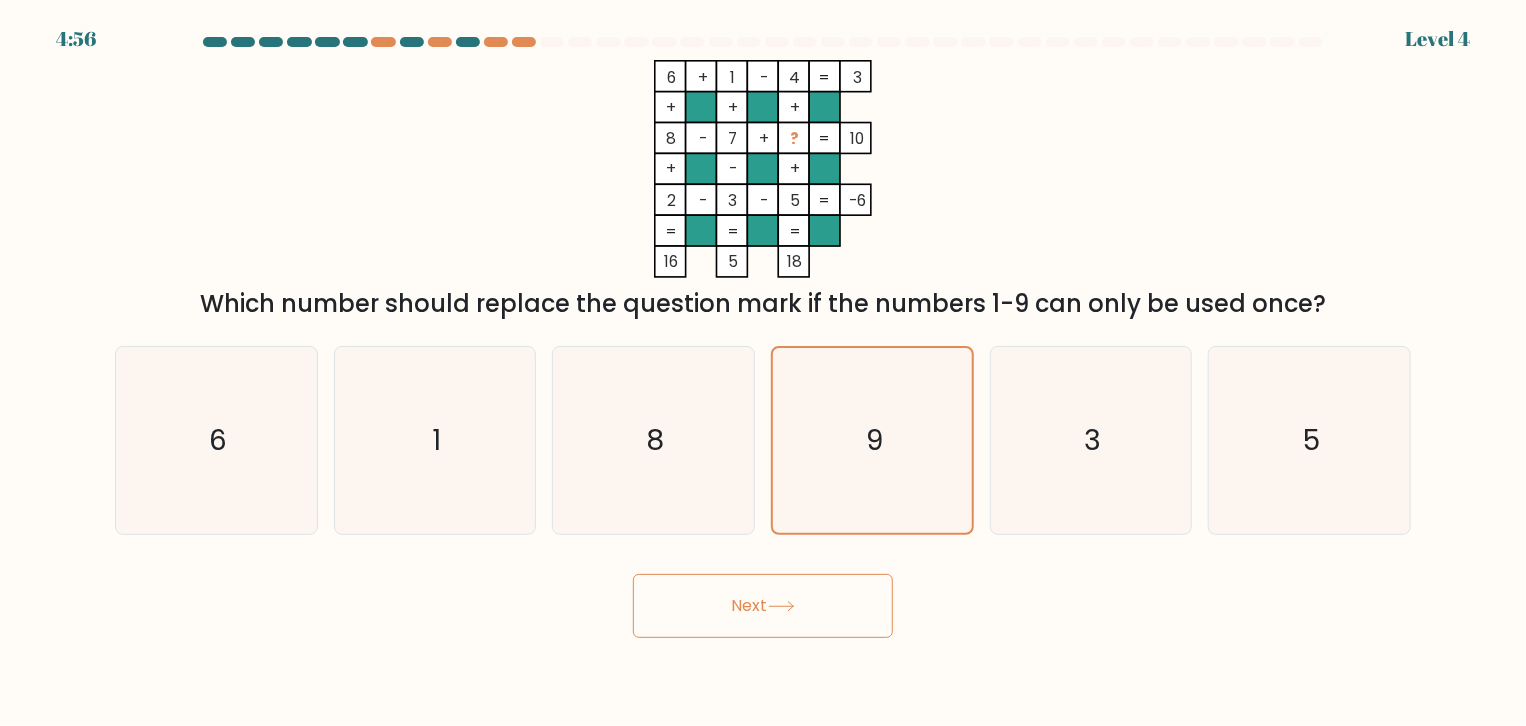 click on "Next" at bounding box center (763, 606) 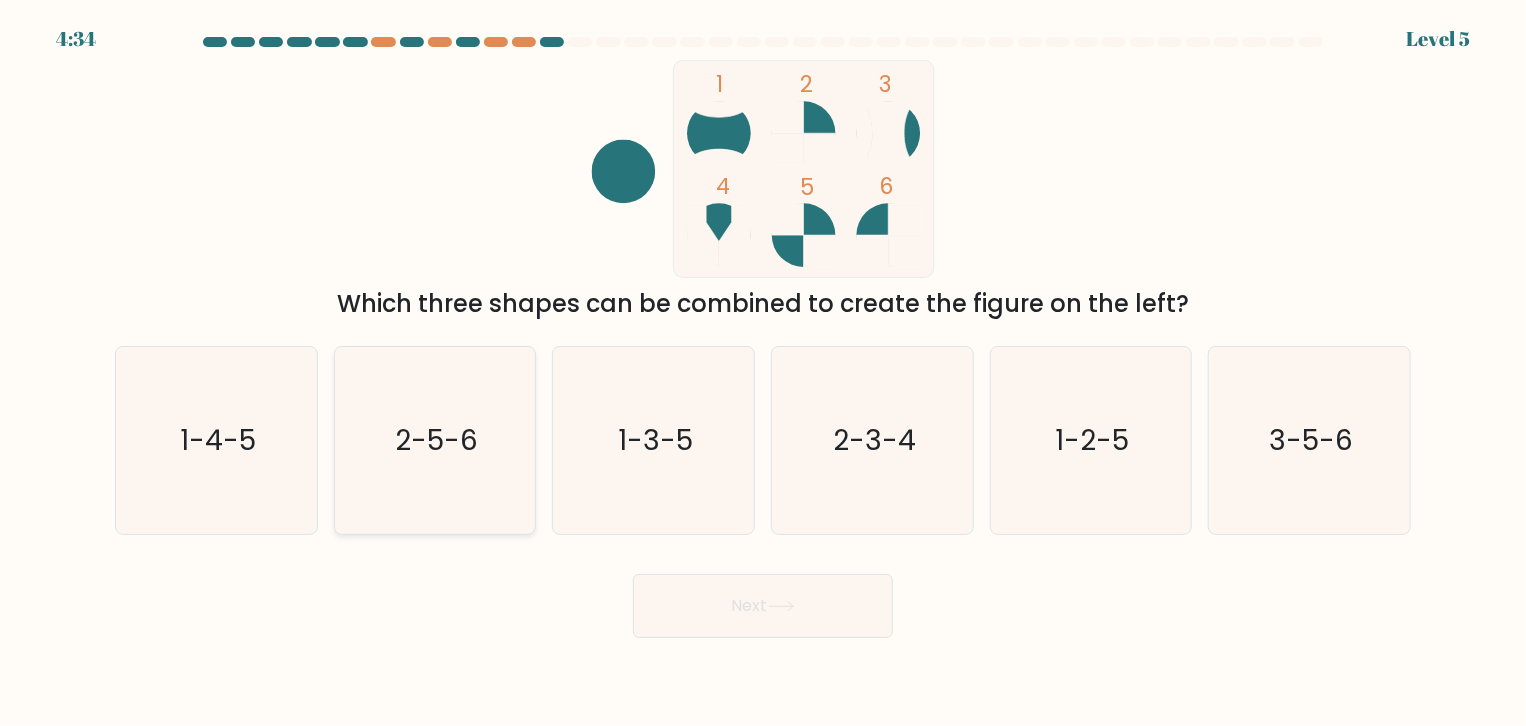 click on "2-5-6" 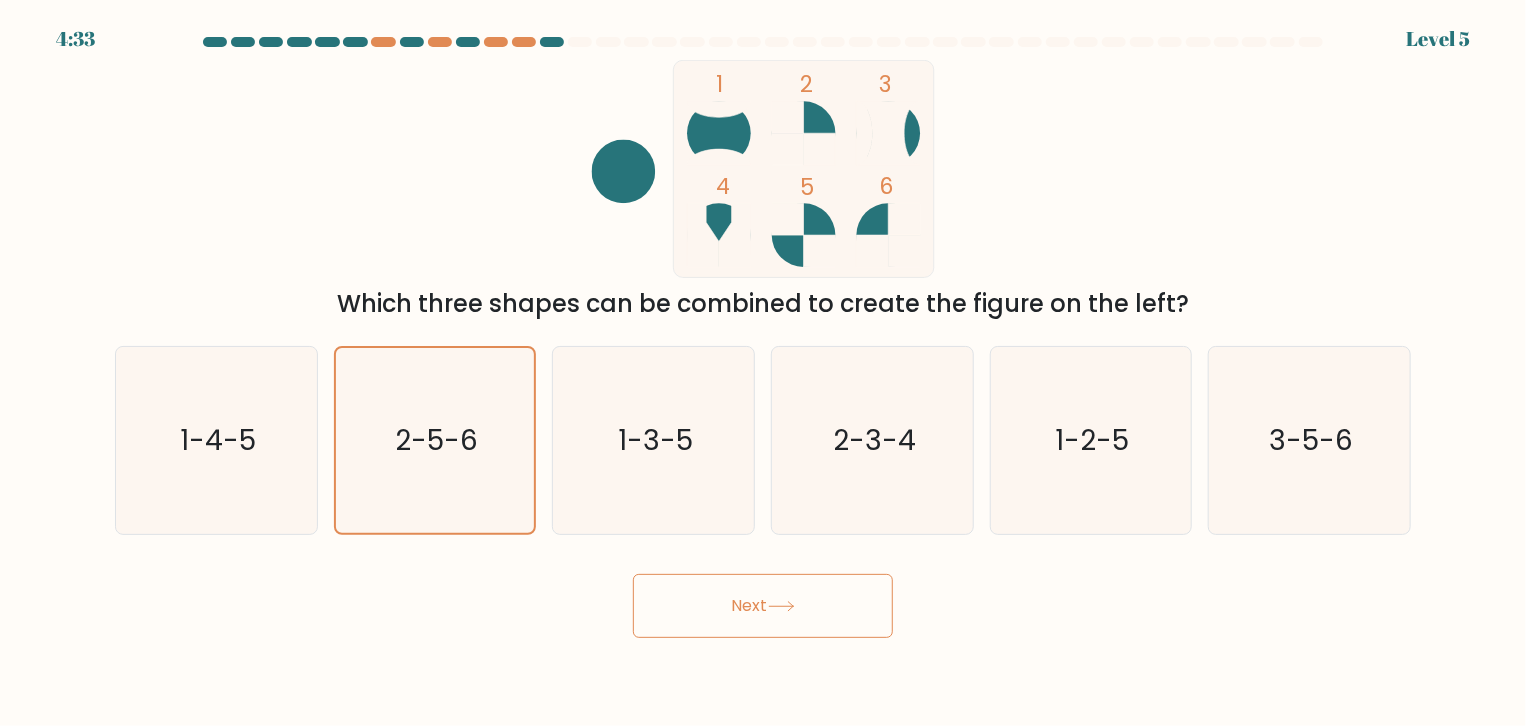 click on "Next" at bounding box center [763, 606] 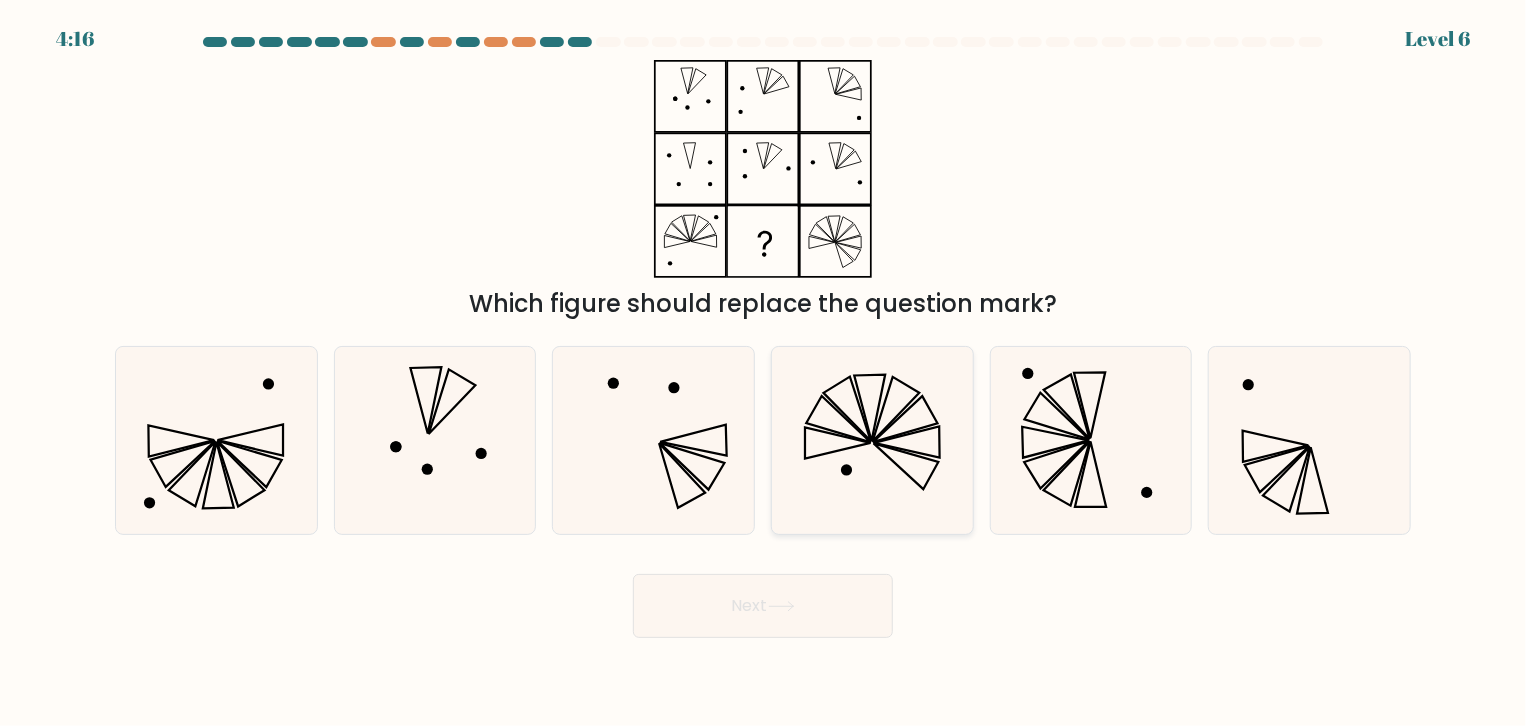 click 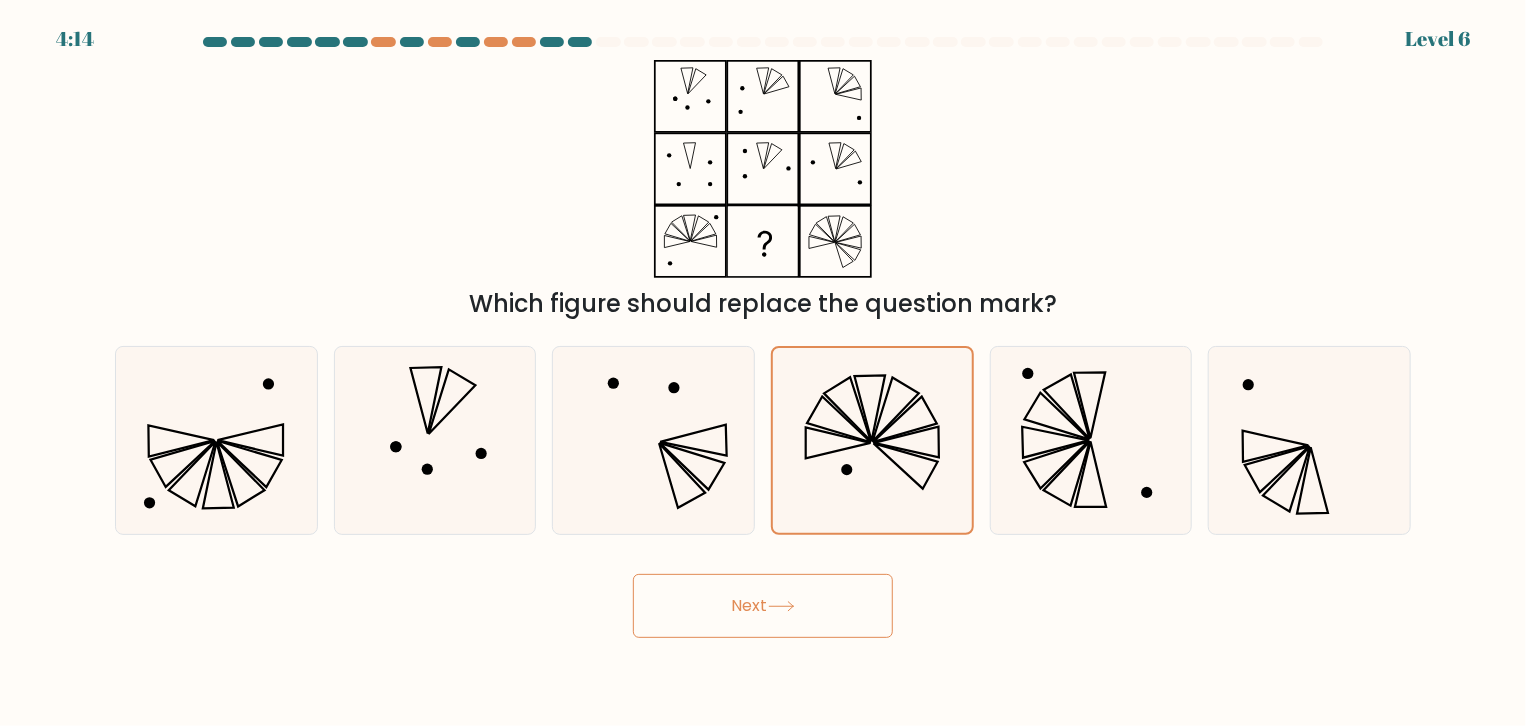 click on "Next" at bounding box center (763, 606) 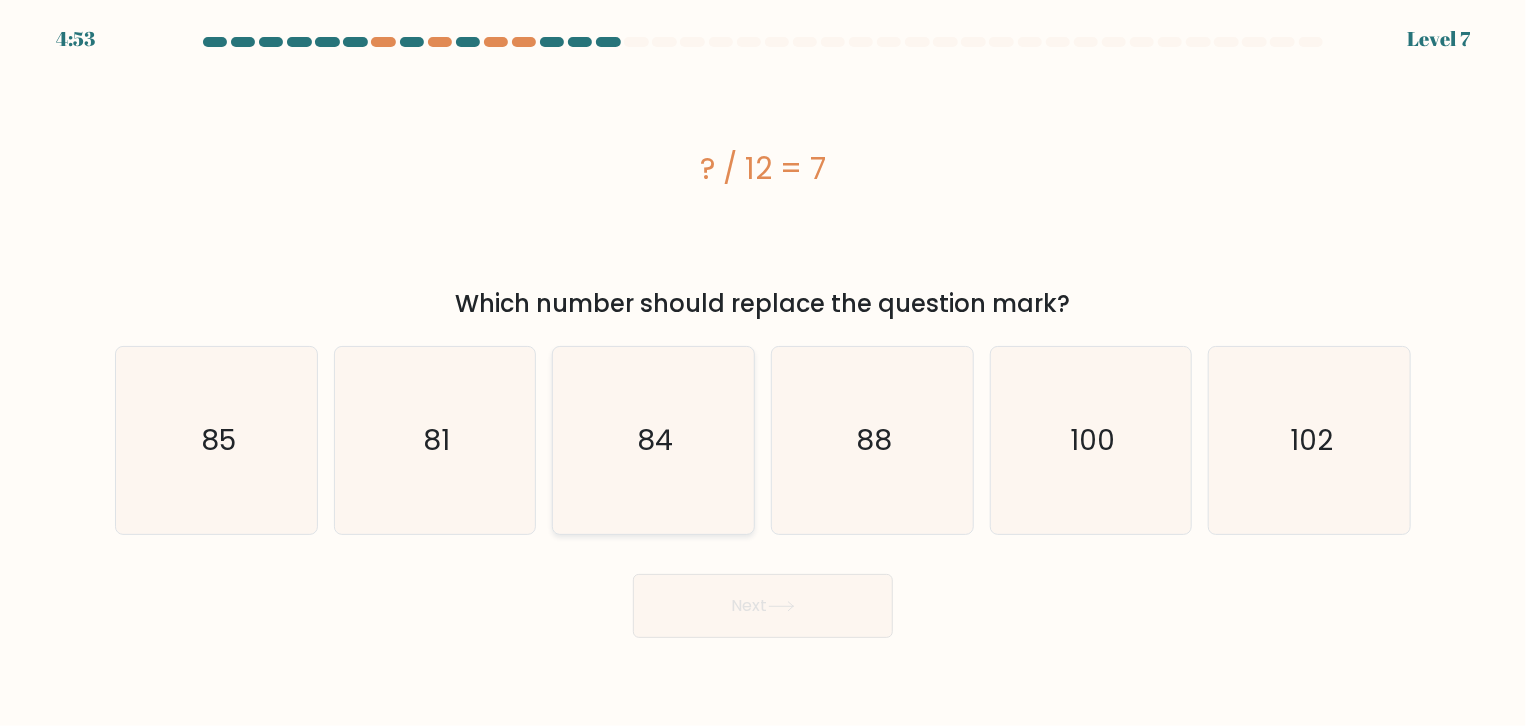 click on "84" 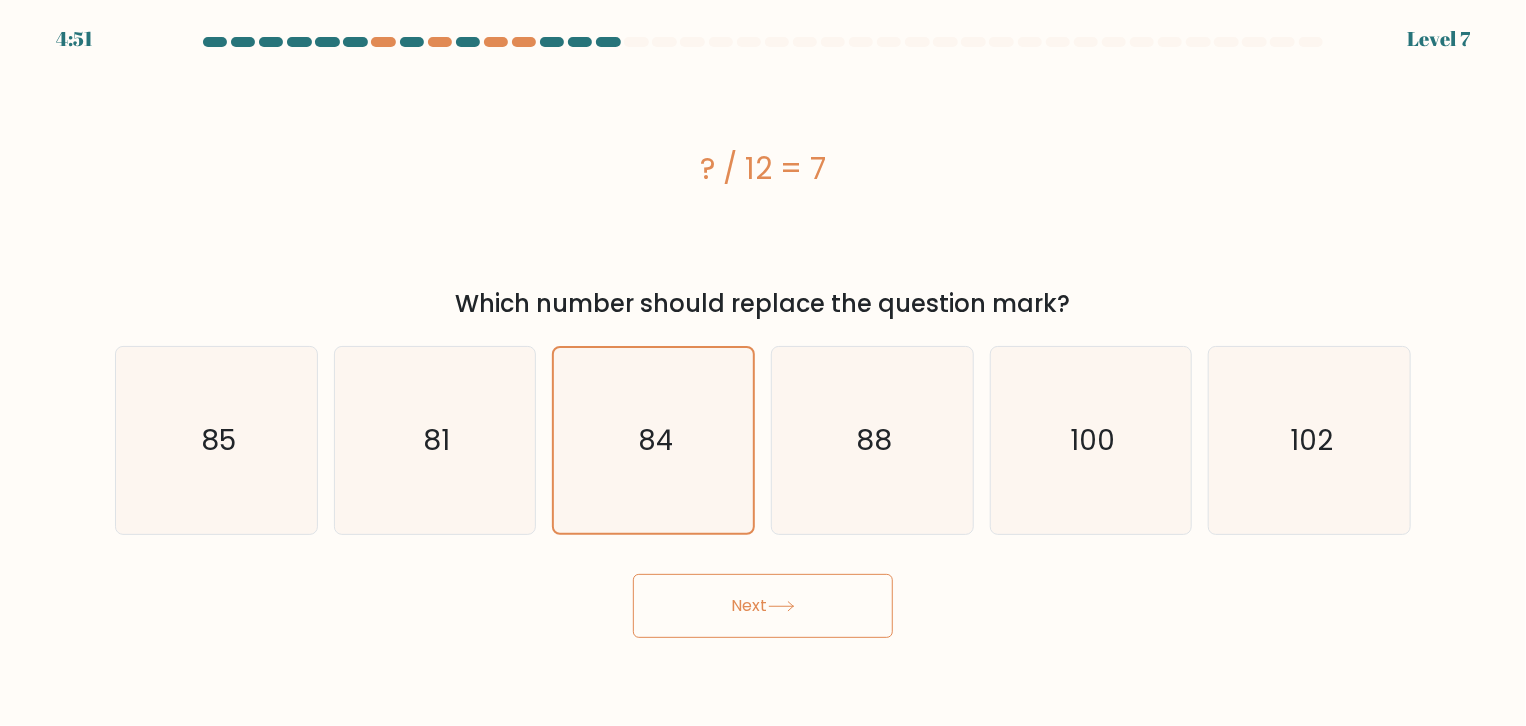 click on "Next" at bounding box center (763, 606) 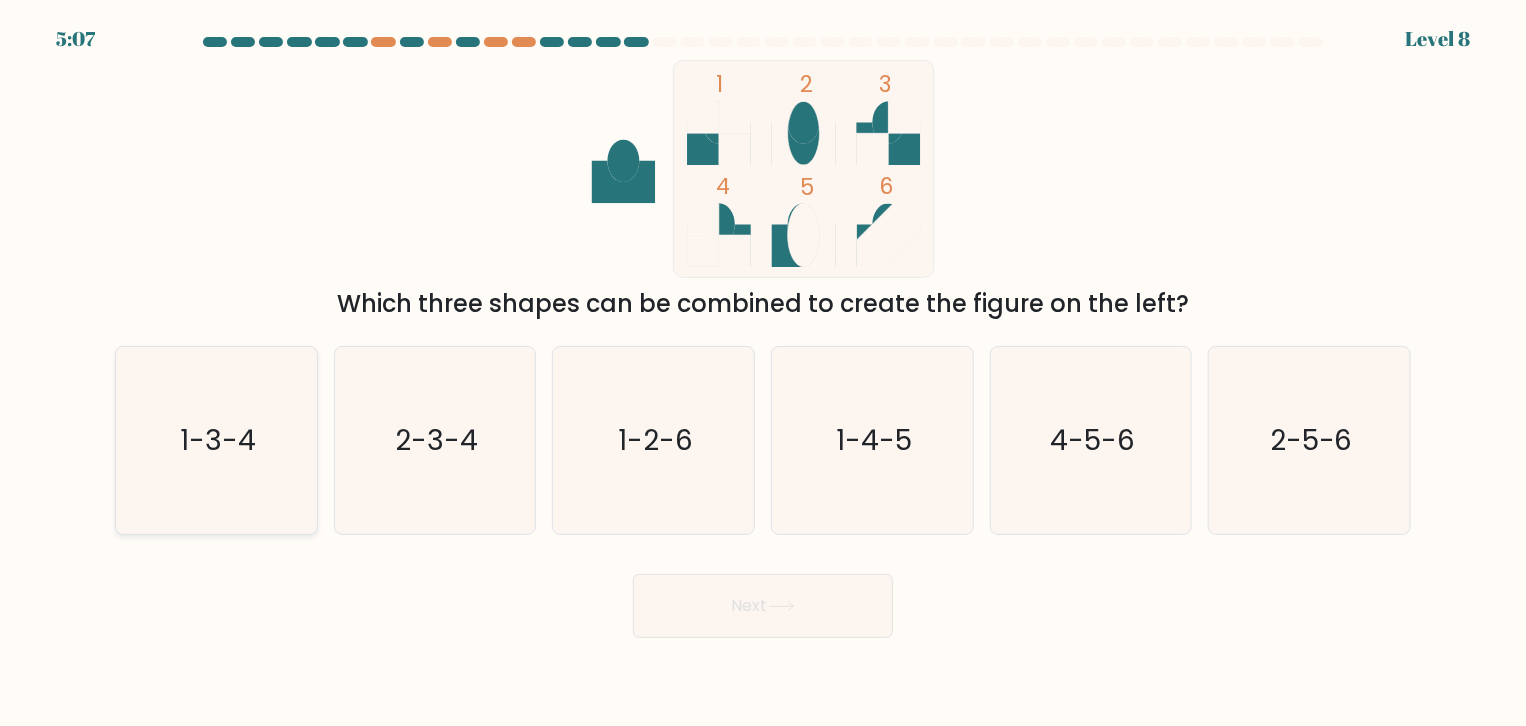 click on "1-3-4" 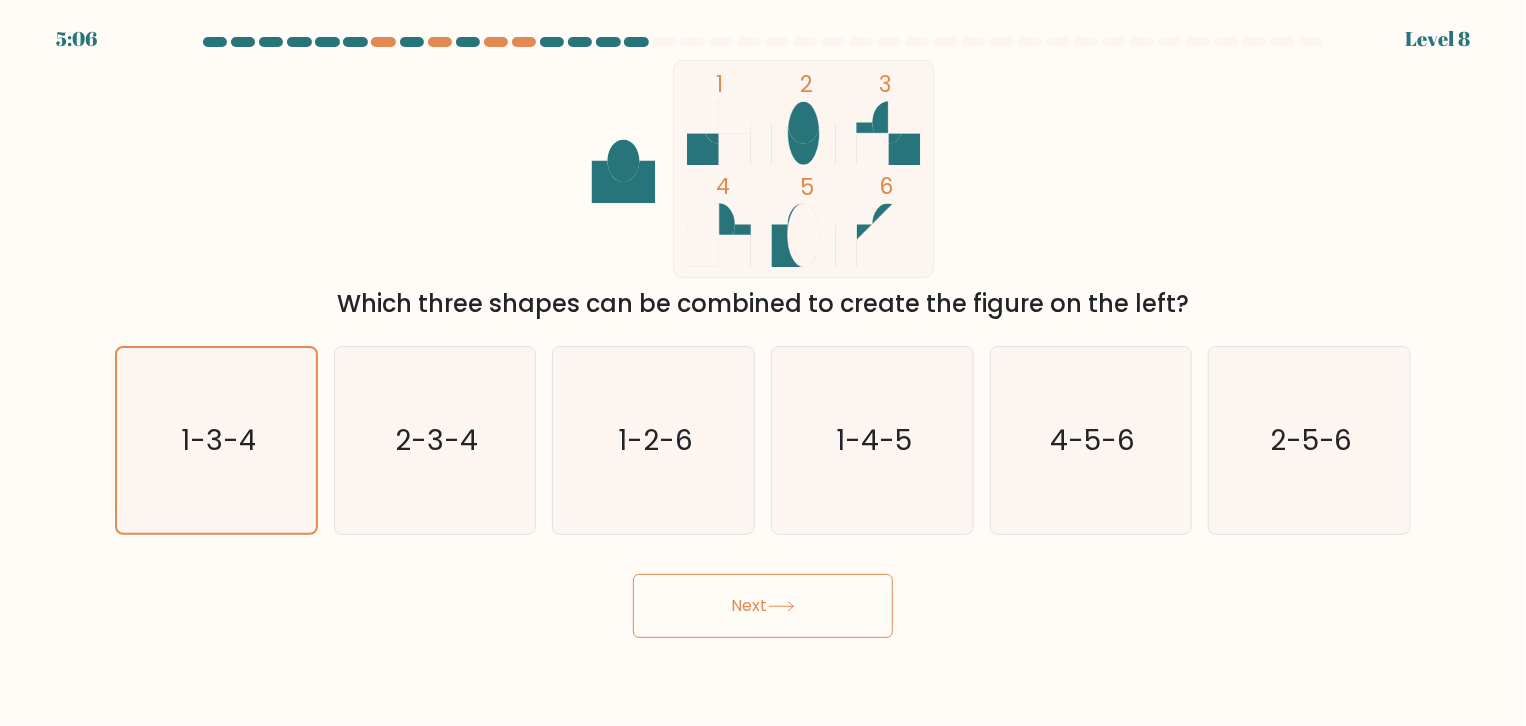 click on "Next" at bounding box center [763, 606] 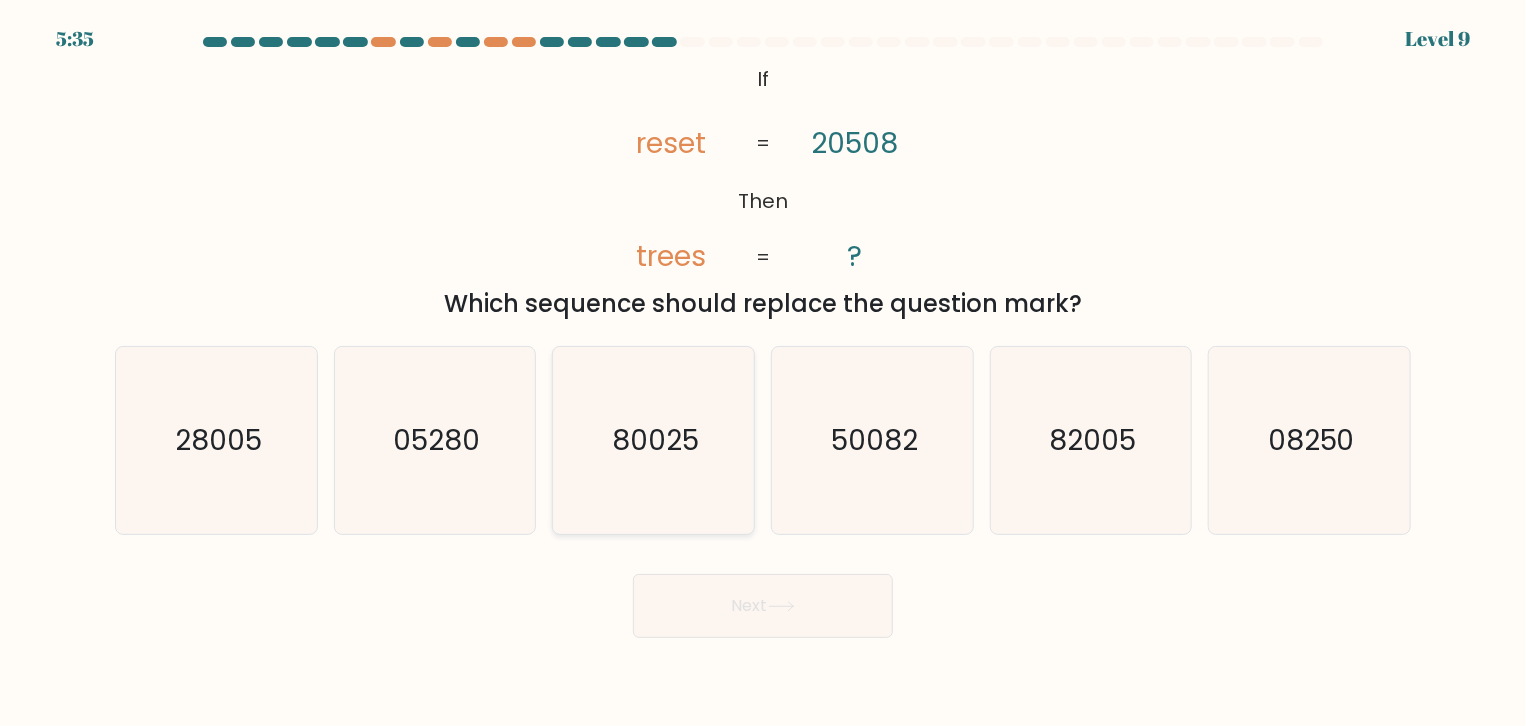 click on "80025" 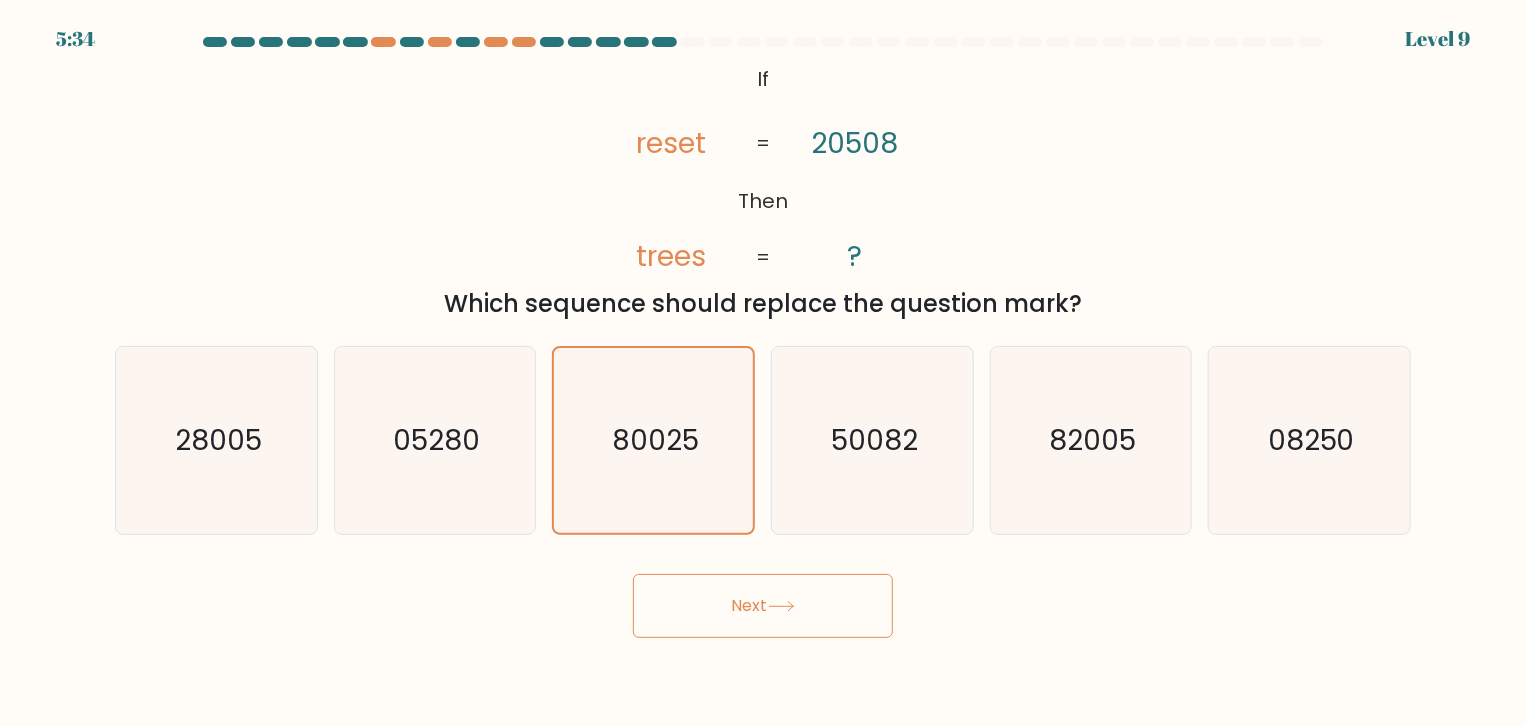 click on "Next" at bounding box center (763, 606) 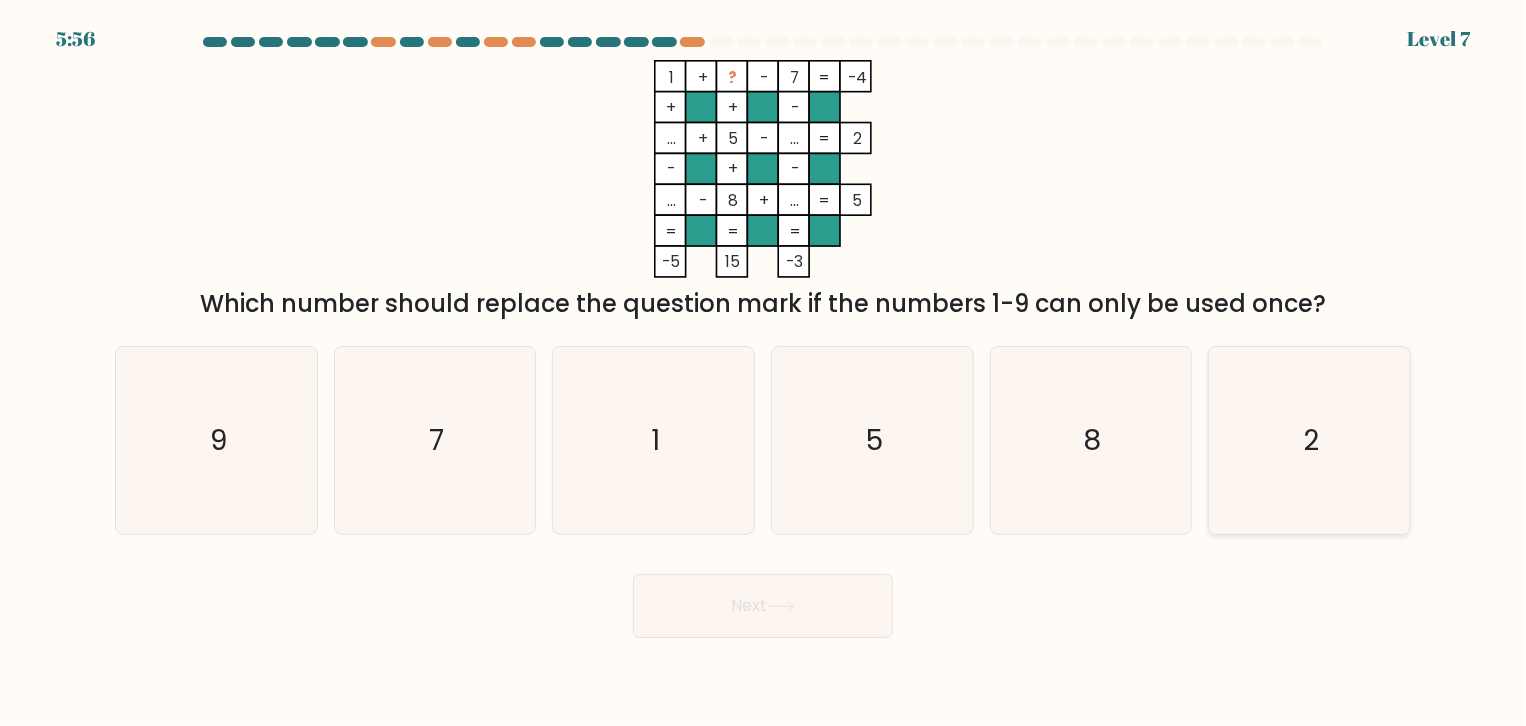click on "2" 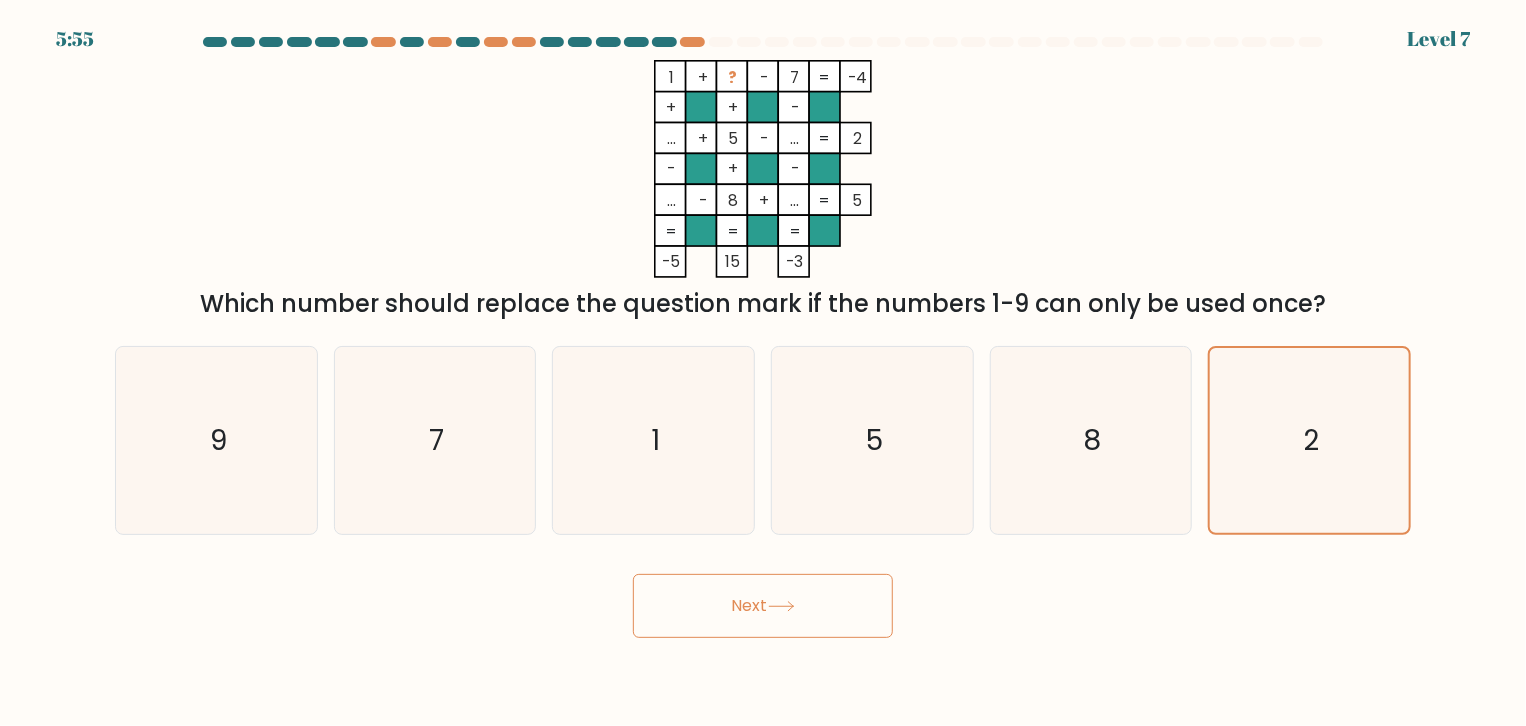 click on "Next" at bounding box center (763, 606) 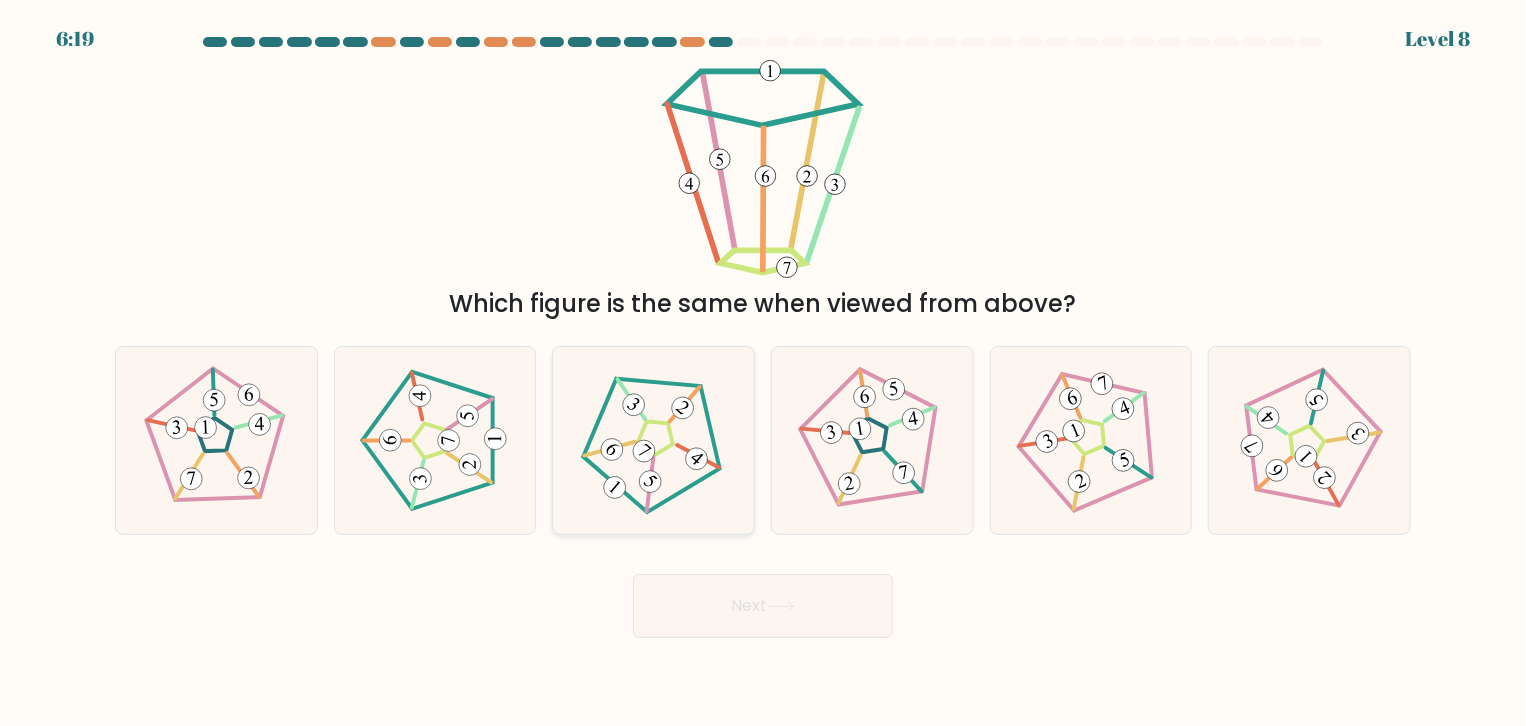 click 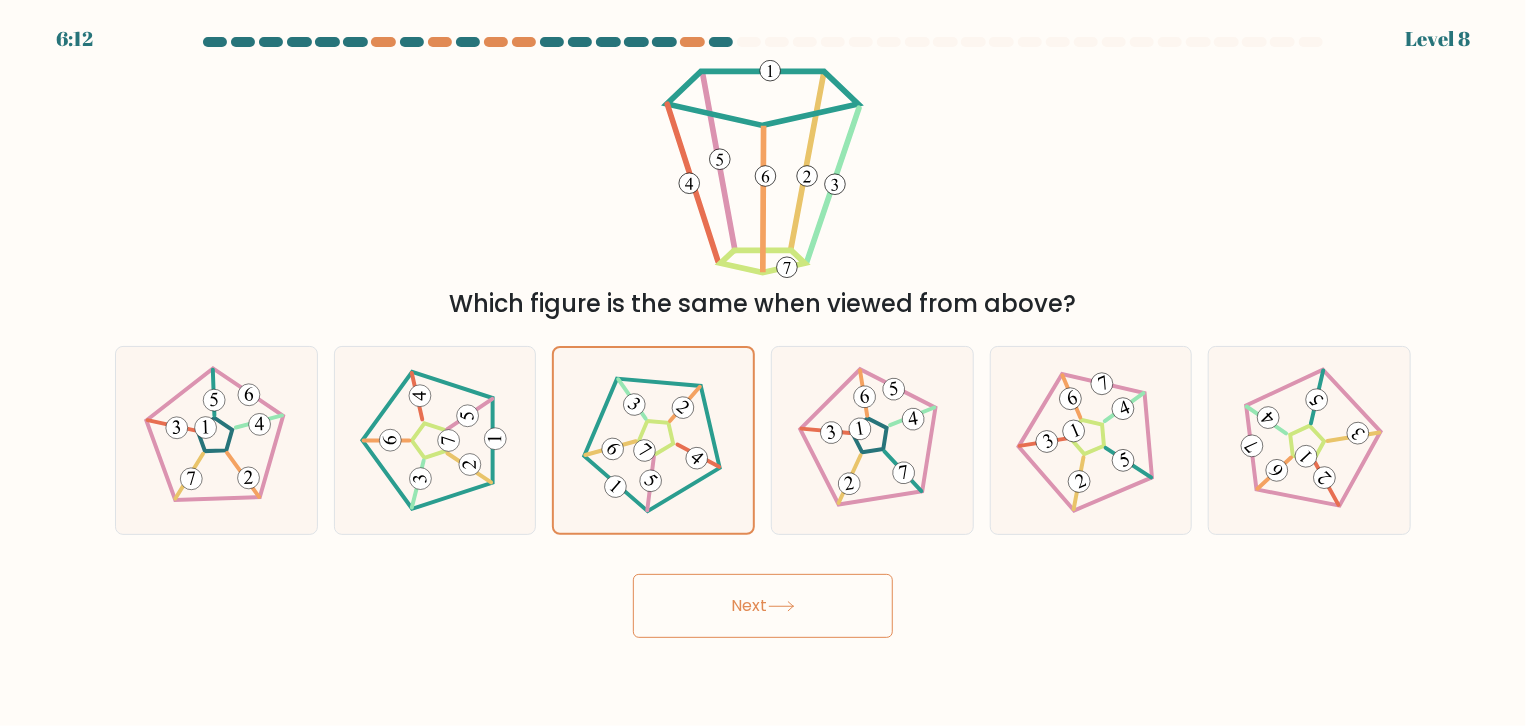 click on "Next" at bounding box center [763, 606] 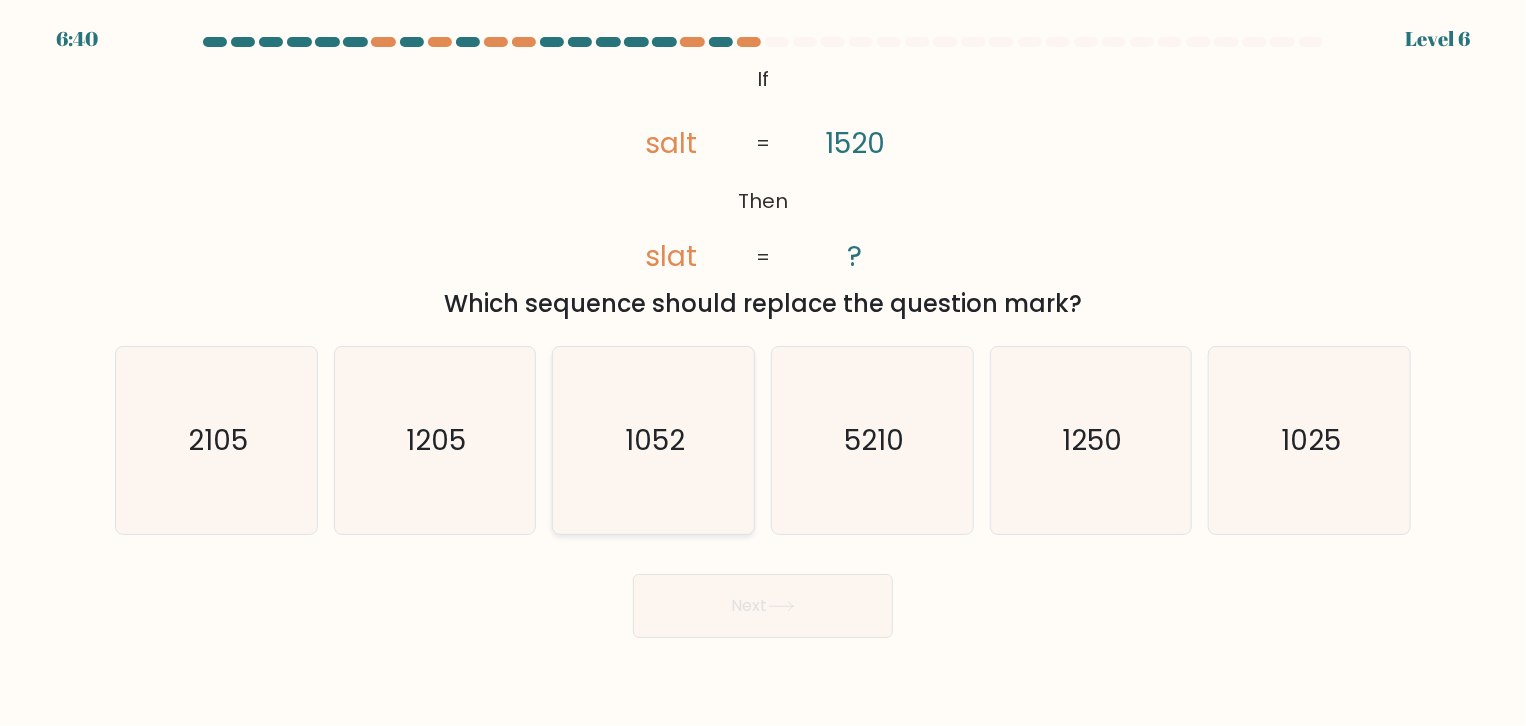 click on "1052" 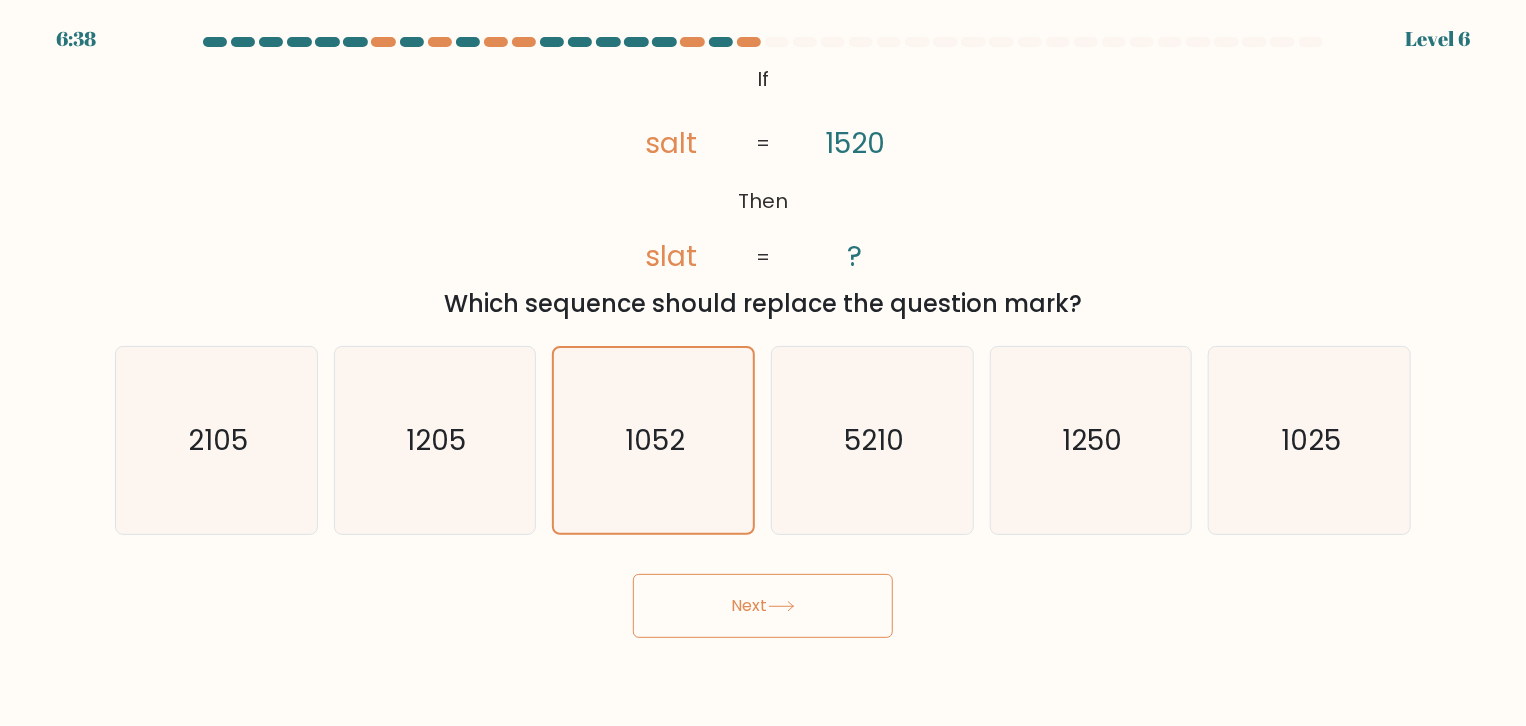 click on "Next" at bounding box center [763, 606] 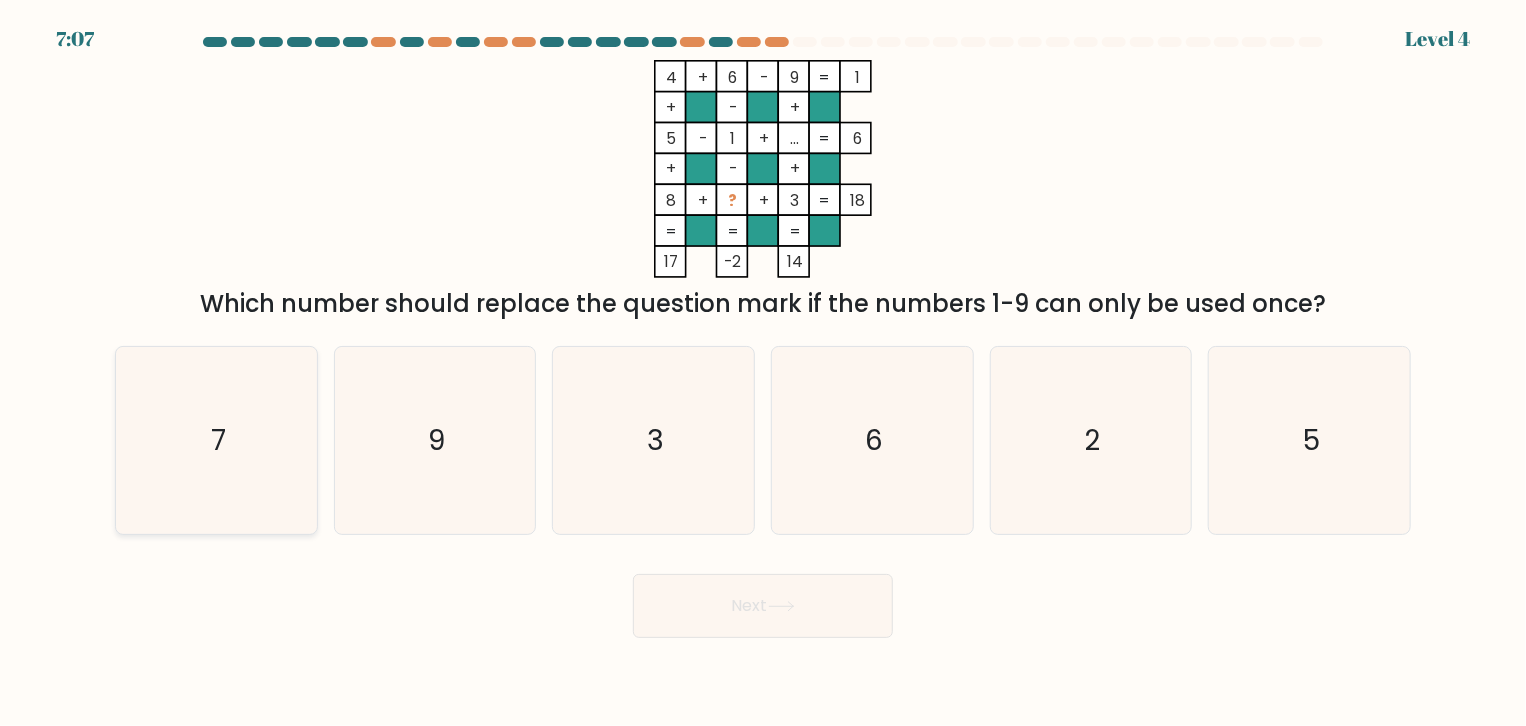click on "7" 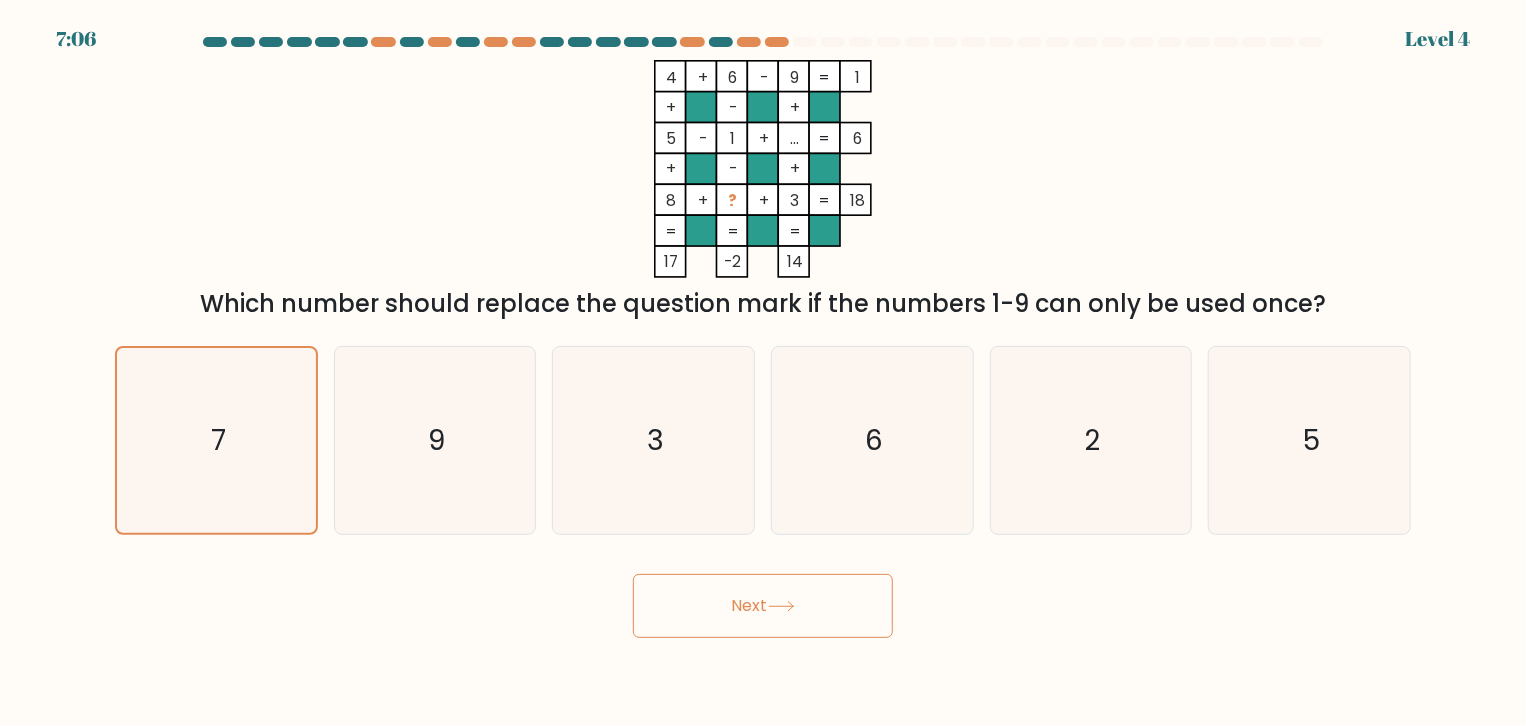 click on "Next" at bounding box center [763, 606] 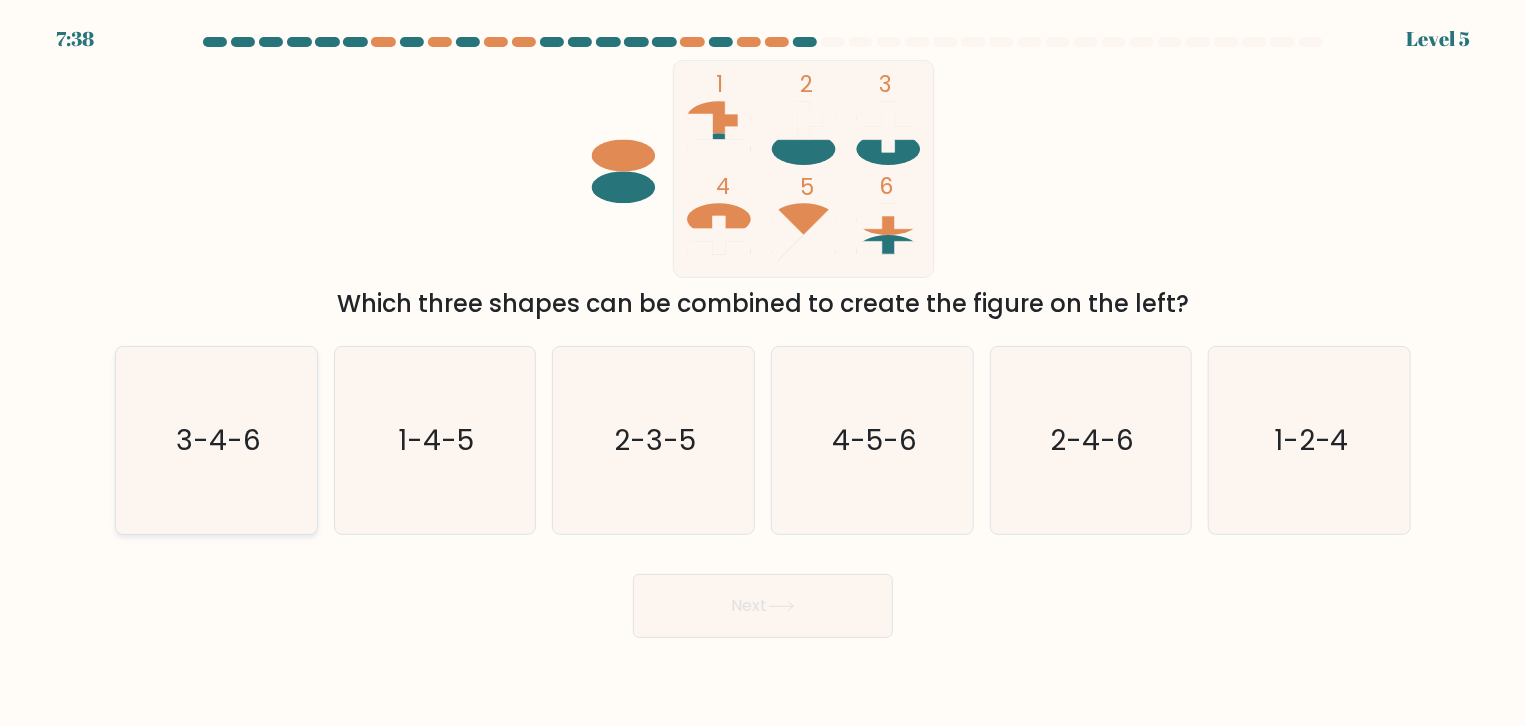 click on "3-4-6" 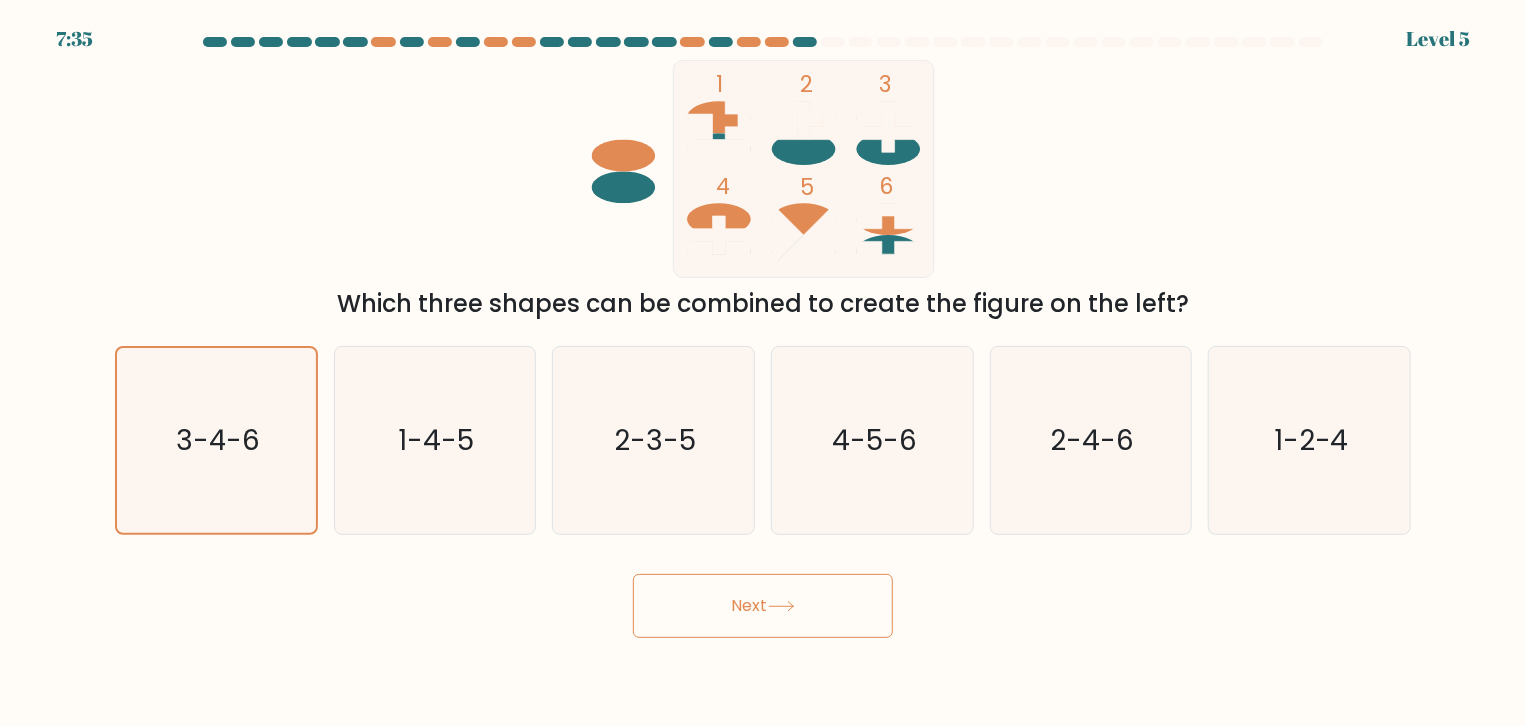 click on "Next" at bounding box center (763, 606) 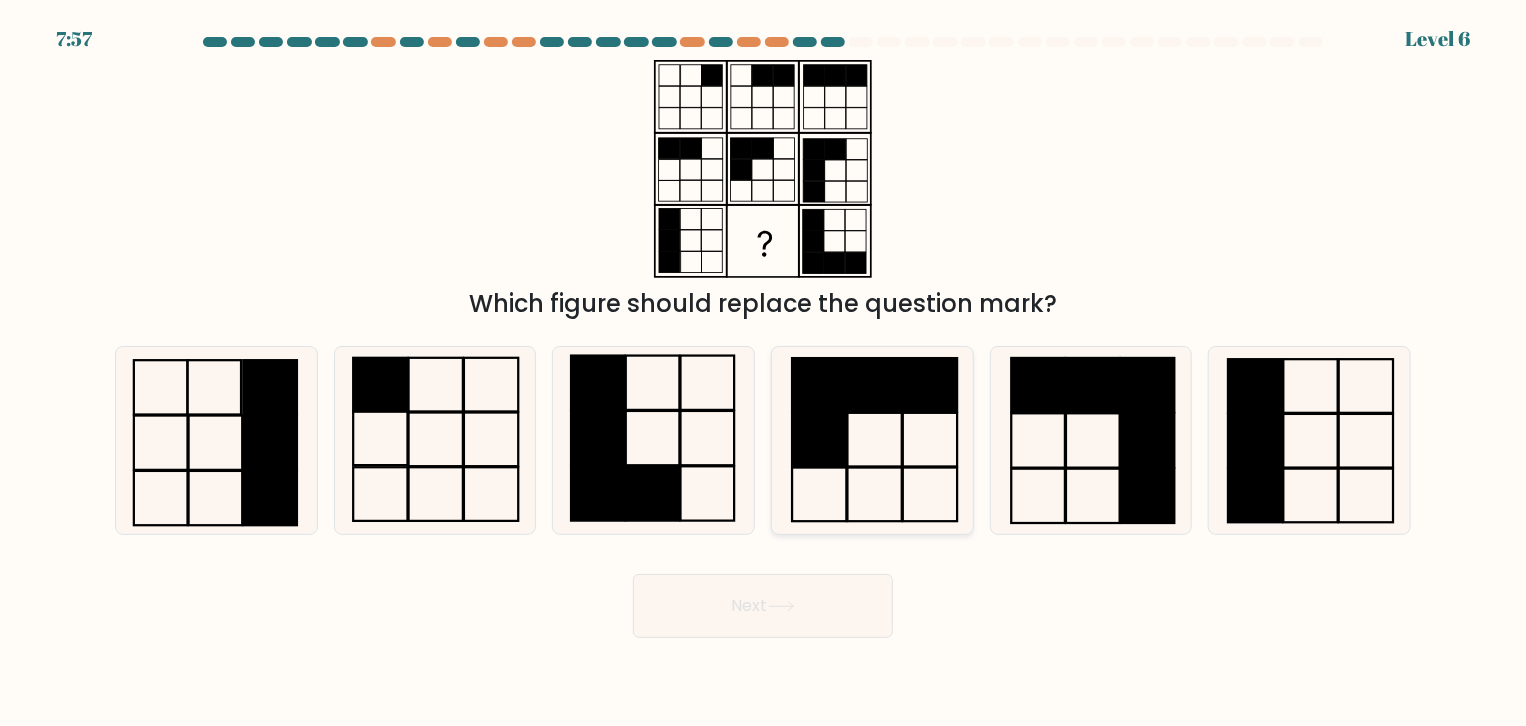click 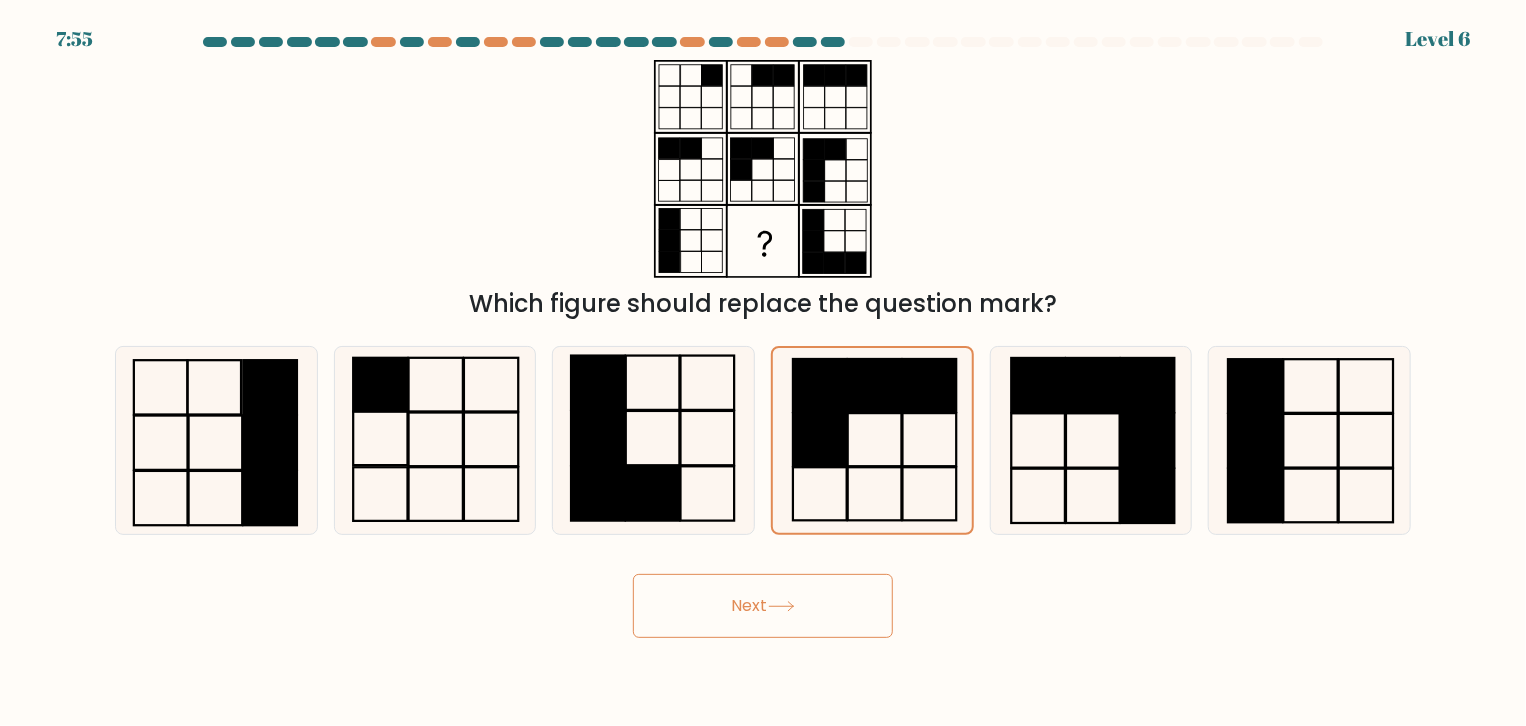 click on "Next" at bounding box center [763, 606] 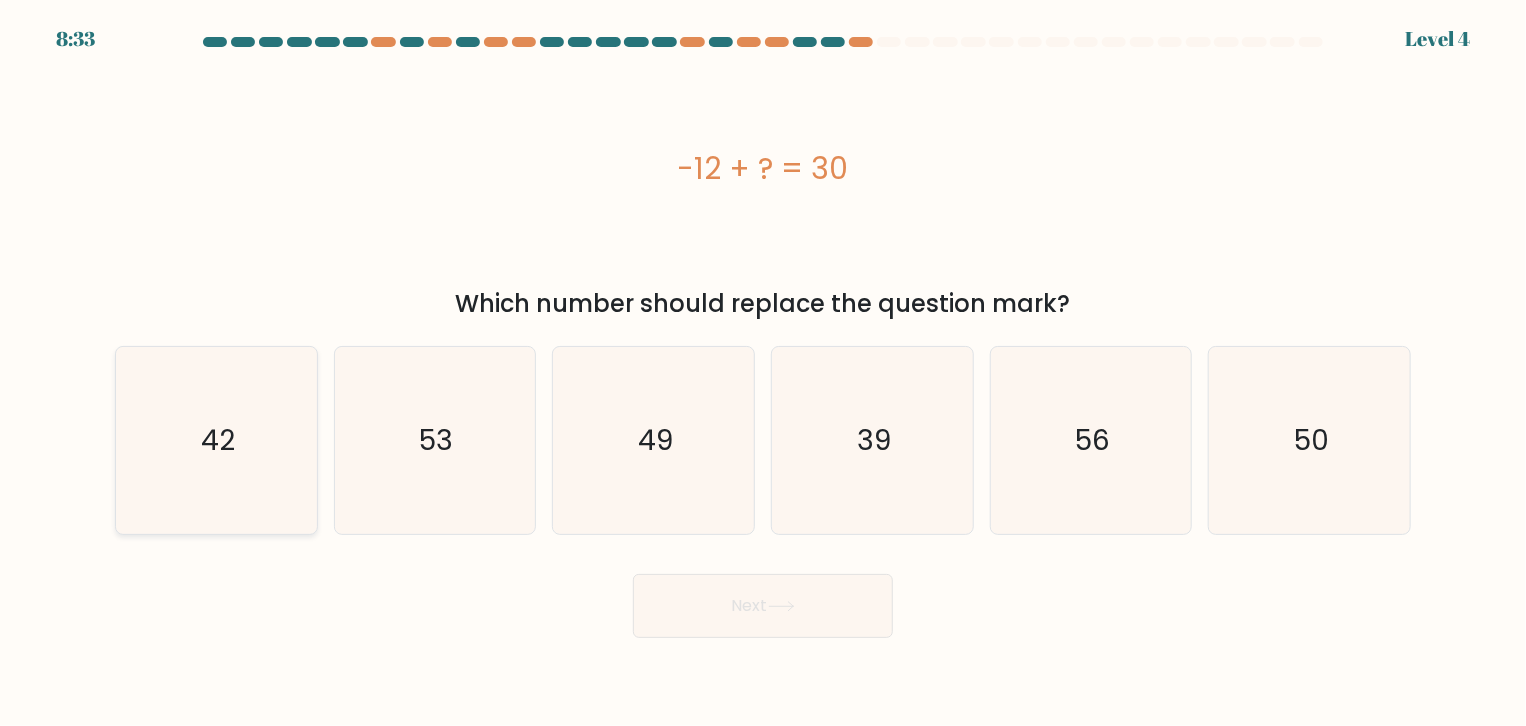 click on "42" 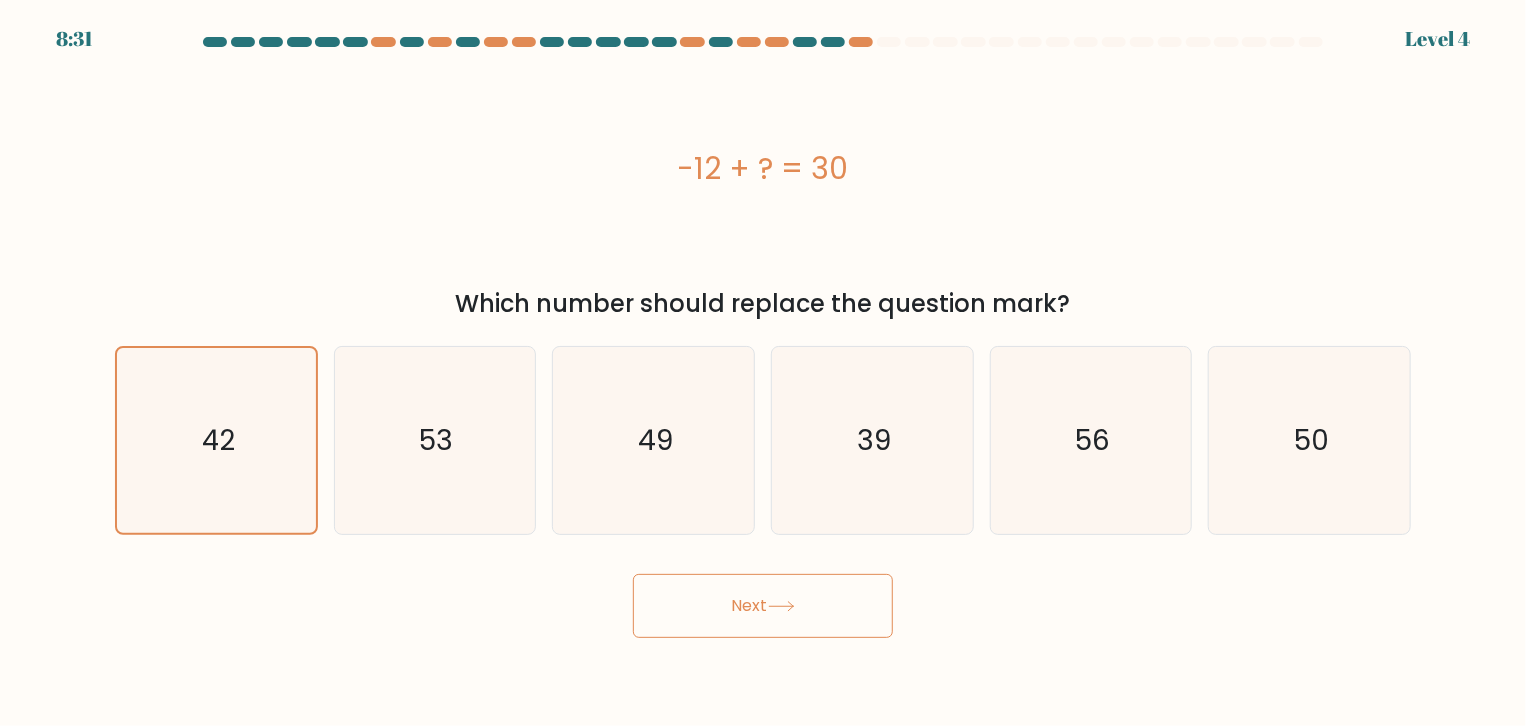 click on "Next" at bounding box center [763, 606] 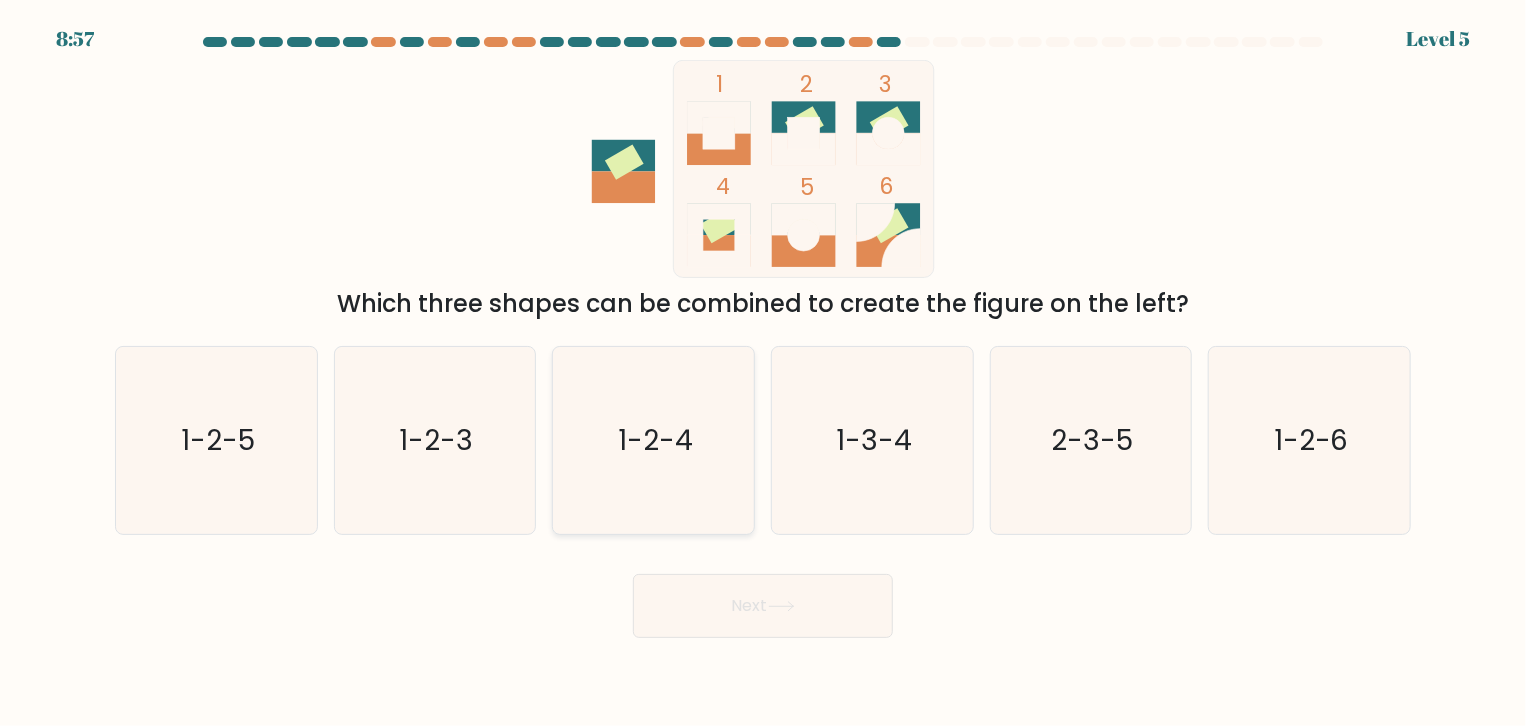 click on "1-2-4" 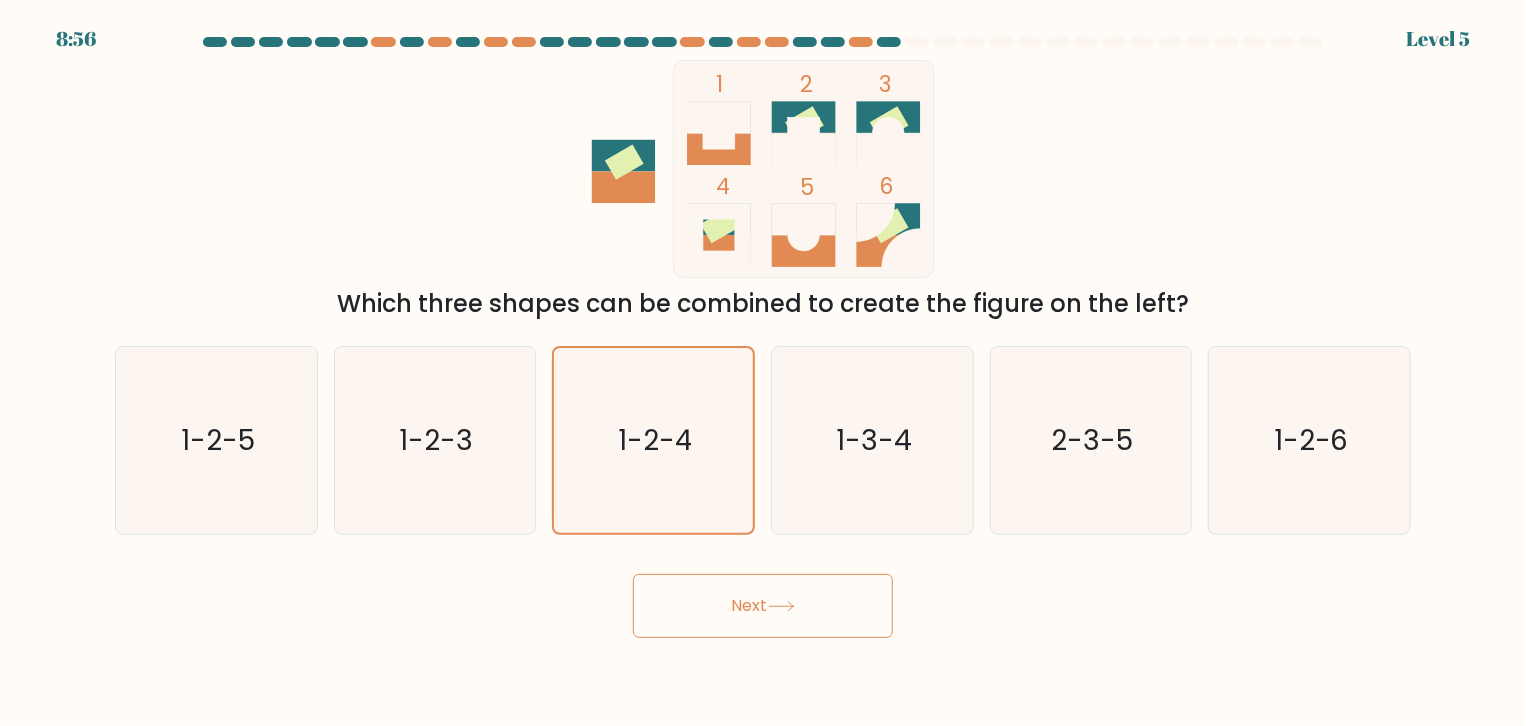 click on "Next" at bounding box center [763, 606] 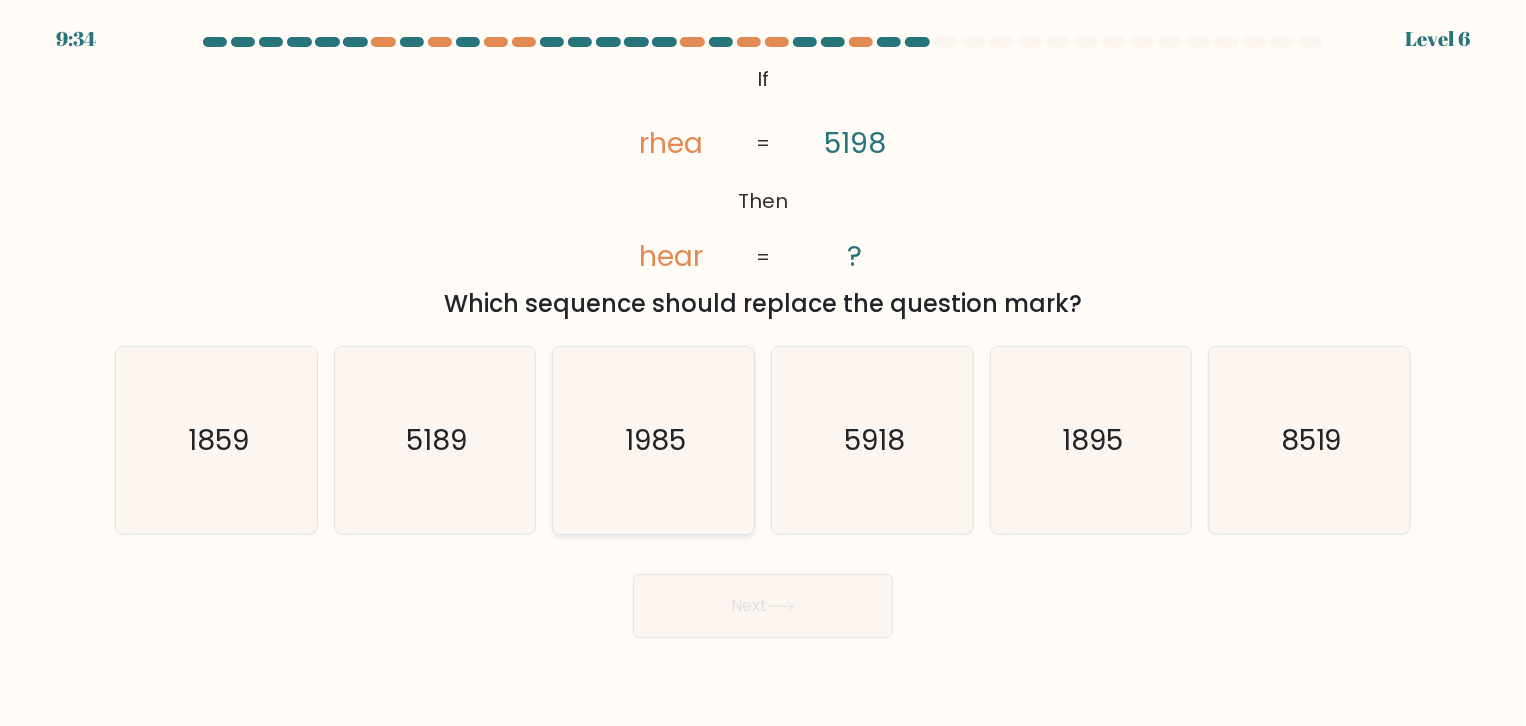 click on "1985" 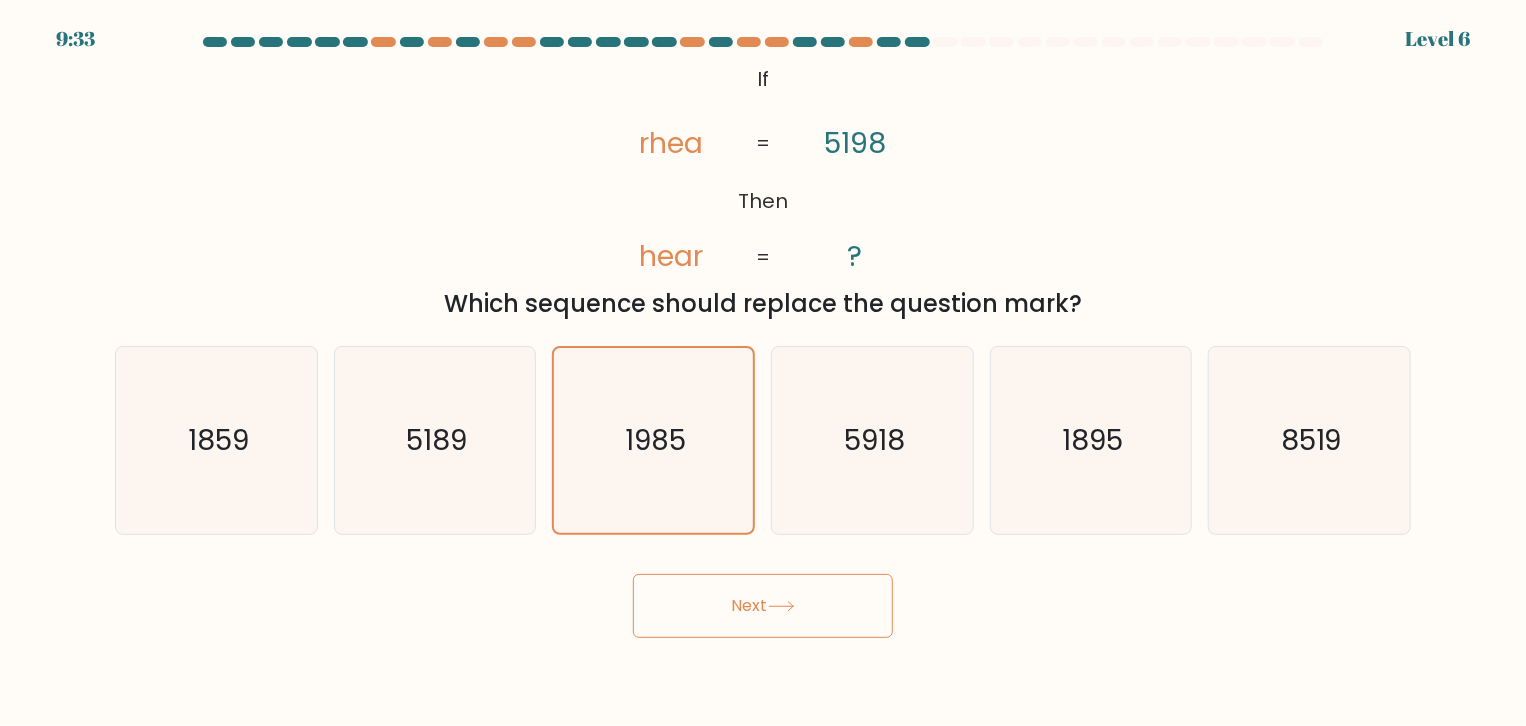 click on "Next" at bounding box center [763, 606] 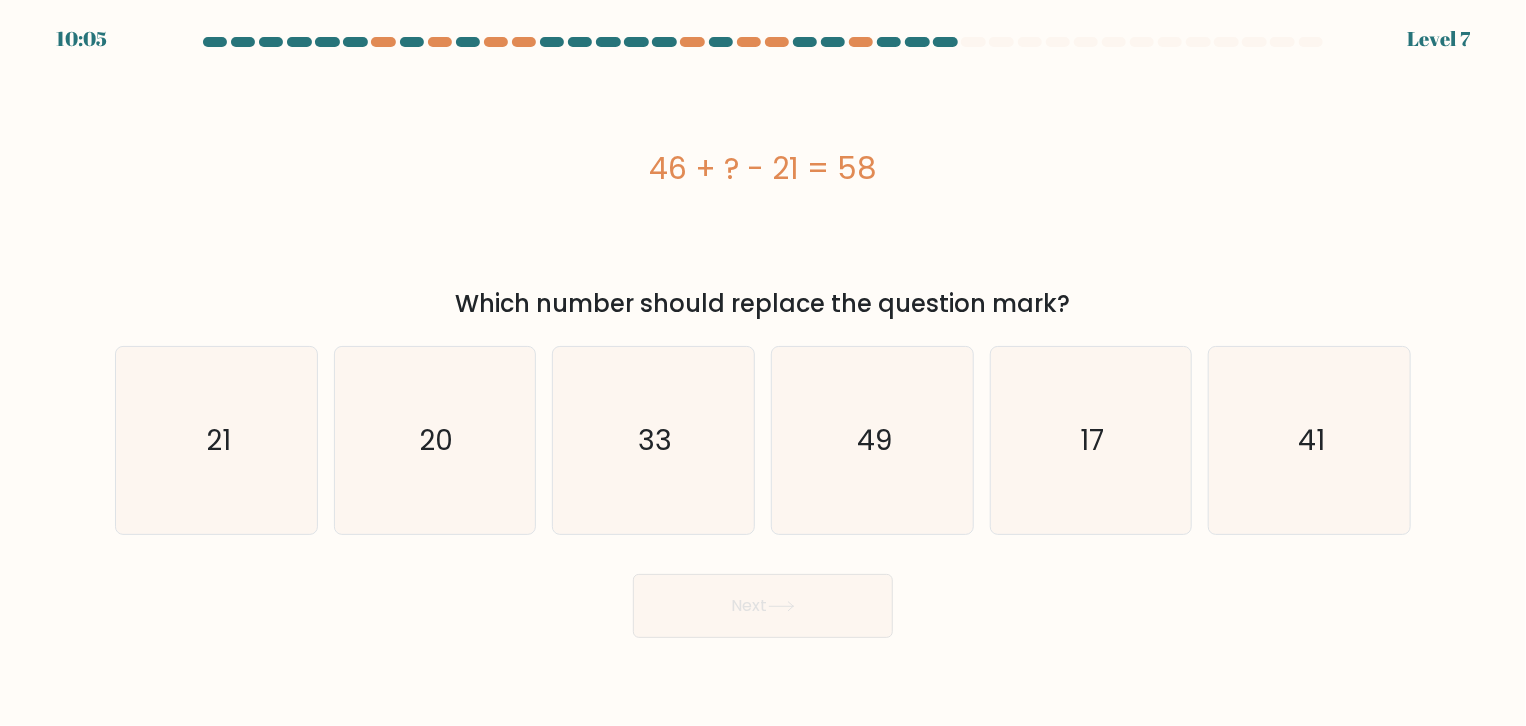 type 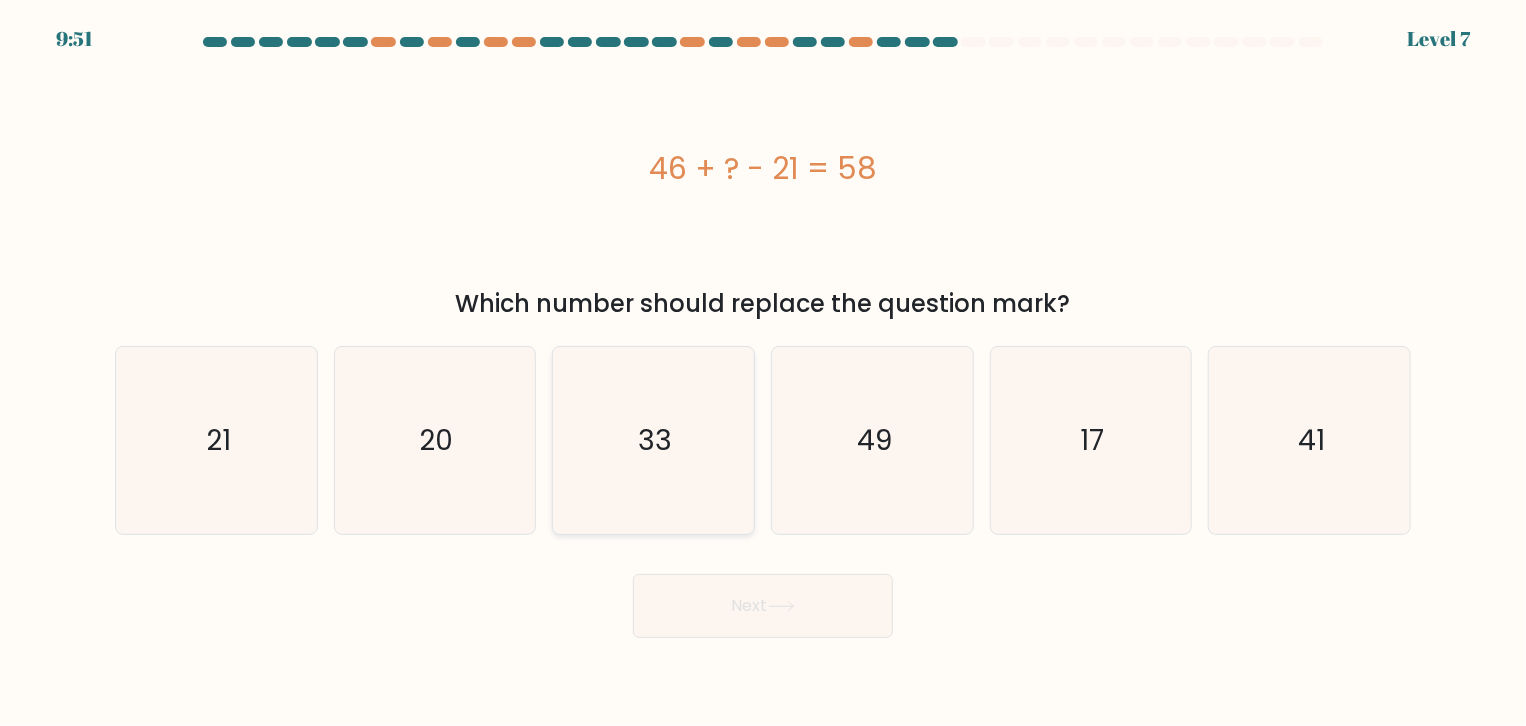 click on "33" 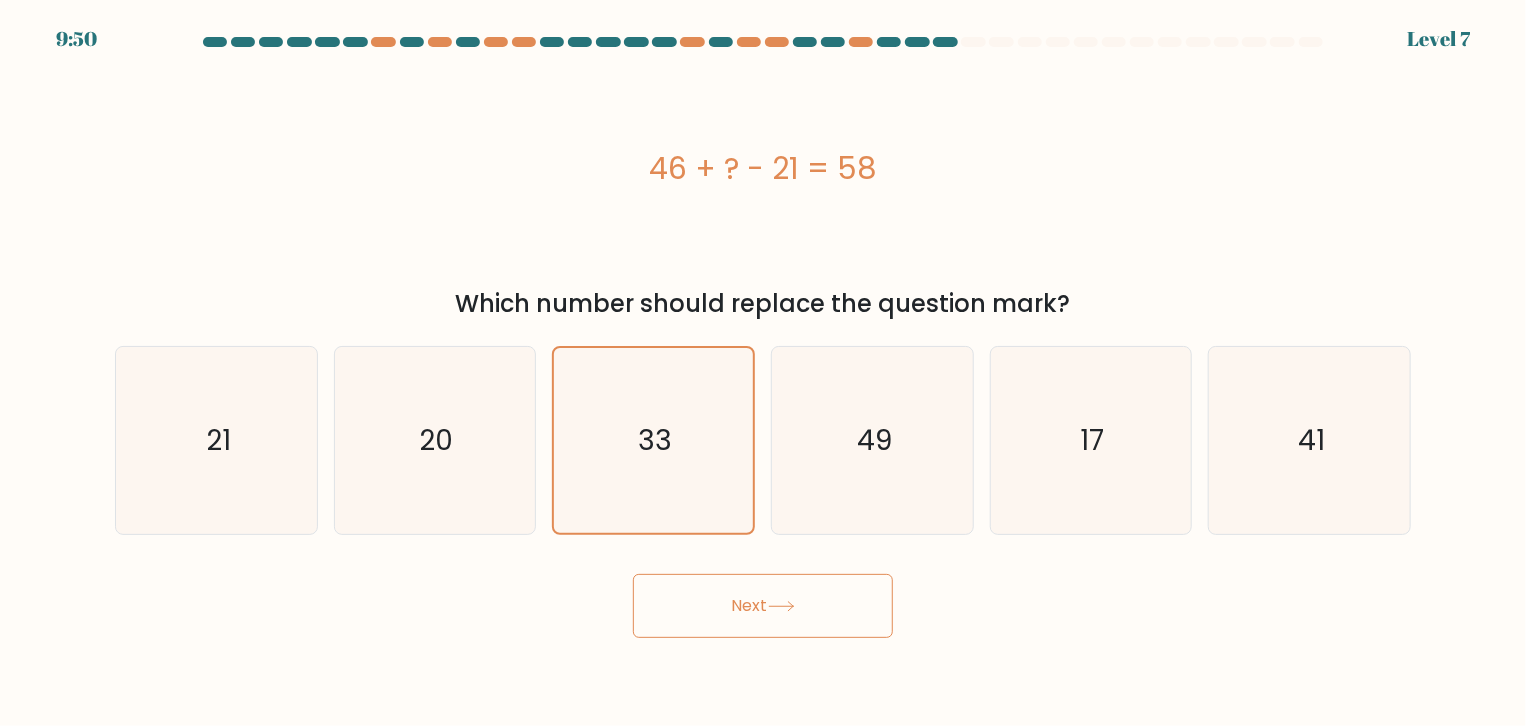 click on "Next" at bounding box center [763, 606] 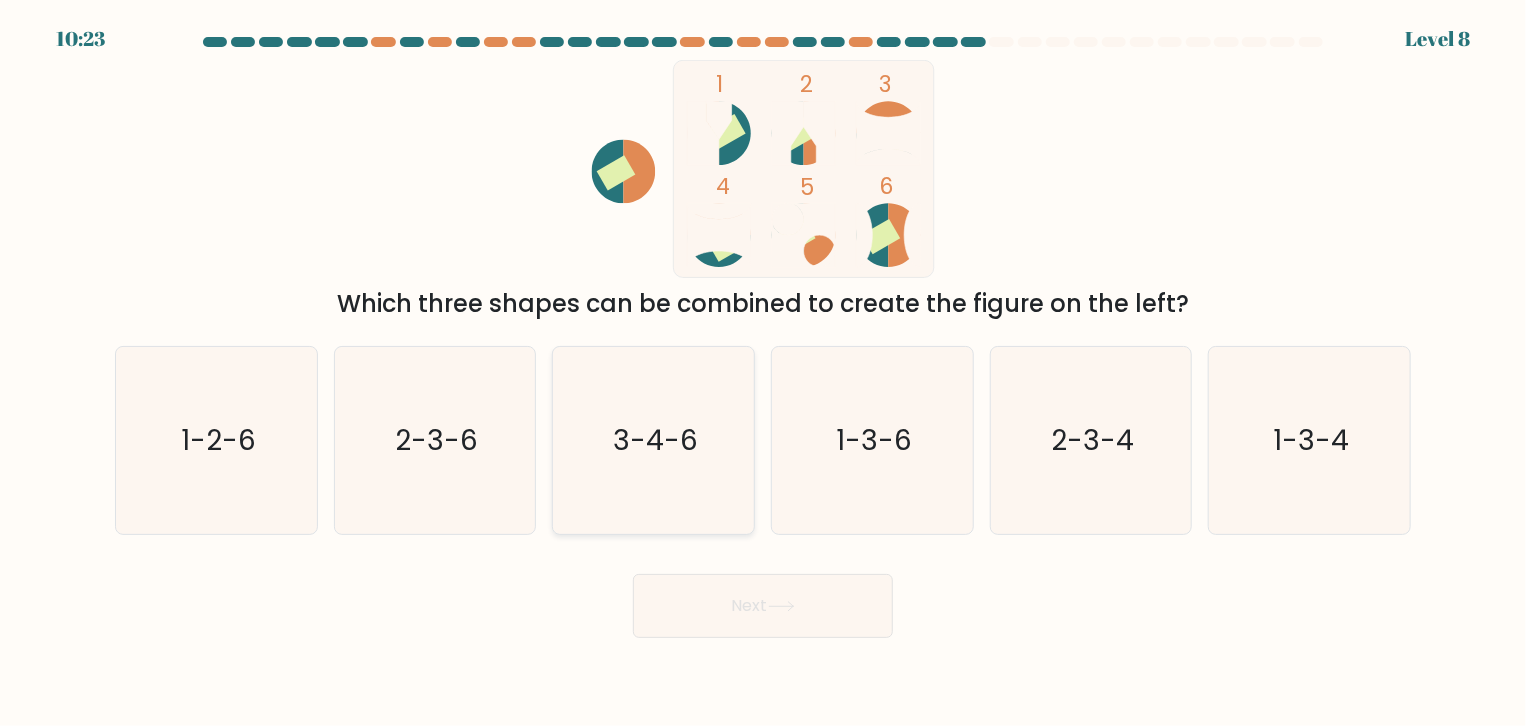 click on "3-4-6" 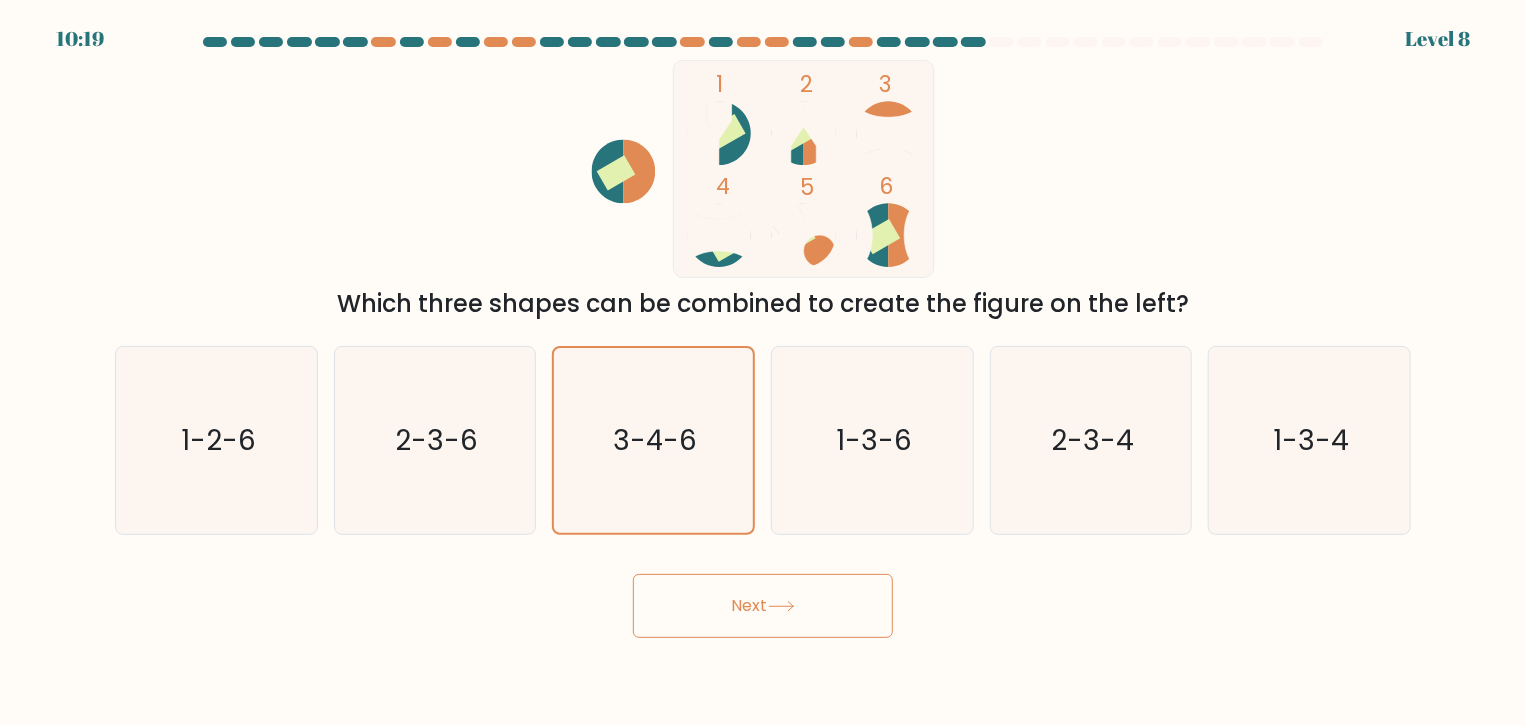click on "Next" at bounding box center (763, 606) 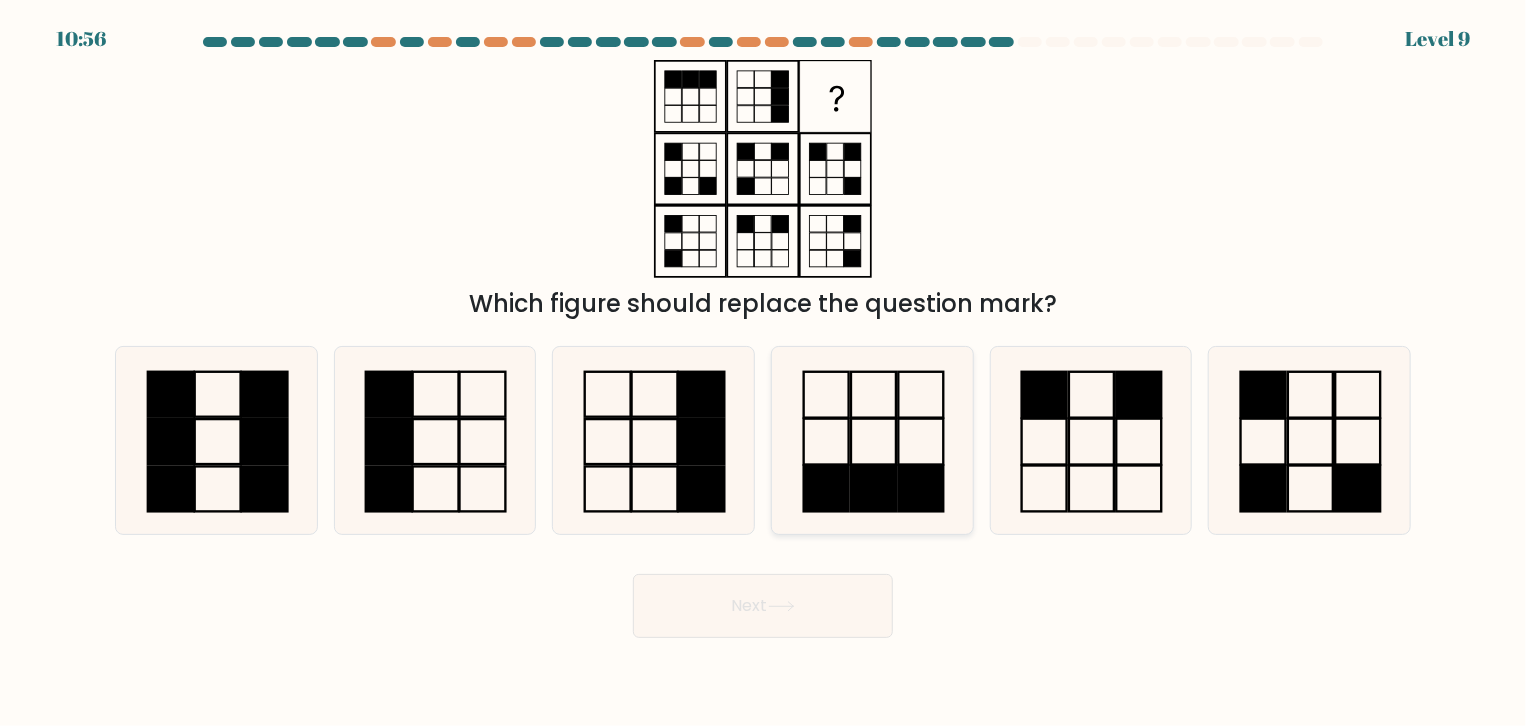 click 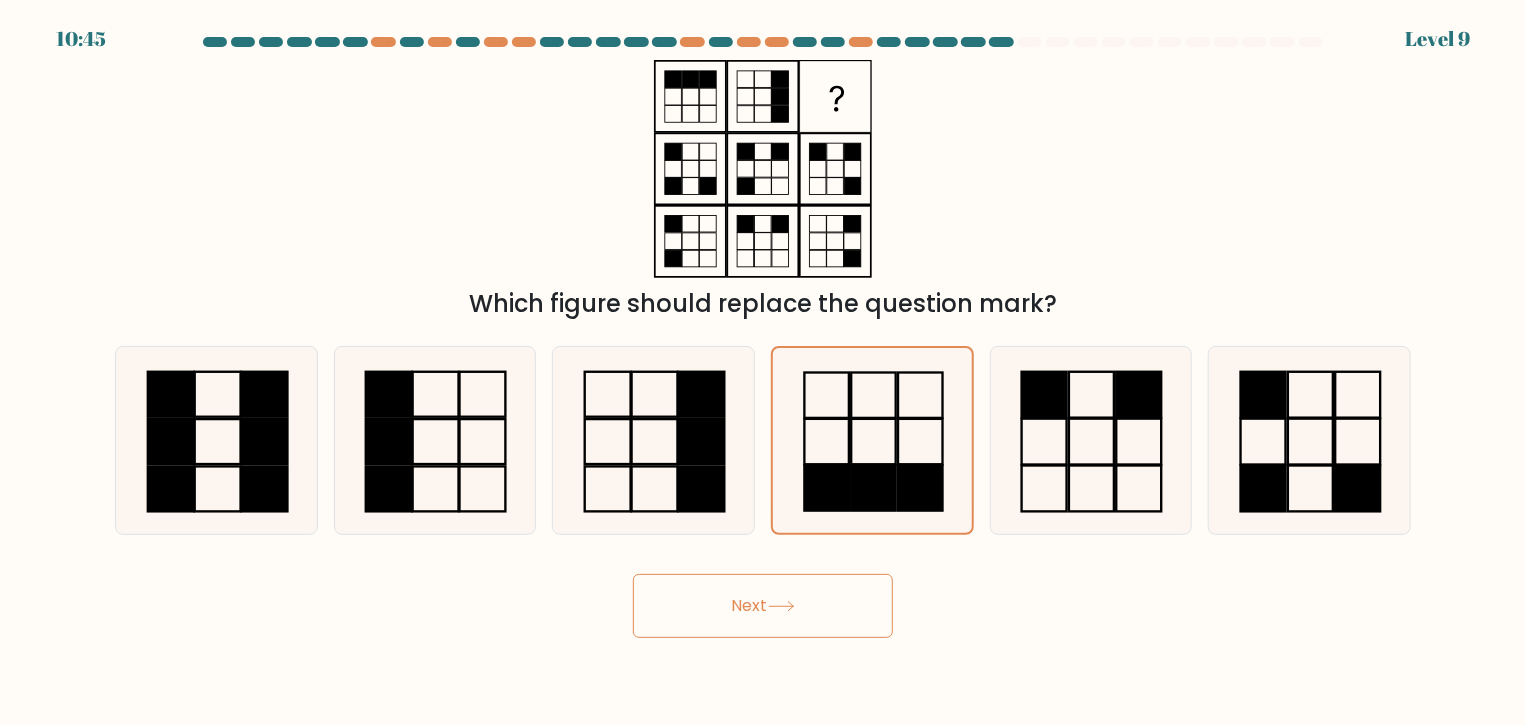 click on "Next" at bounding box center (763, 606) 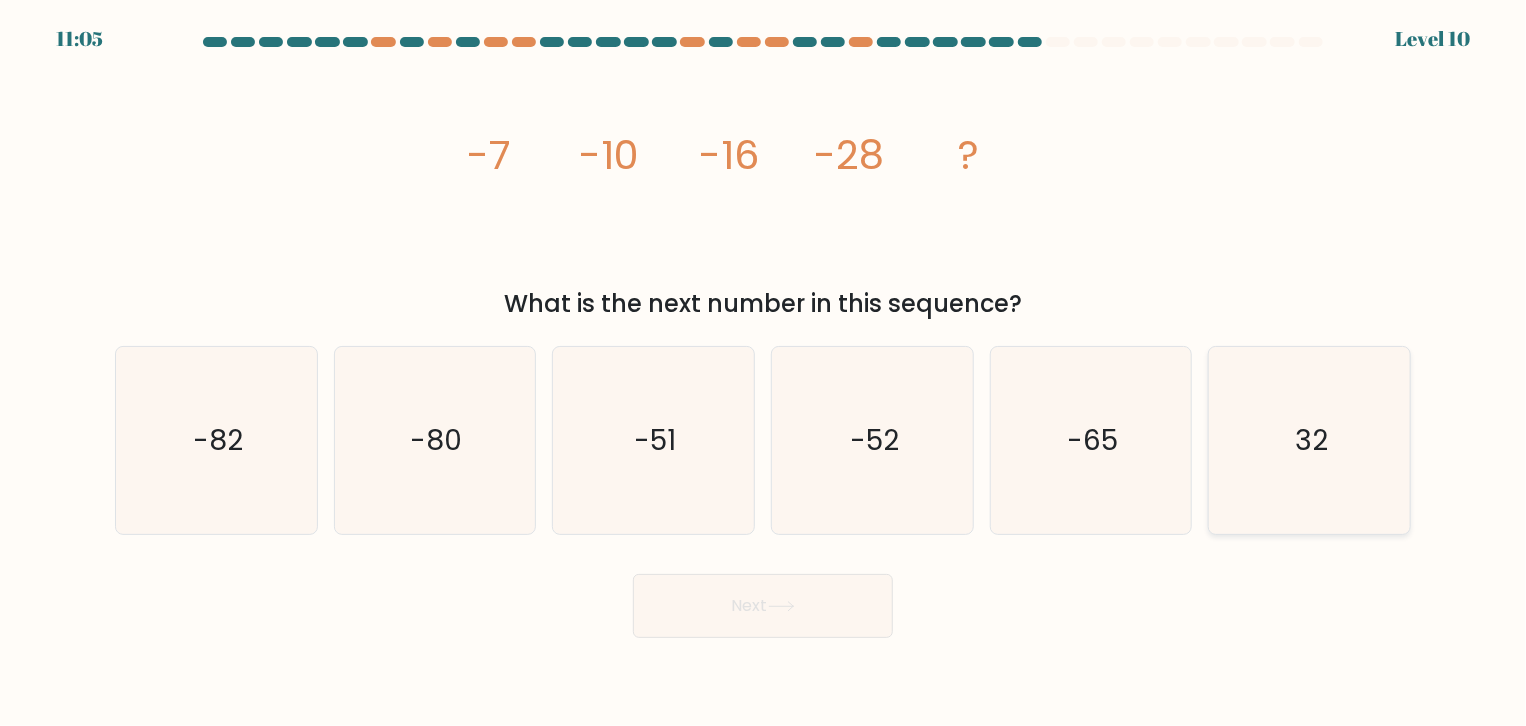 click on "32" 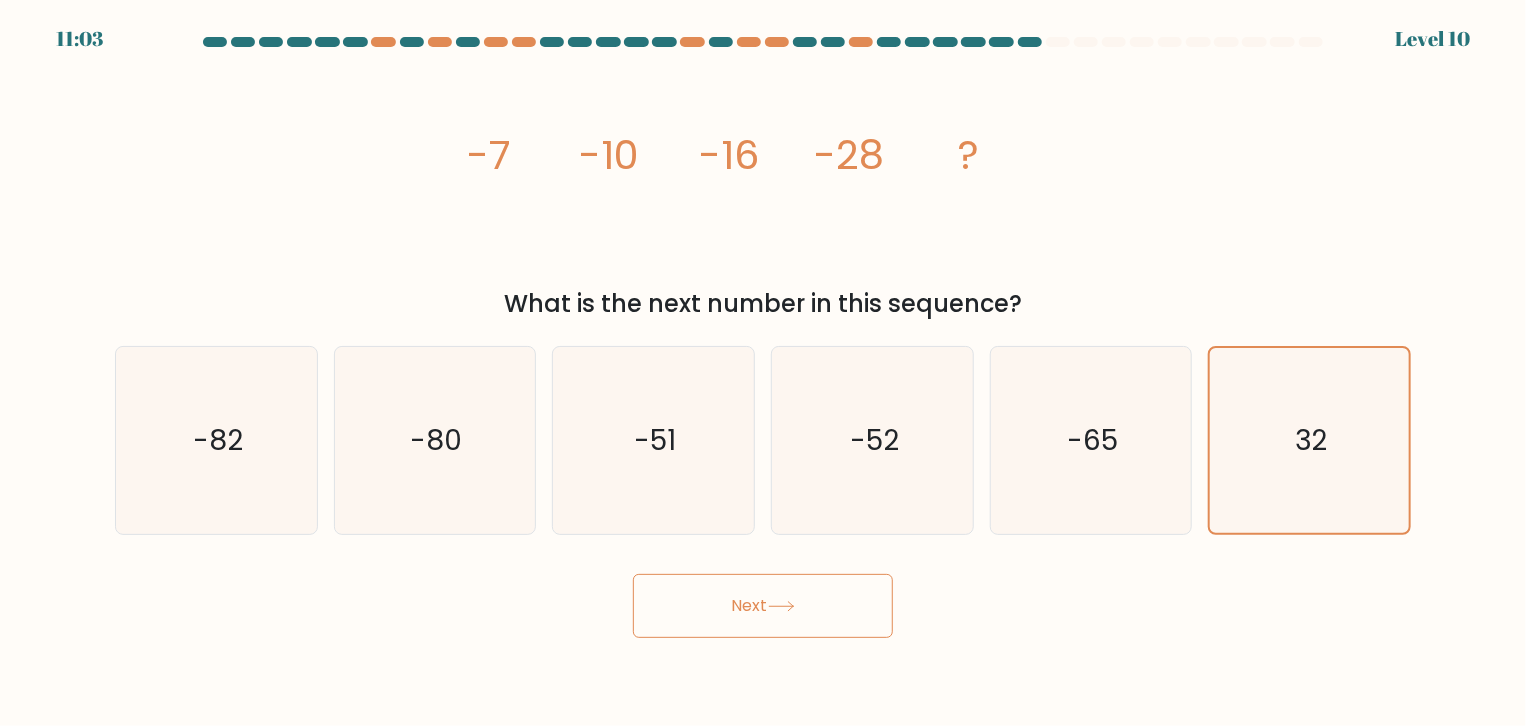 click on "Next" at bounding box center (763, 606) 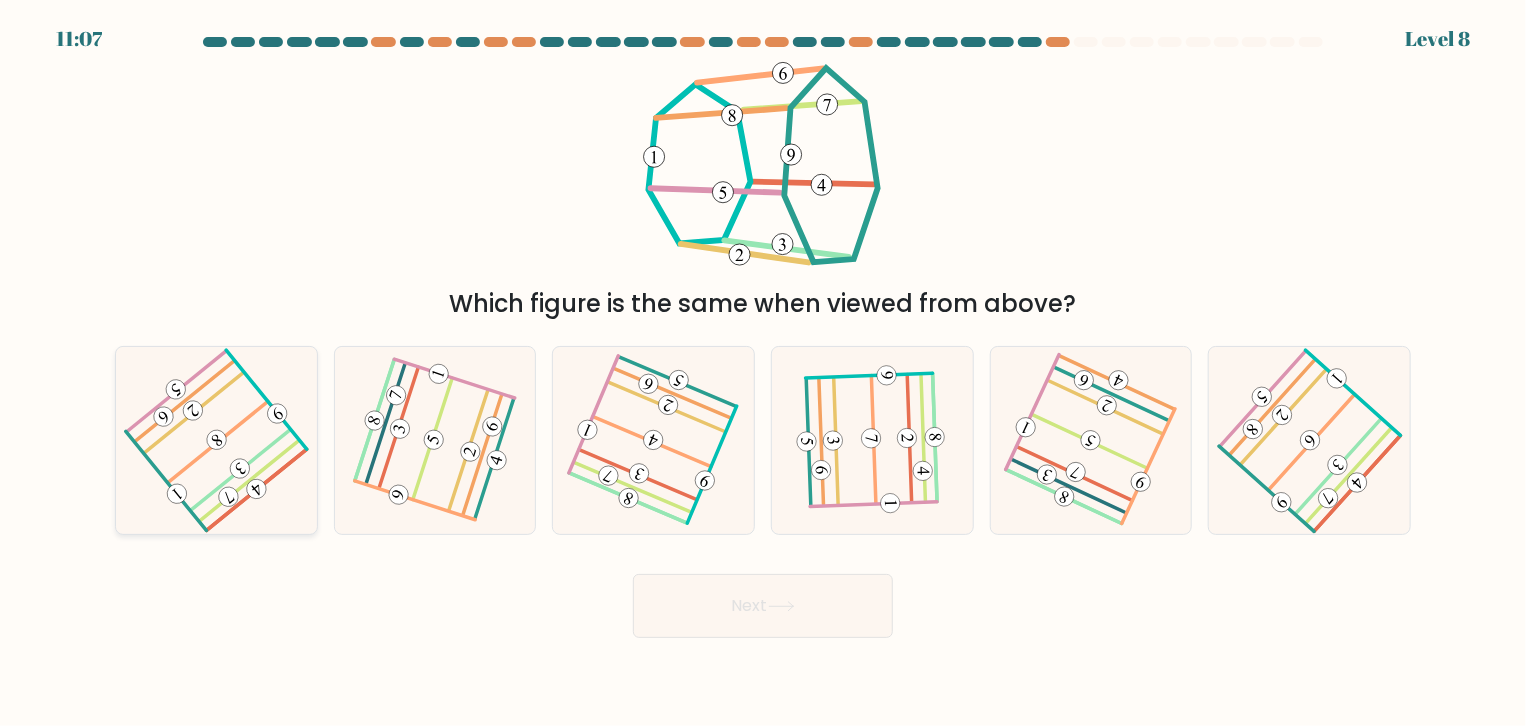 click 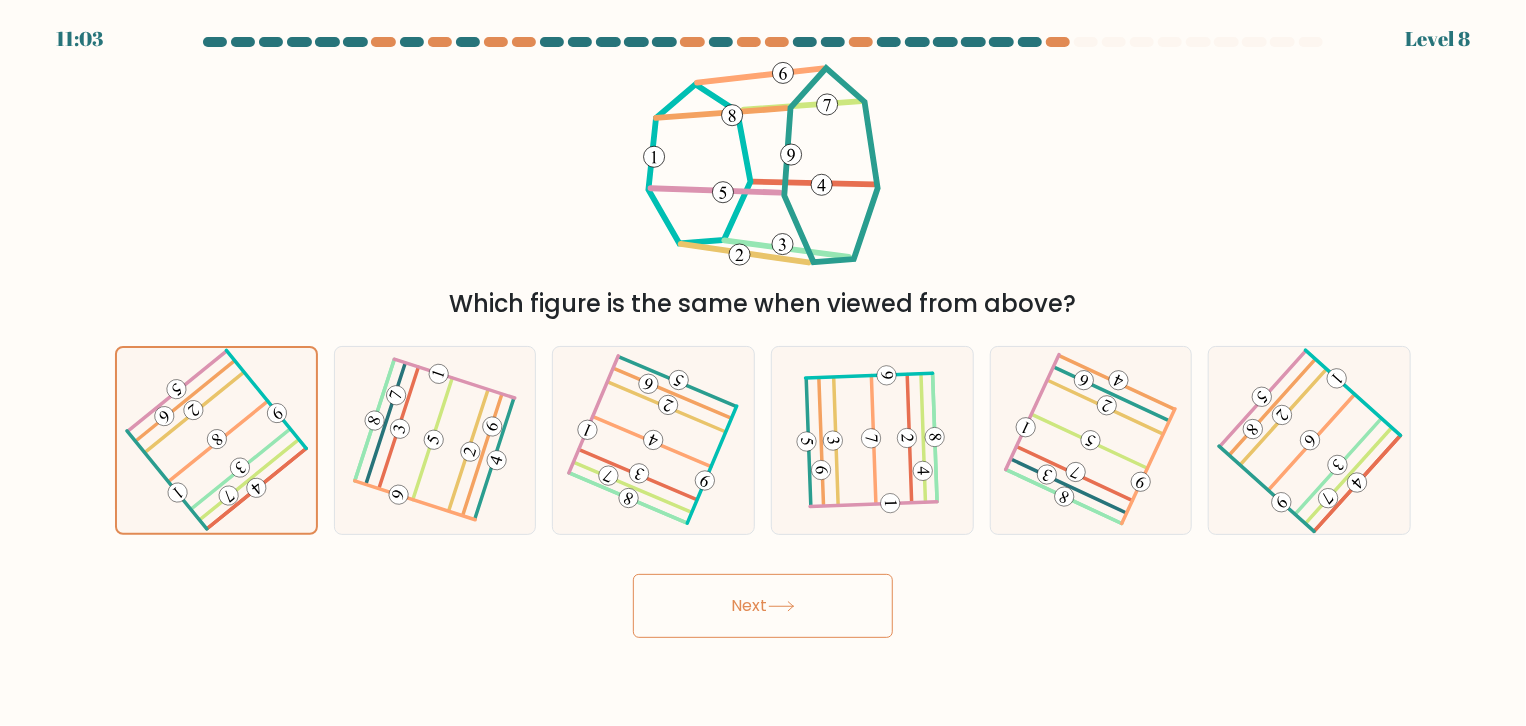 click on "Next" at bounding box center (763, 606) 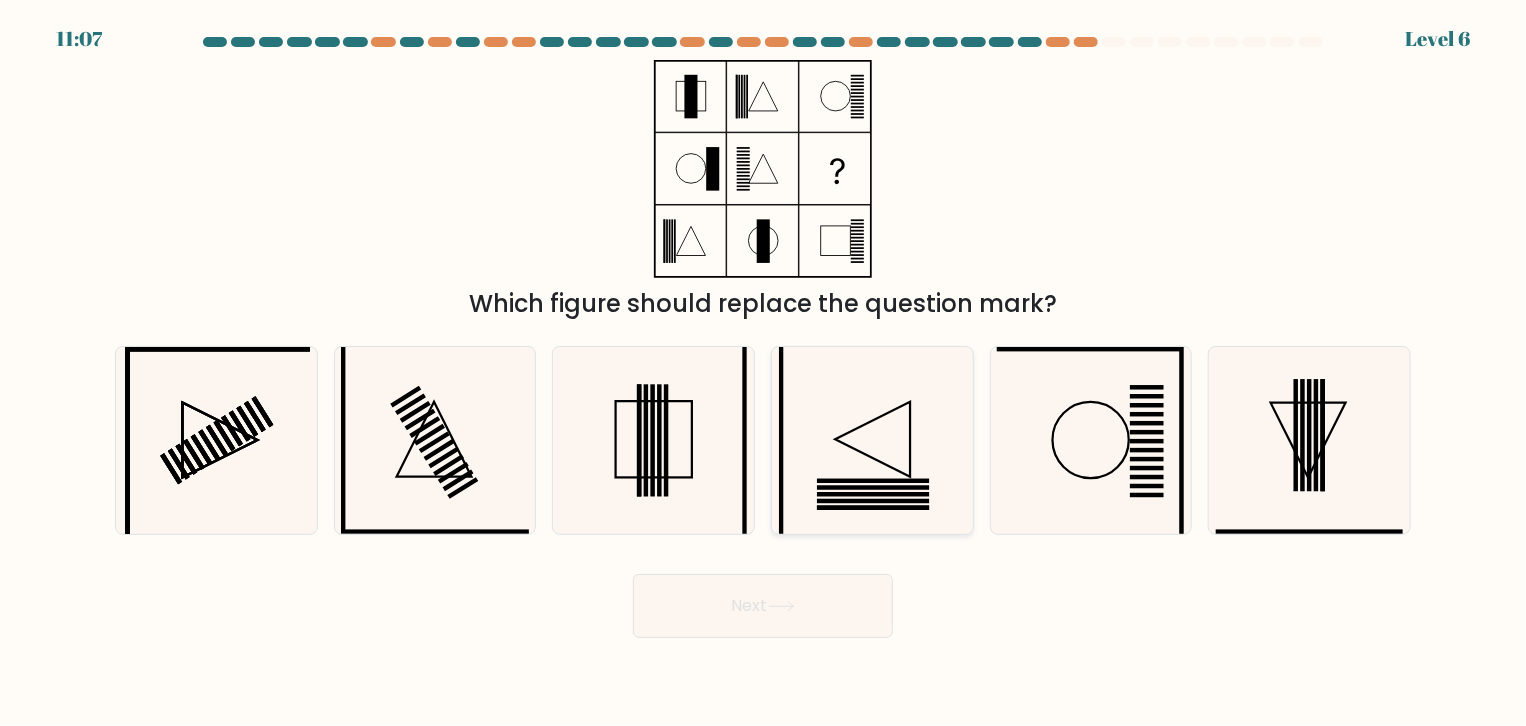 click 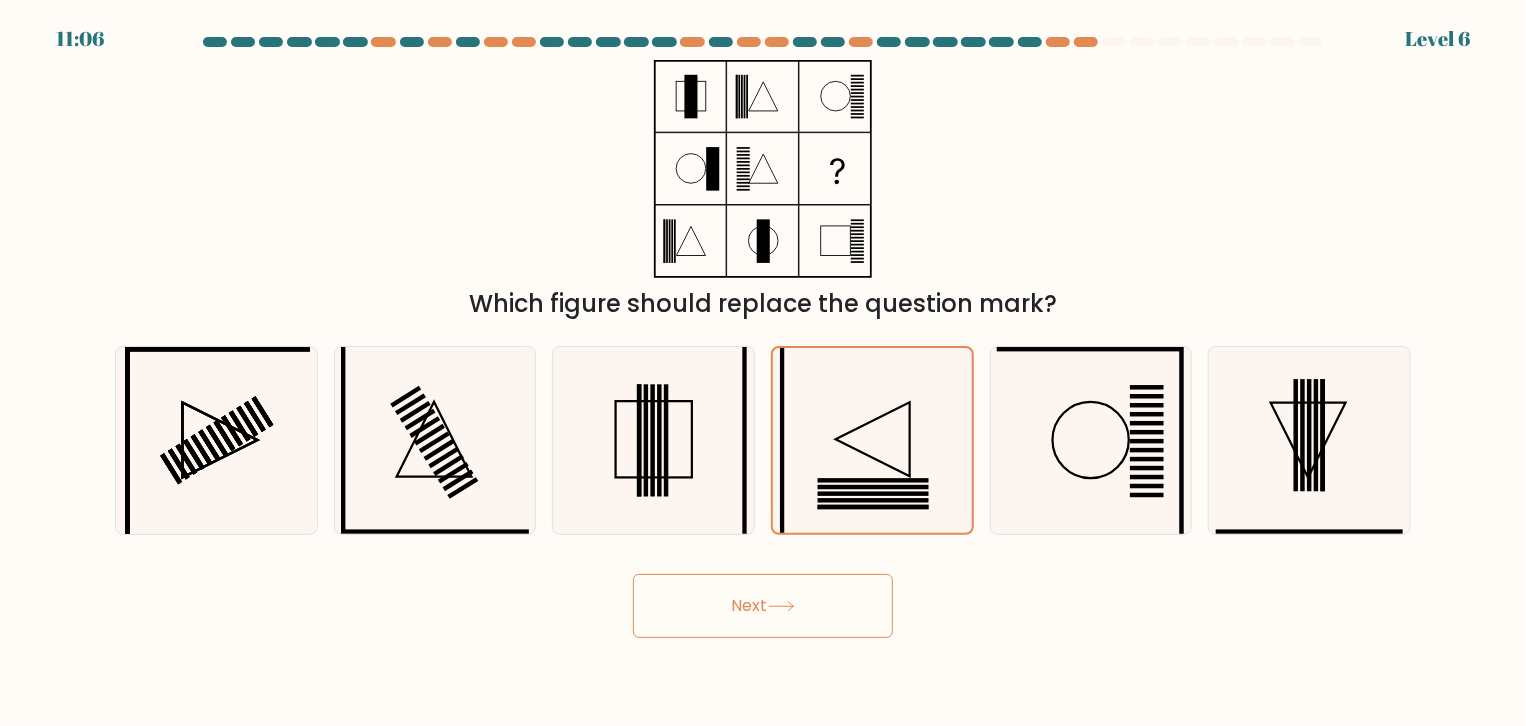 click on "Next" at bounding box center (763, 606) 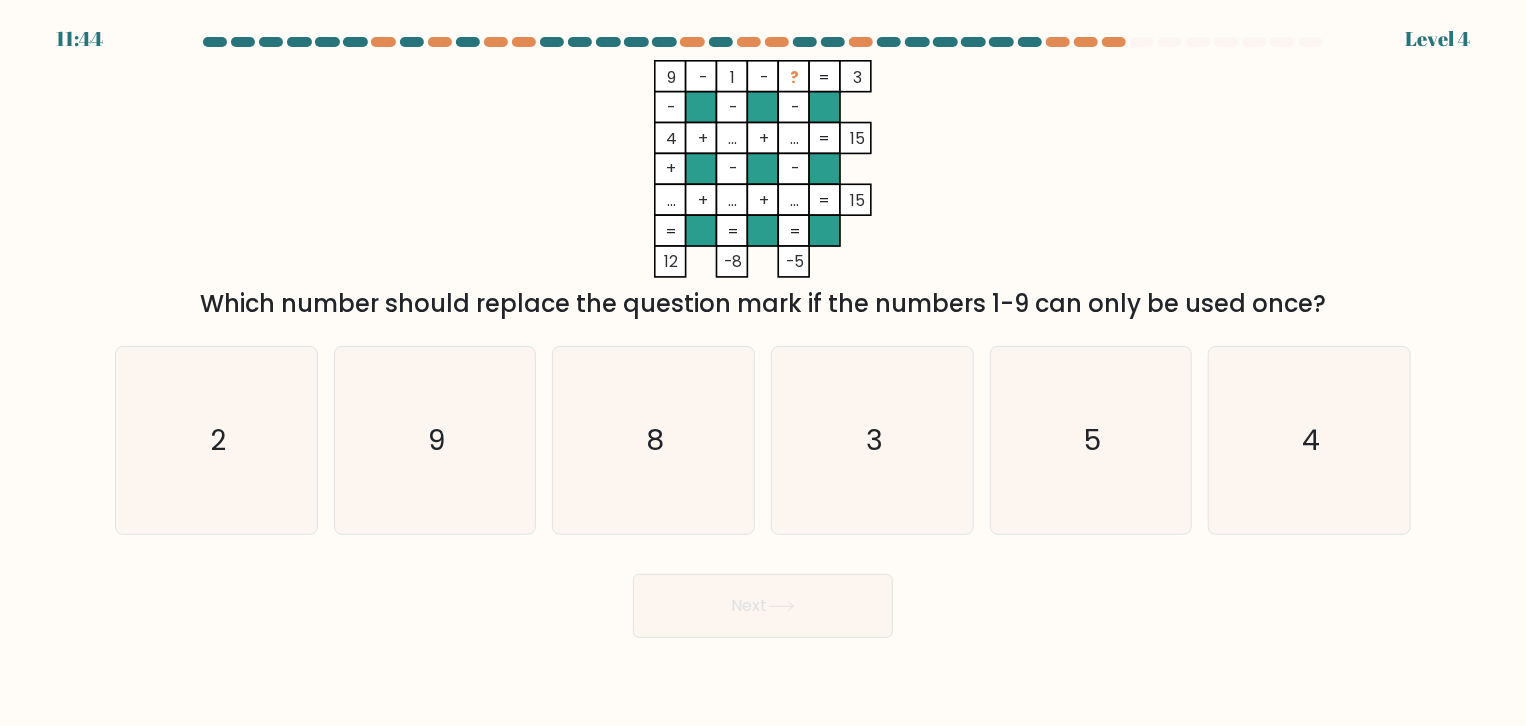 drag, startPoint x: 785, startPoint y: 317, endPoint x: 966, endPoint y: 193, distance: 219.40146 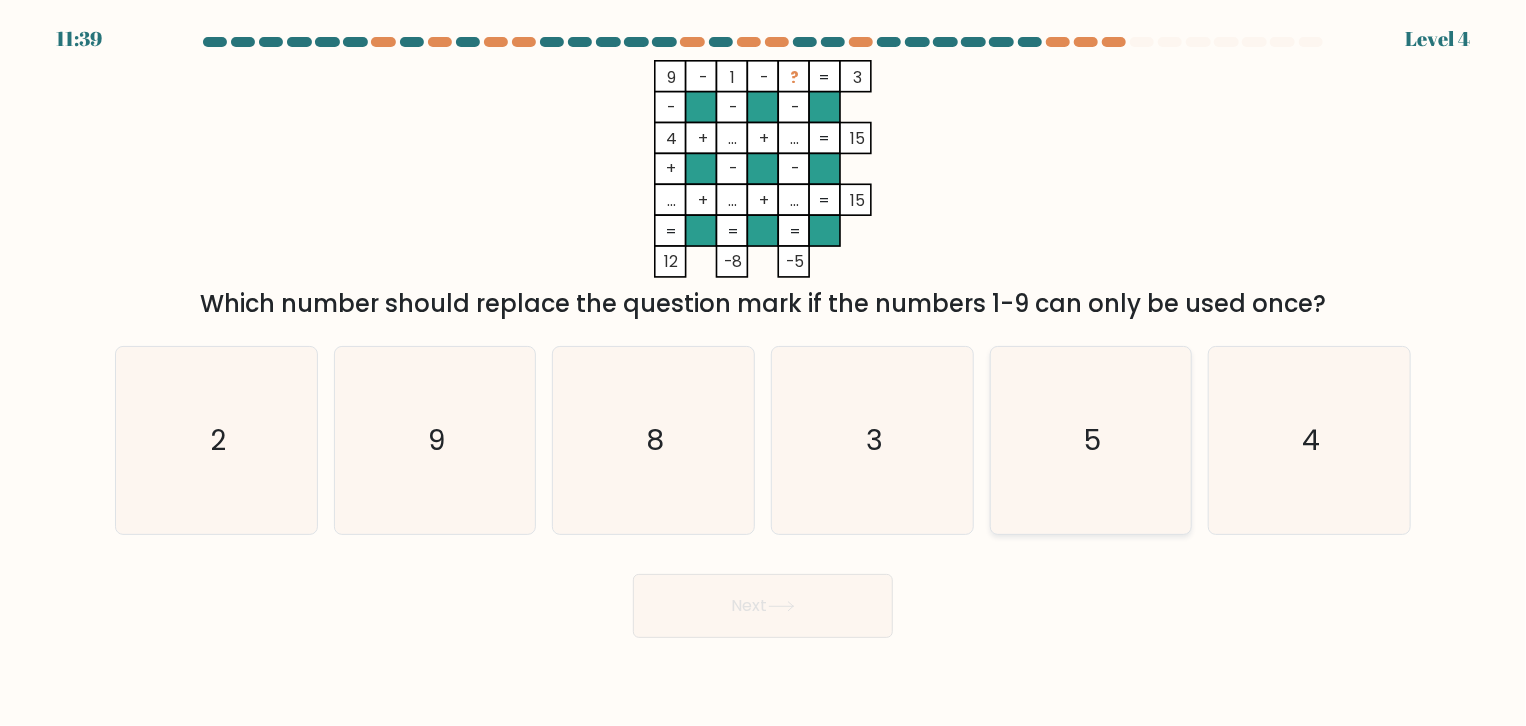 click on "5" 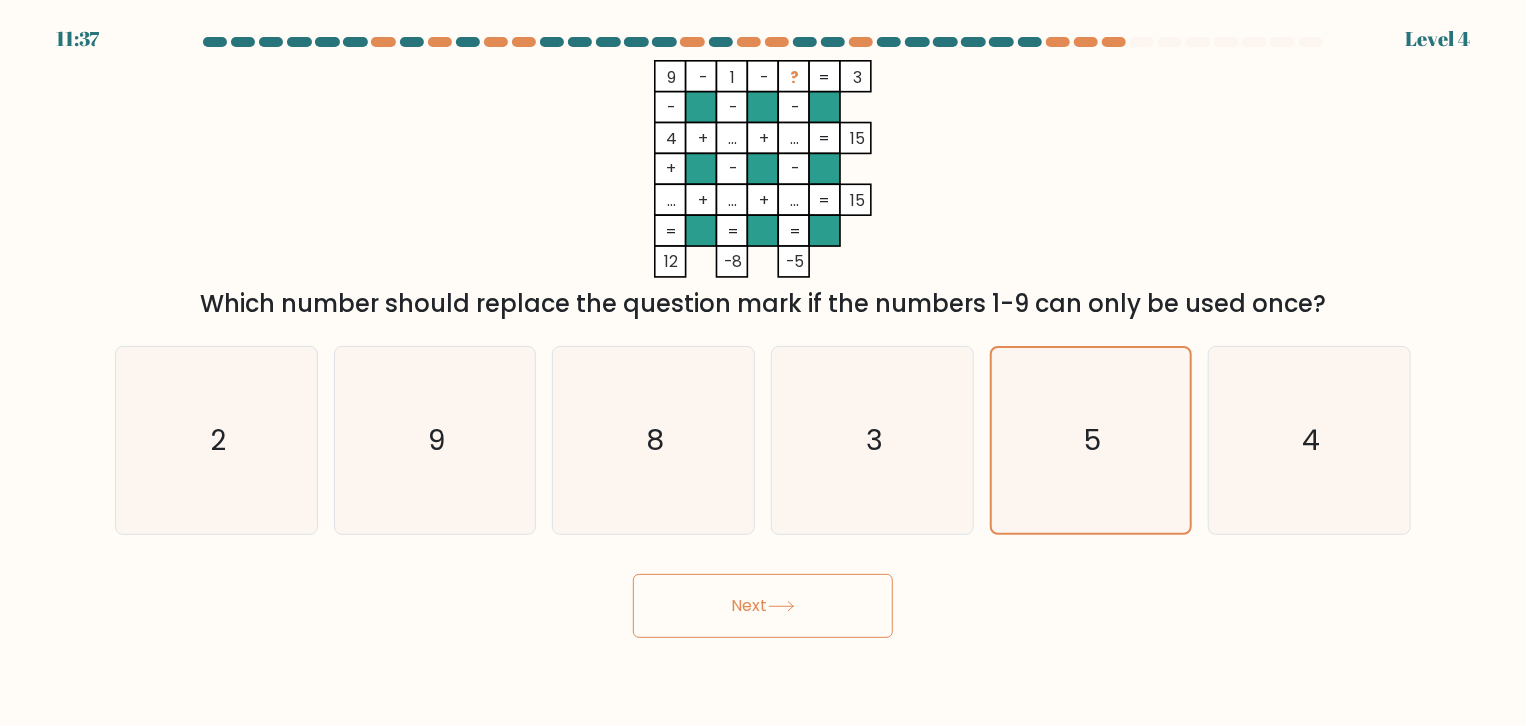 click on "Next" at bounding box center [763, 606] 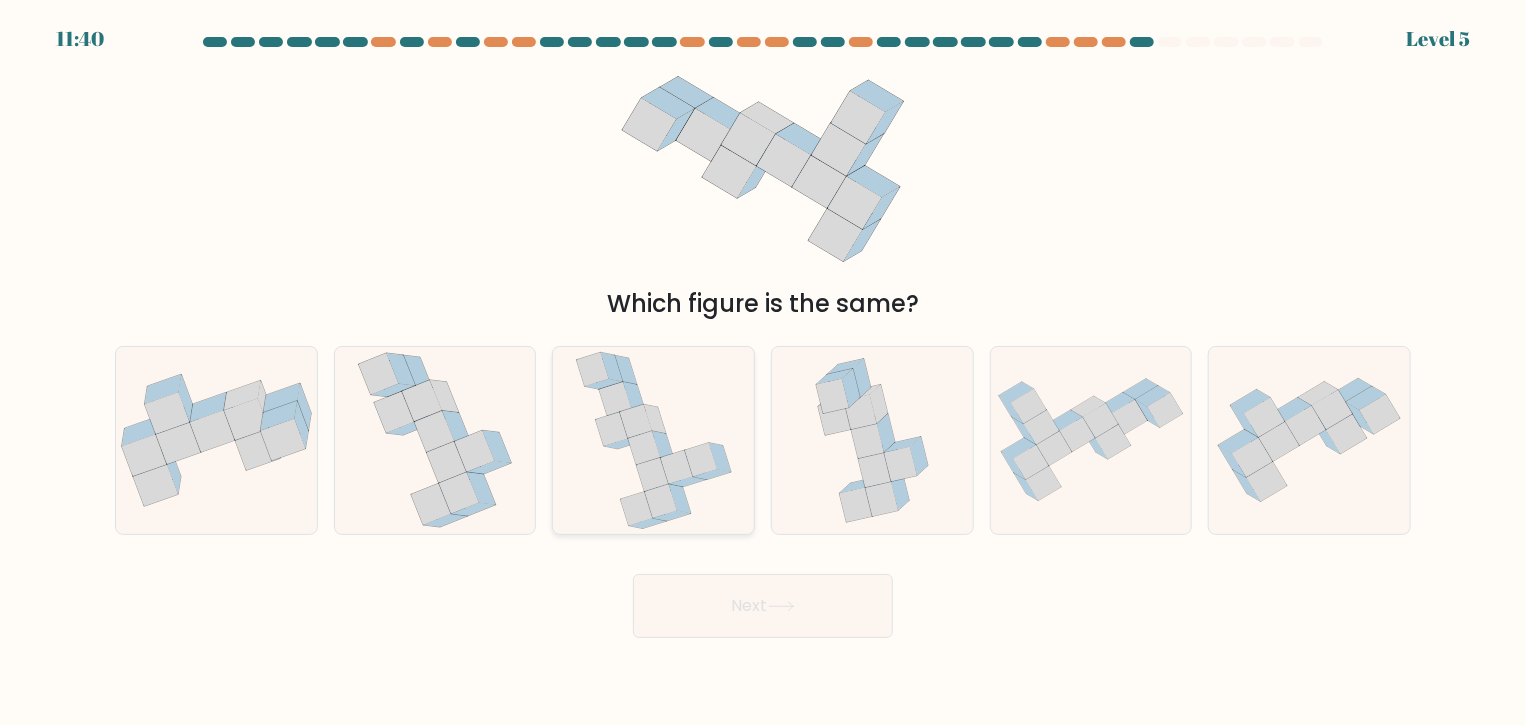 click 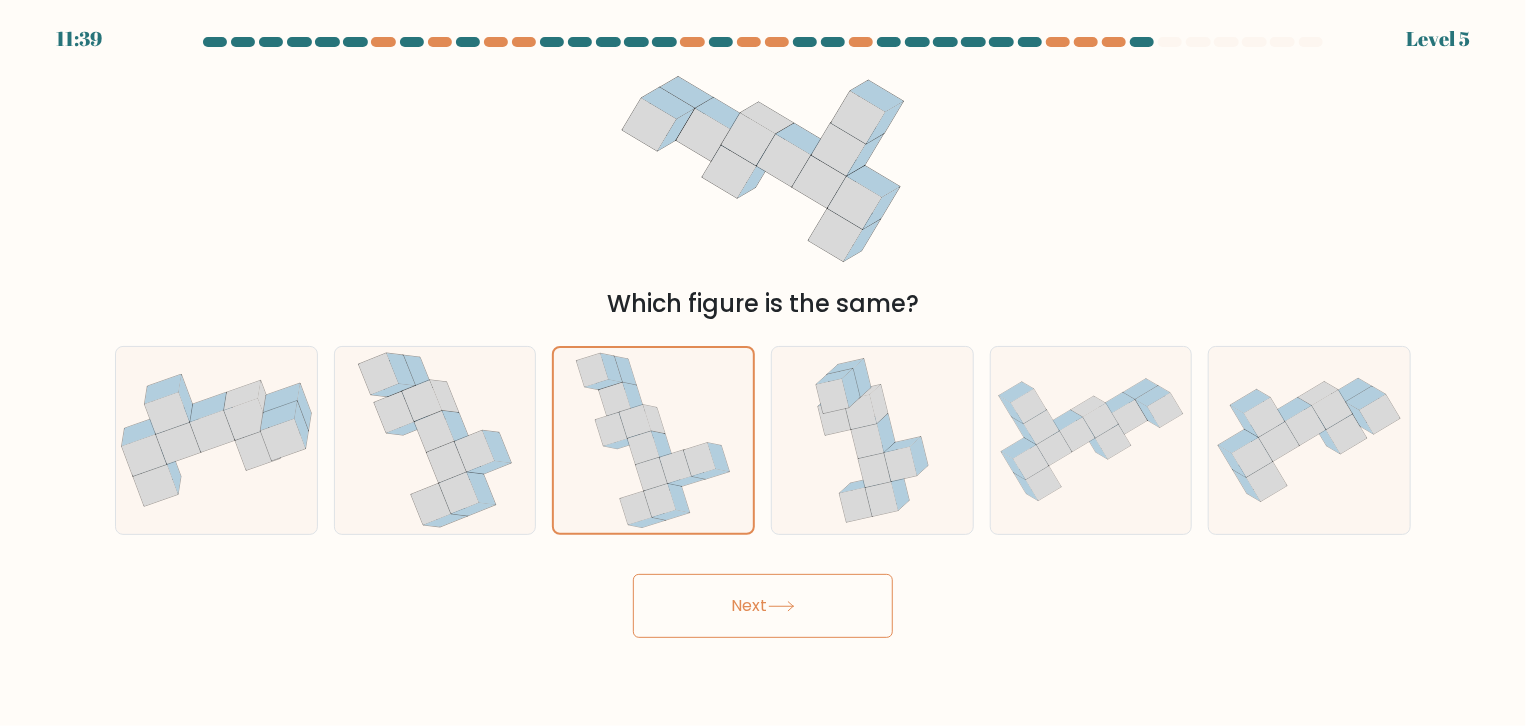 click on "Next" at bounding box center (763, 606) 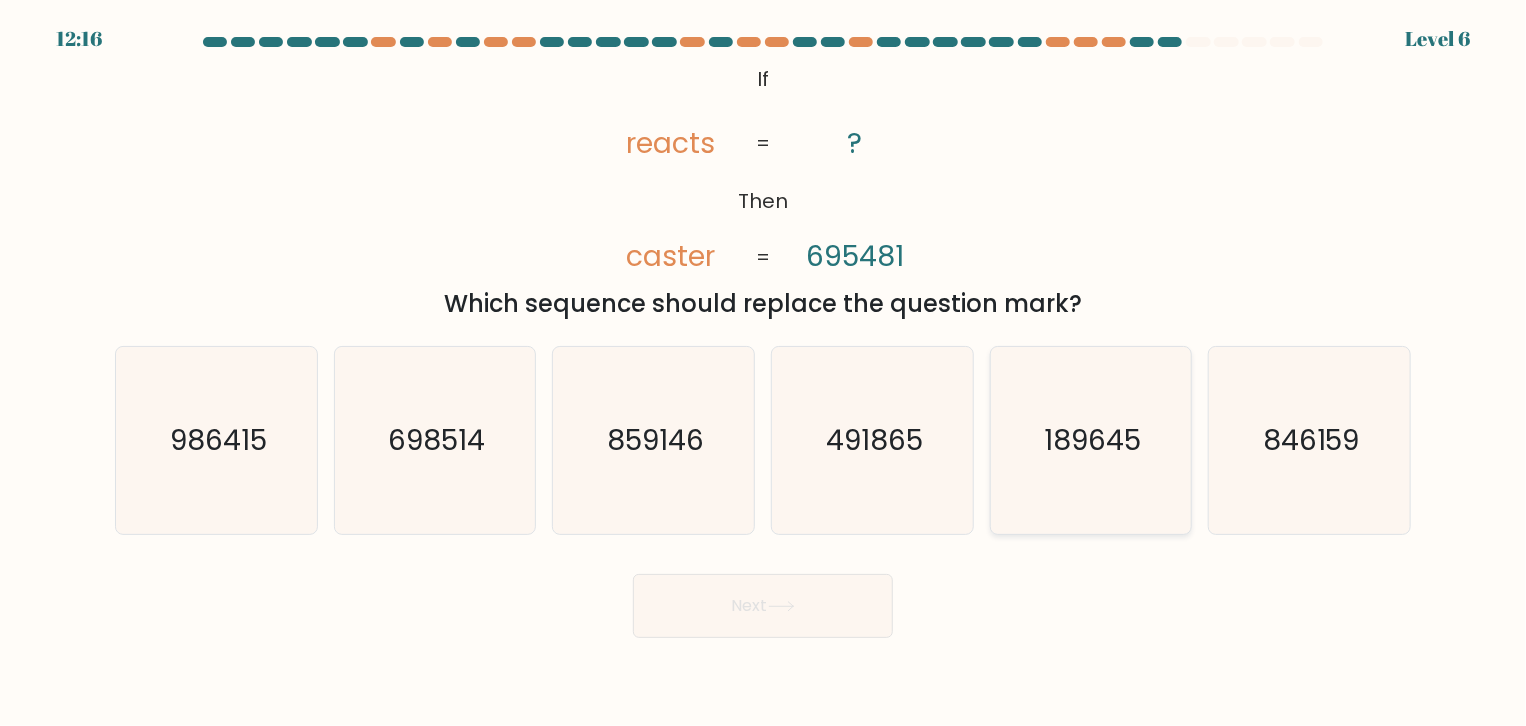 click on "189645" 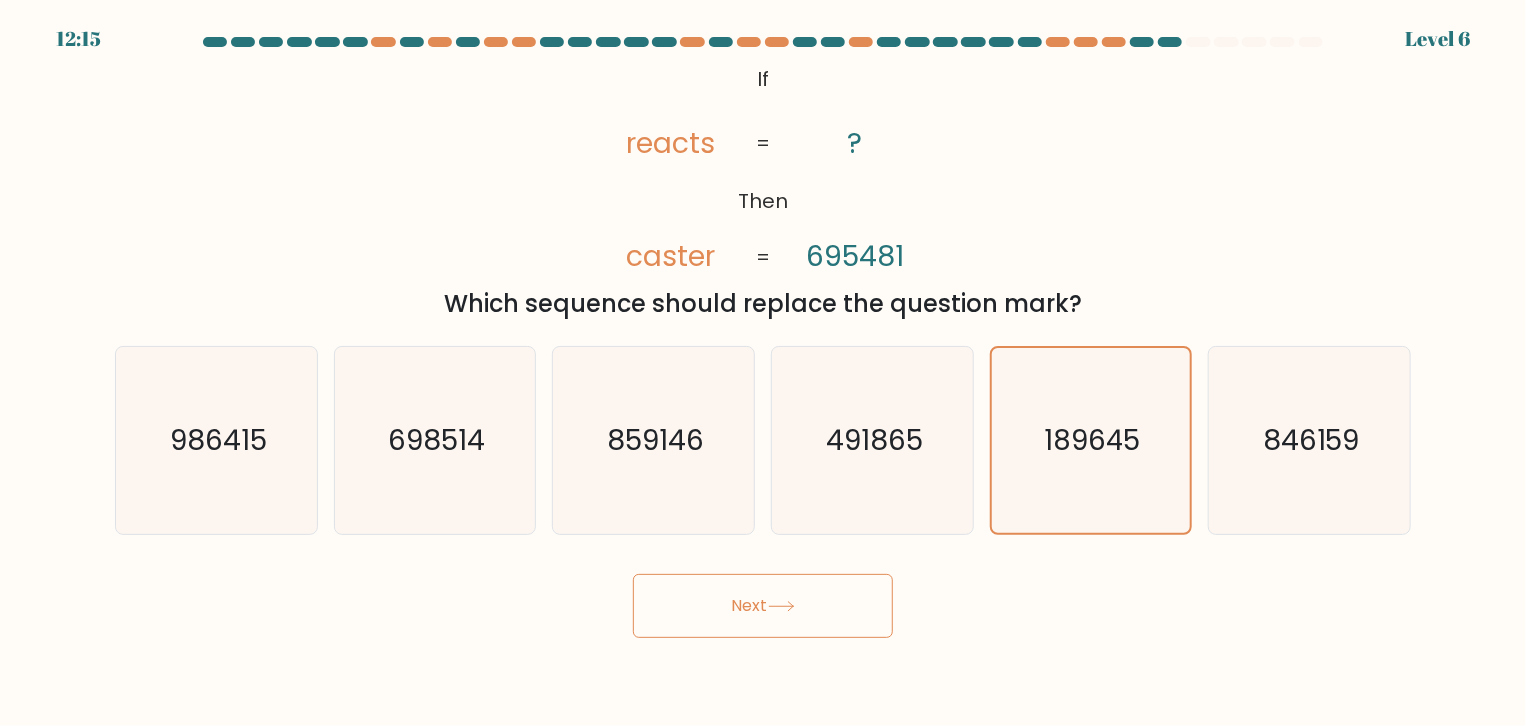 click on "Next" at bounding box center (763, 606) 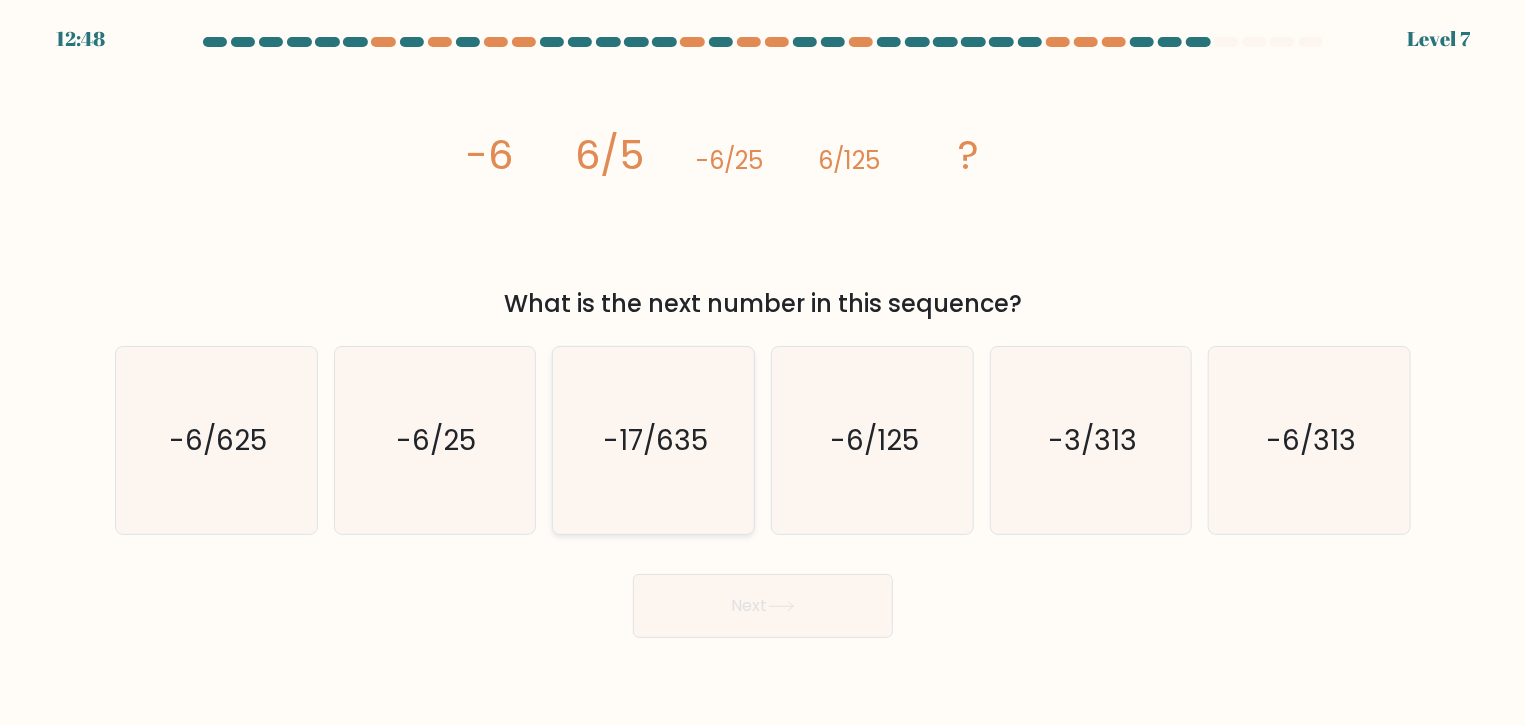 type 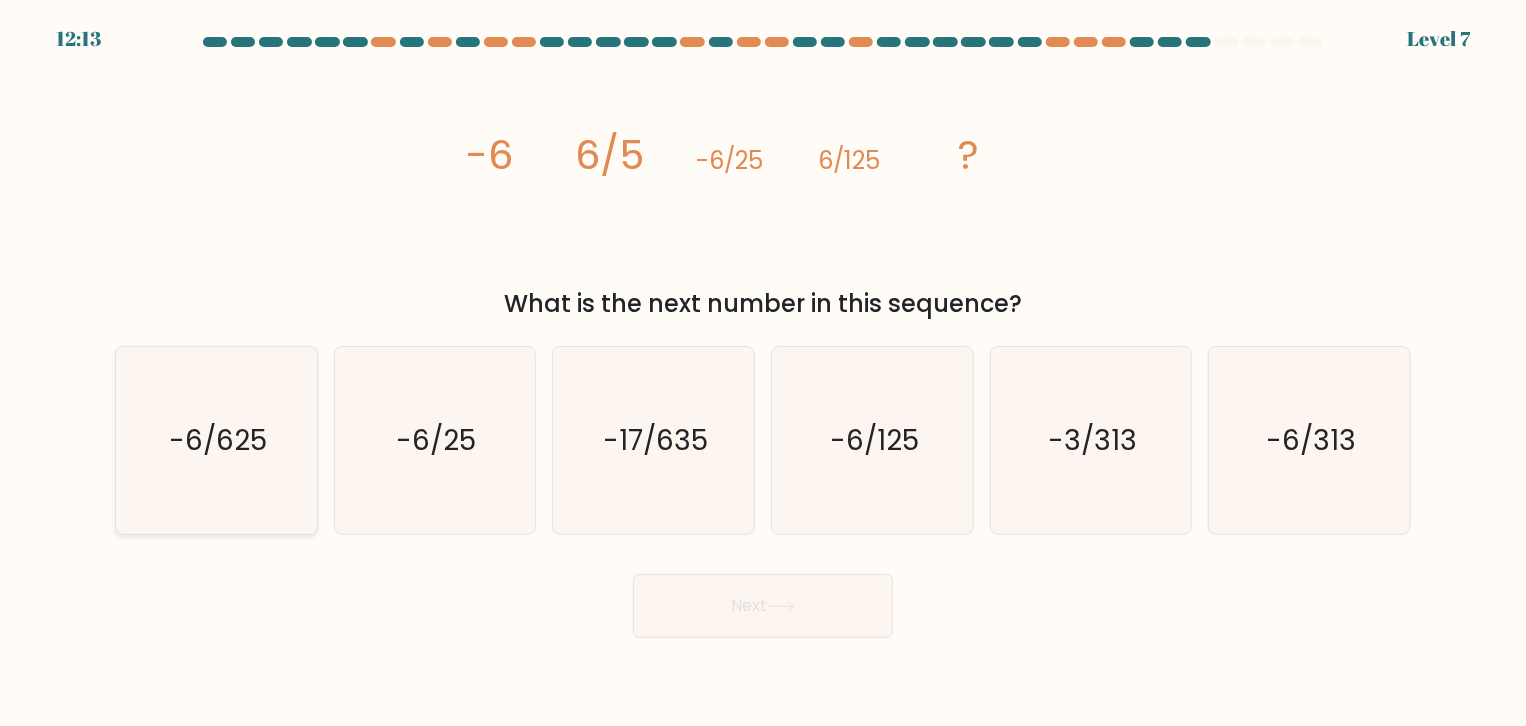 click on "-6/625" 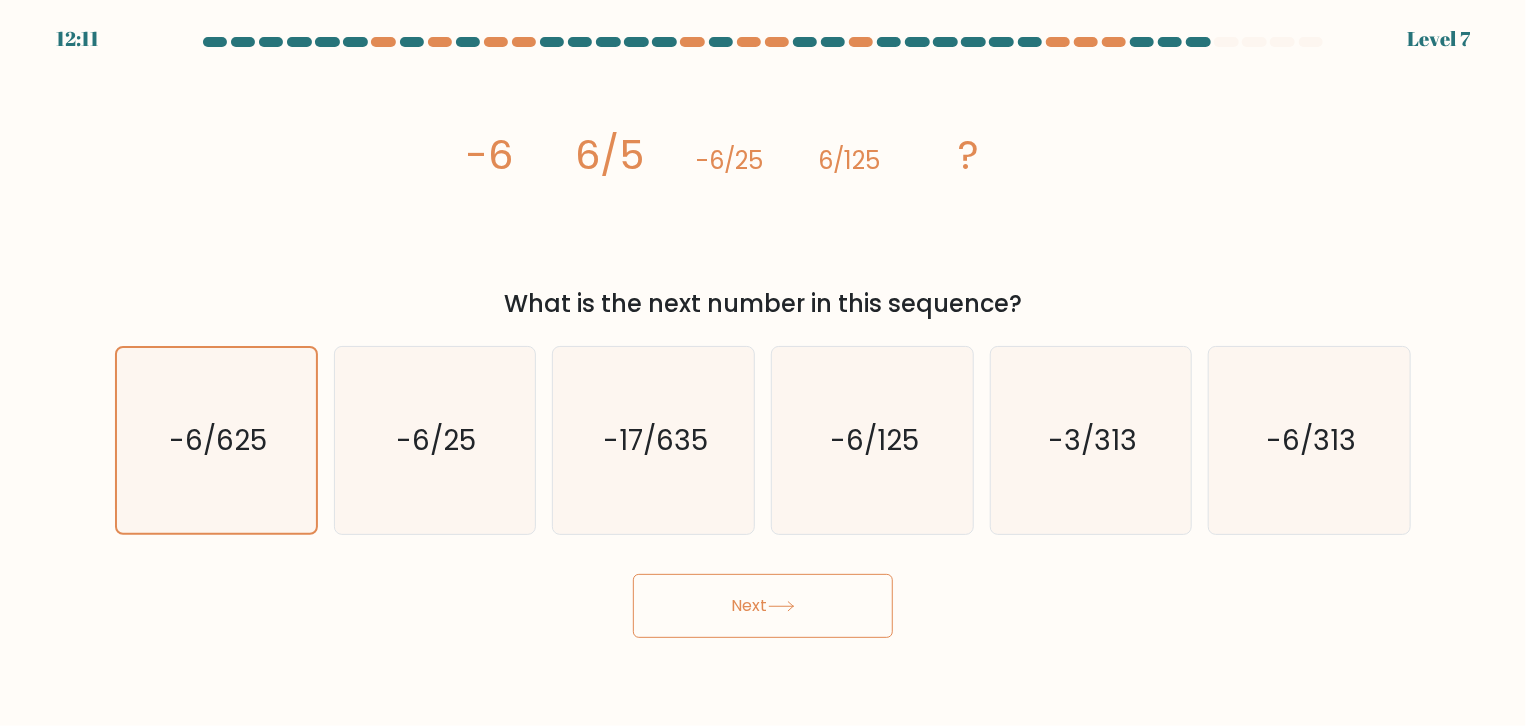click on "Next" at bounding box center (763, 606) 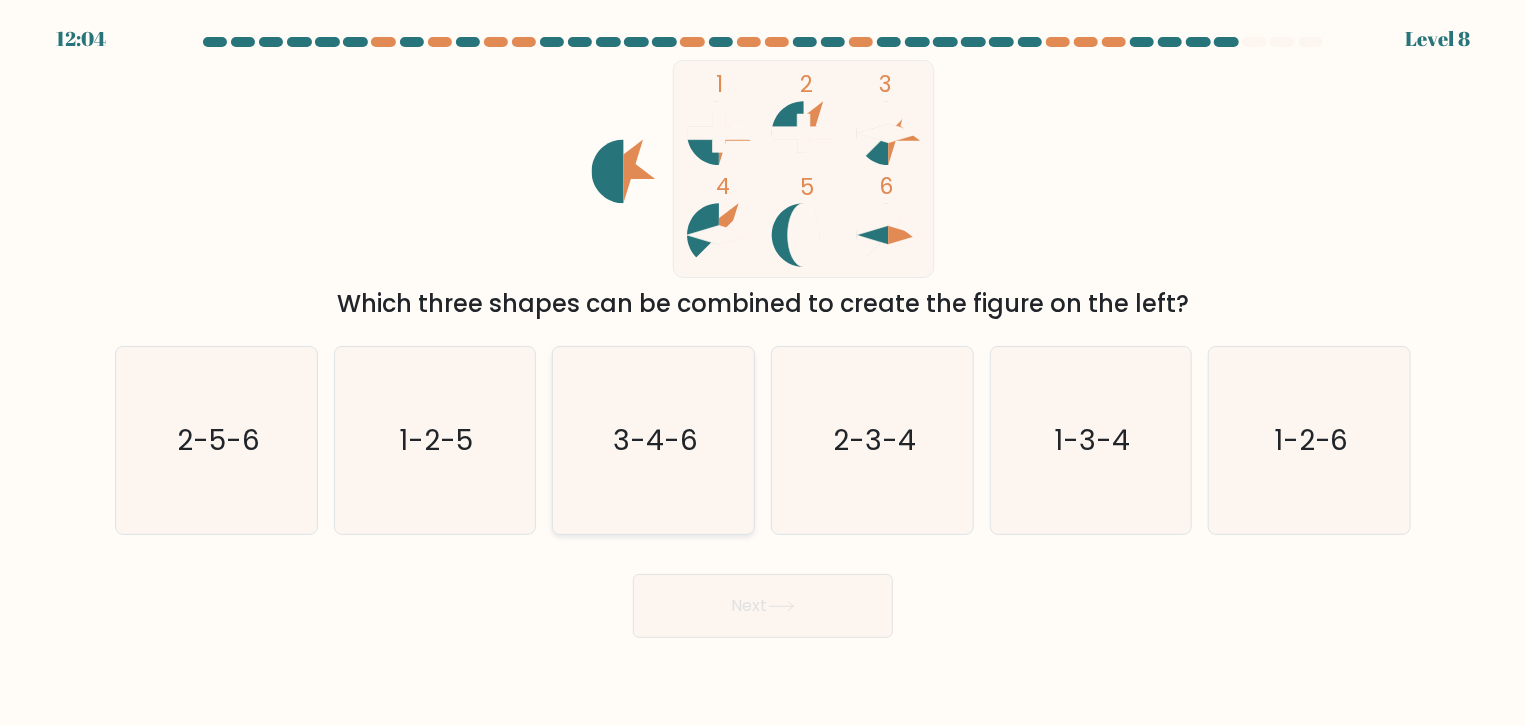 click on "3-4-6" 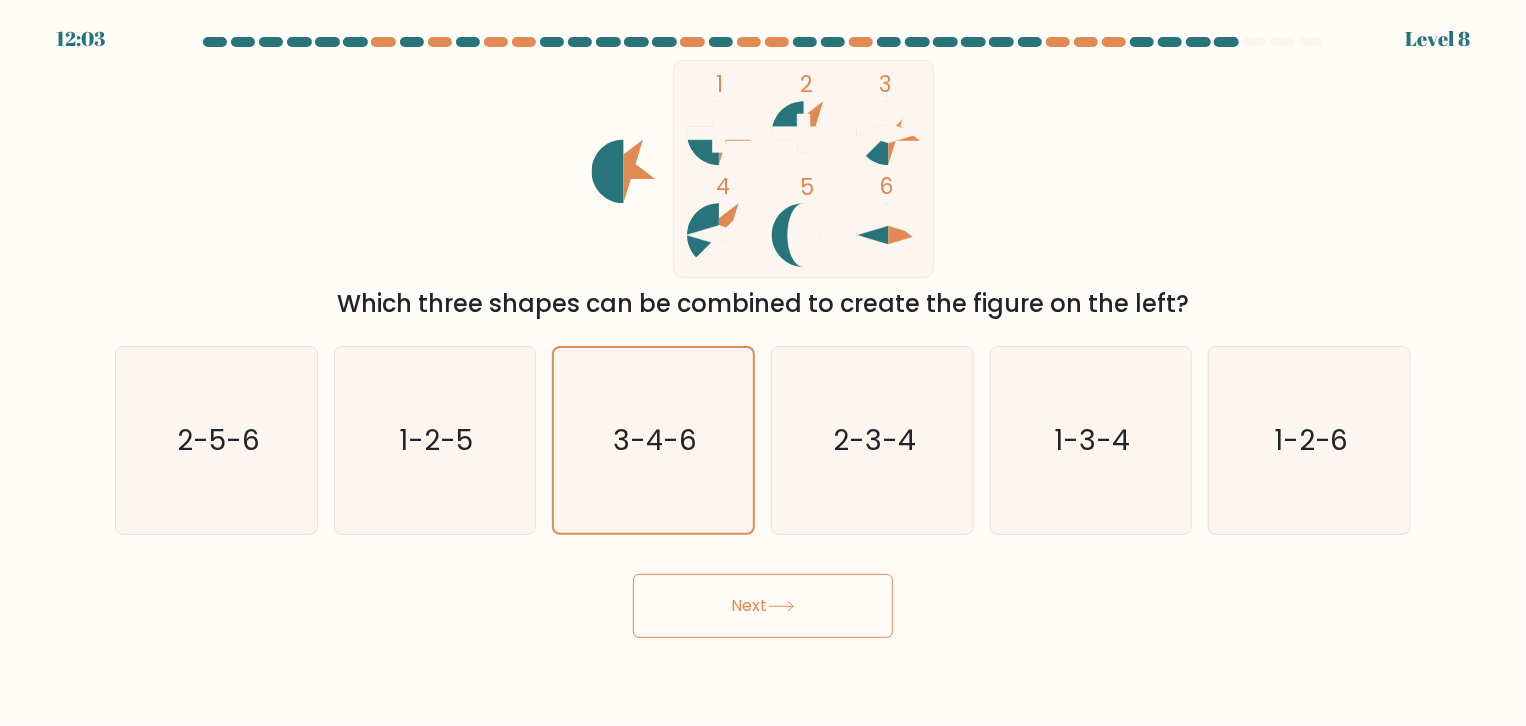 click on "Next" at bounding box center (763, 606) 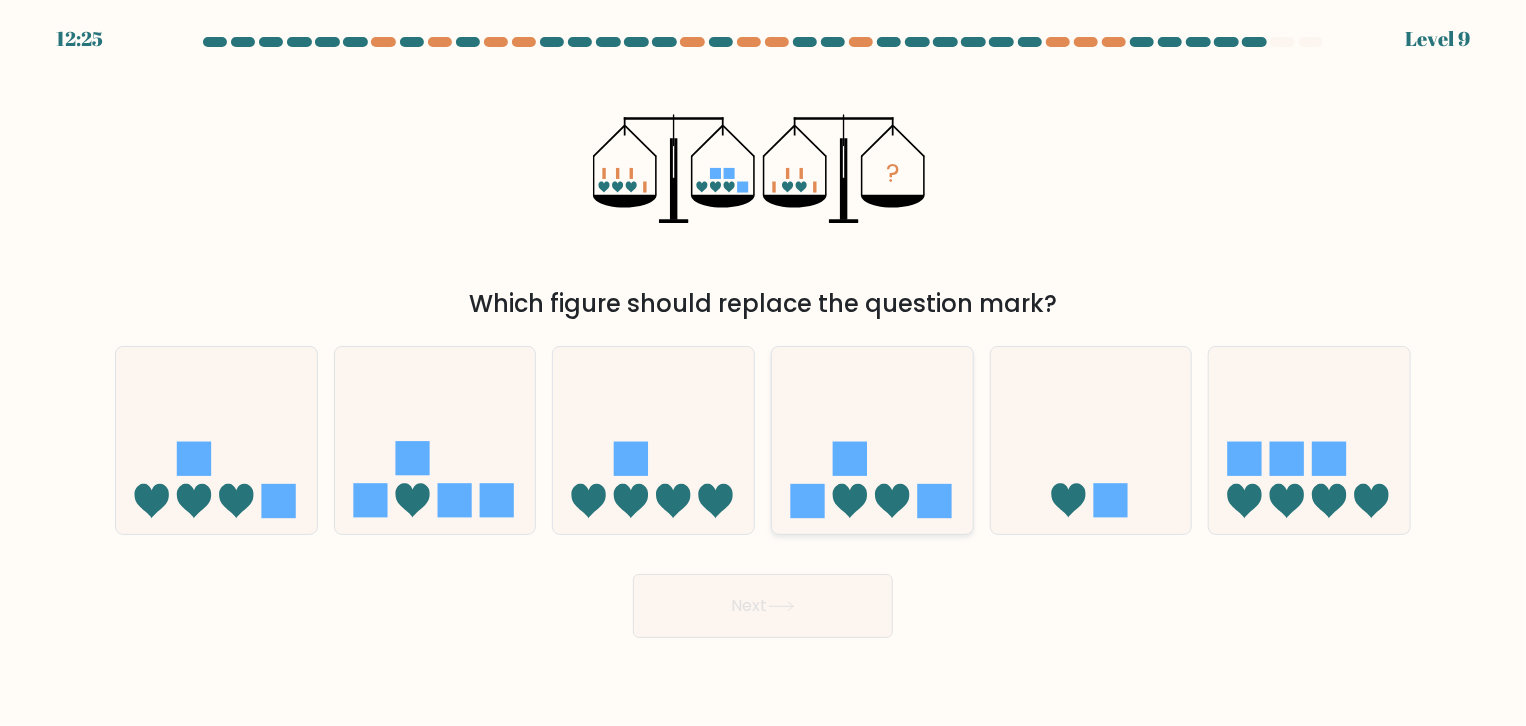 click 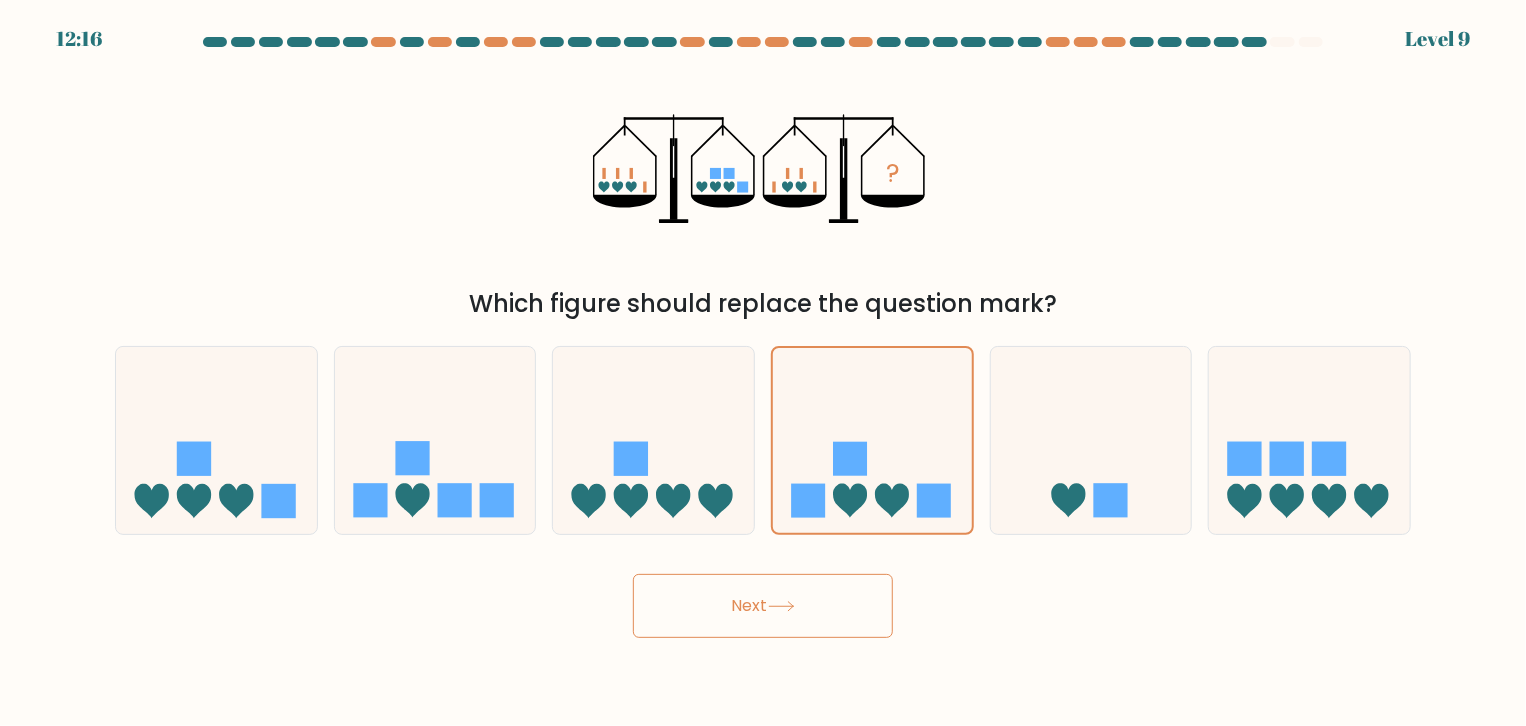 click on "Next" at bounding box center (763, 606) 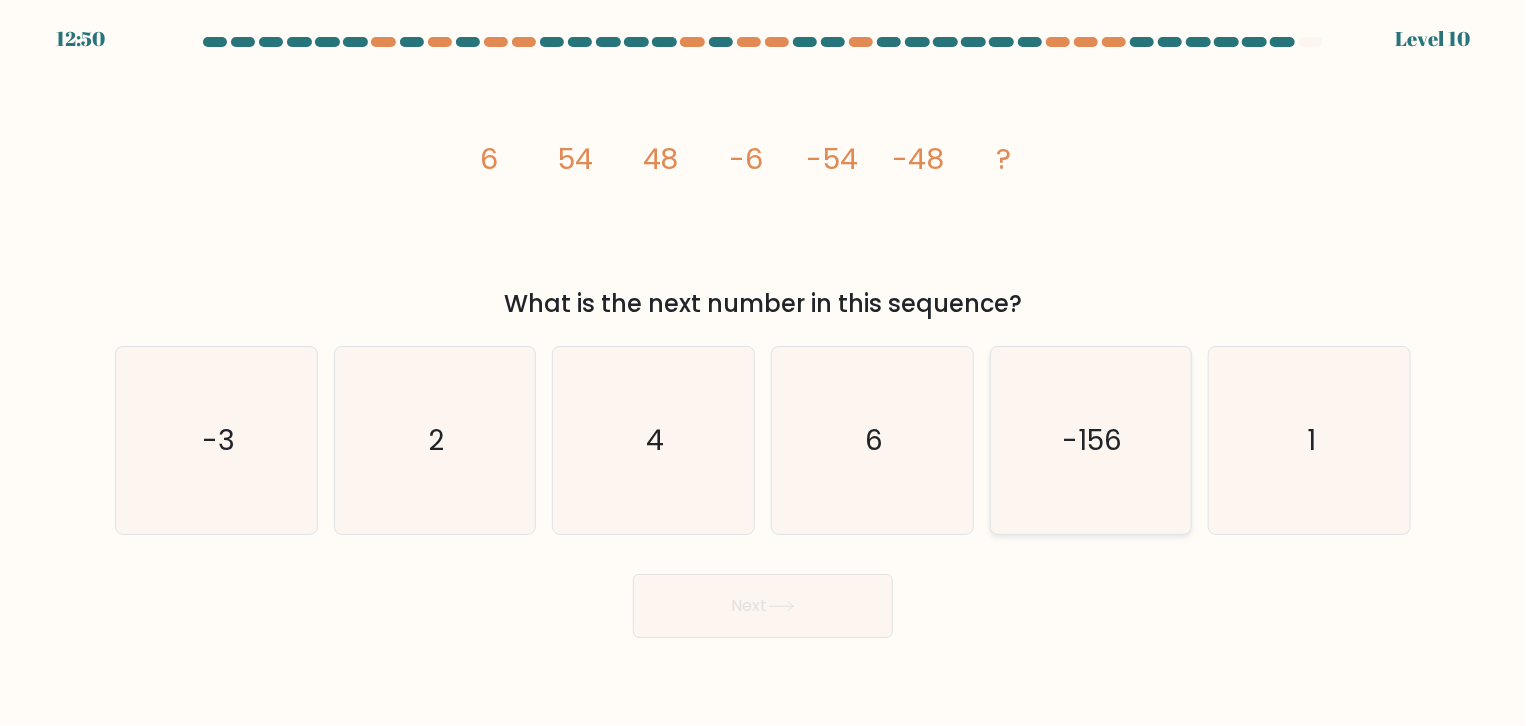 click on "-156" 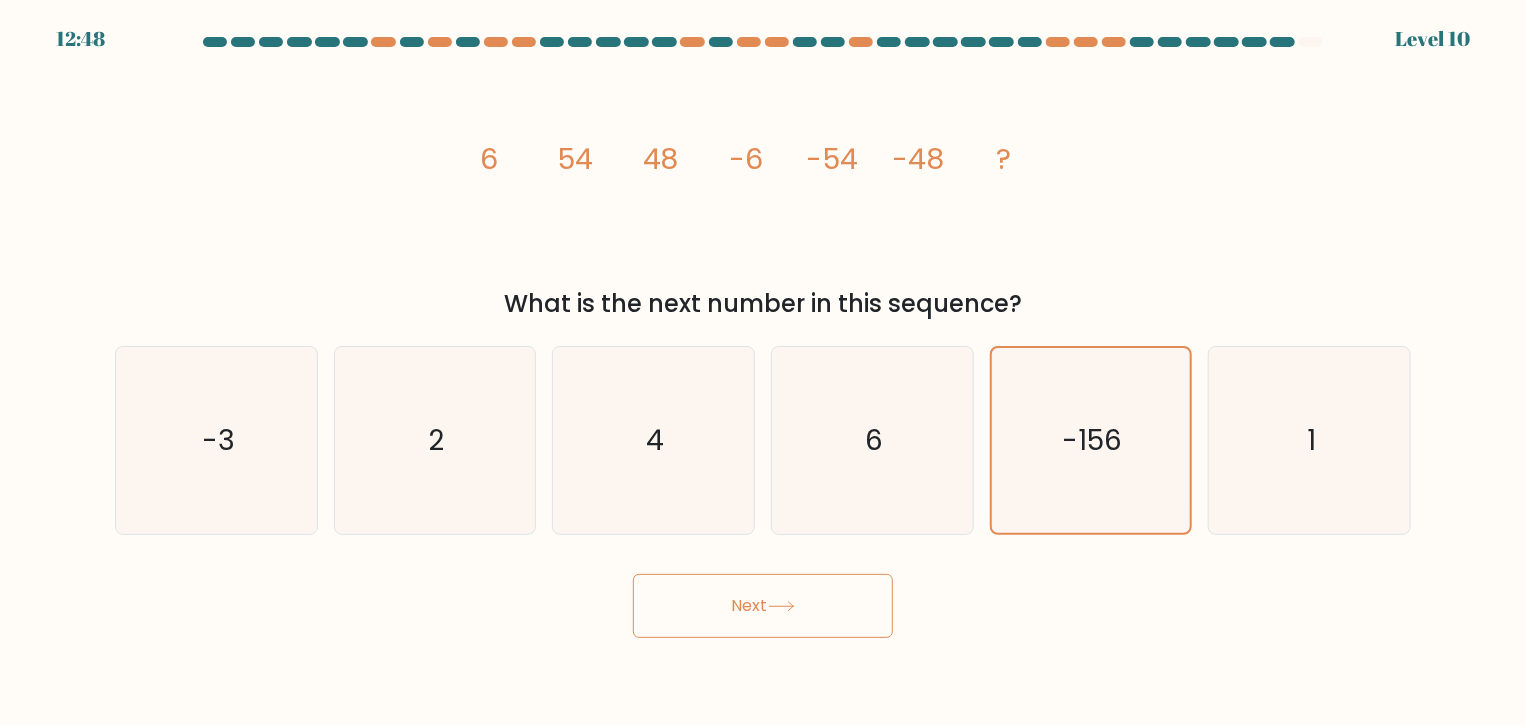 click on "Next" at bounding box center [763, 606] 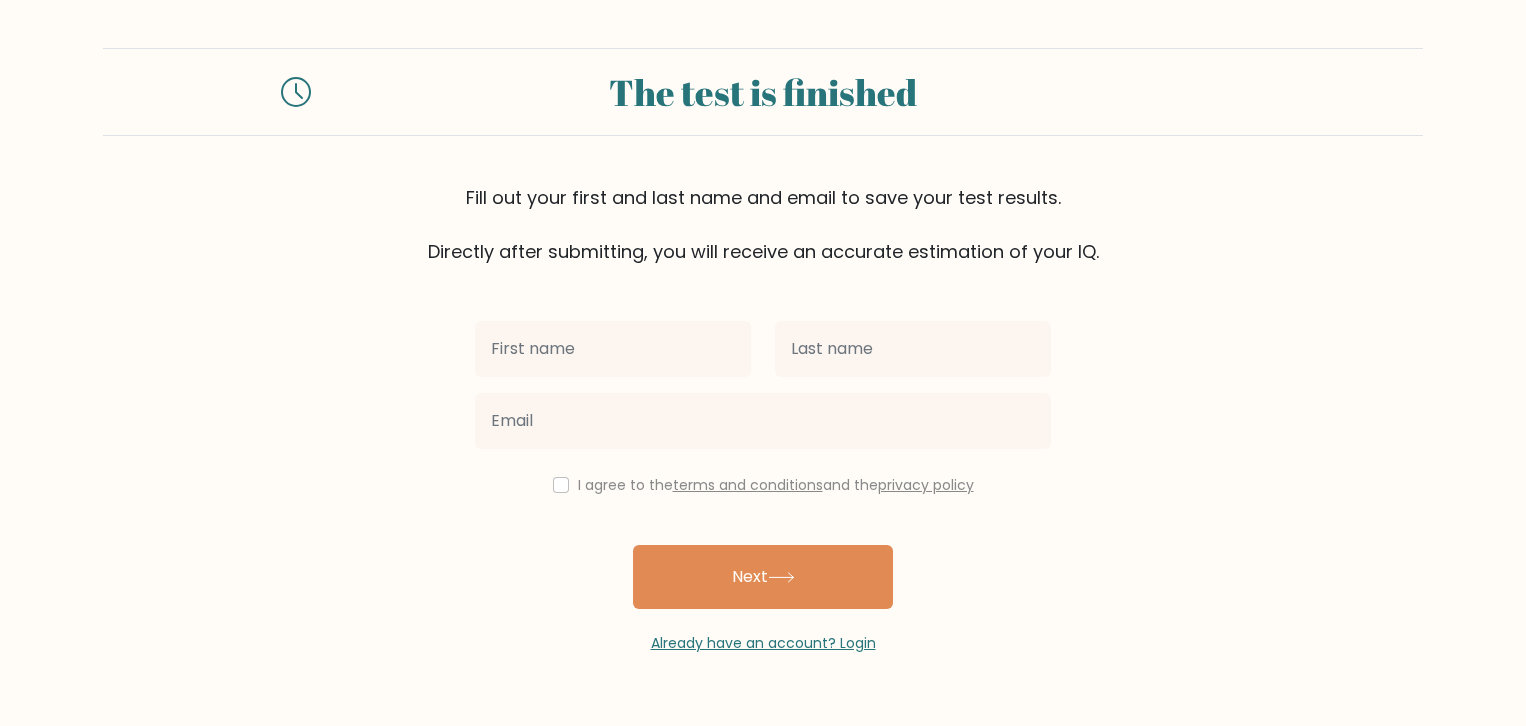 scroll, scrollTop: 0, scrollLeft: 0, axis: both 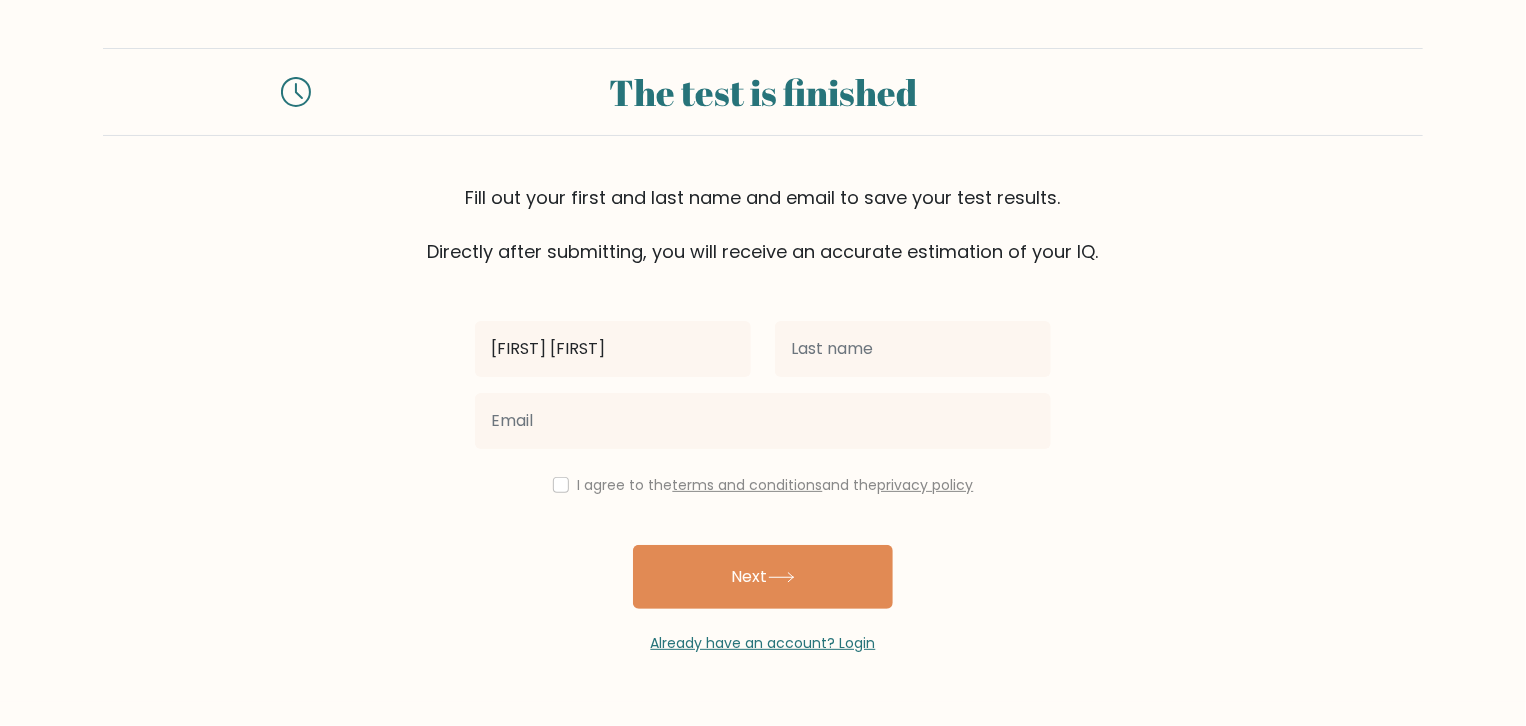 type on "[FIRST] [FIRST]" 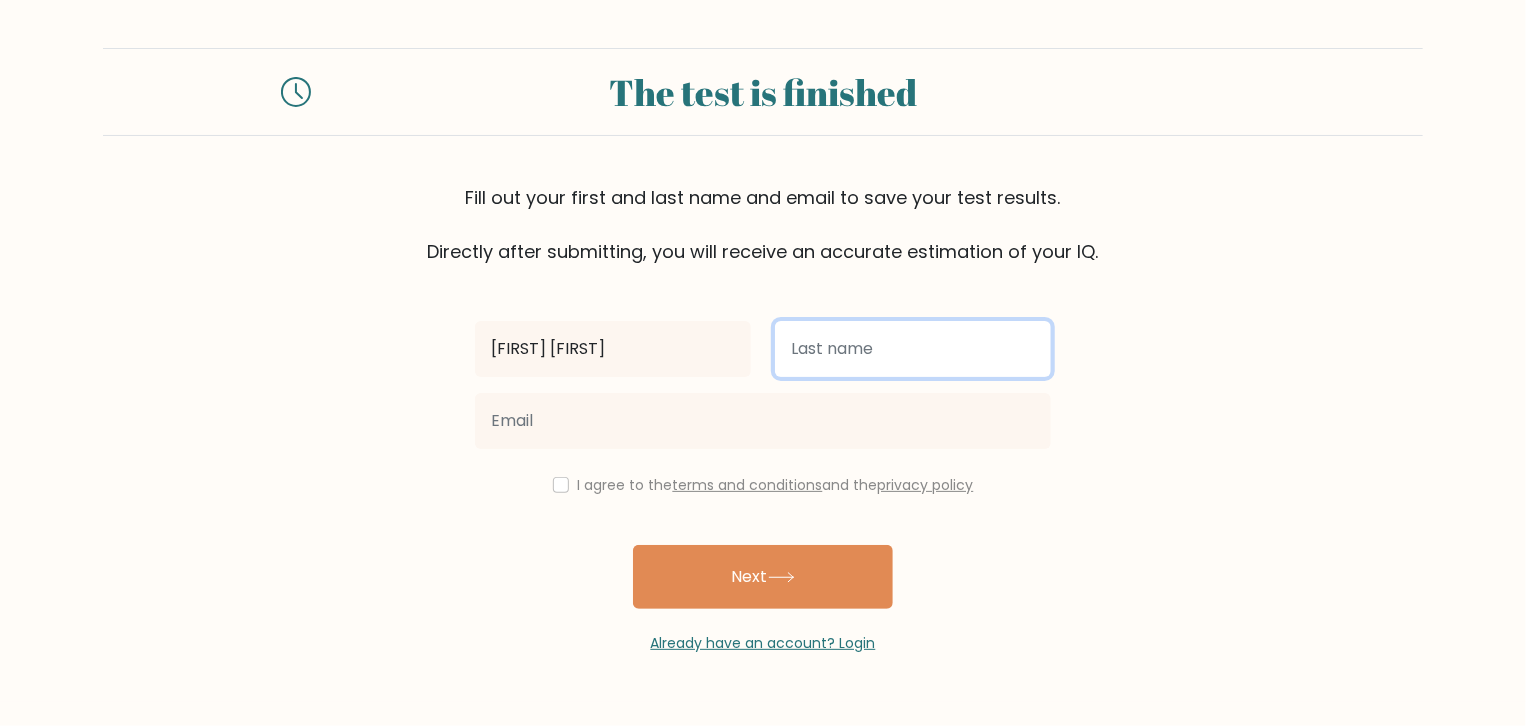 click at bounding box center (913, 349) 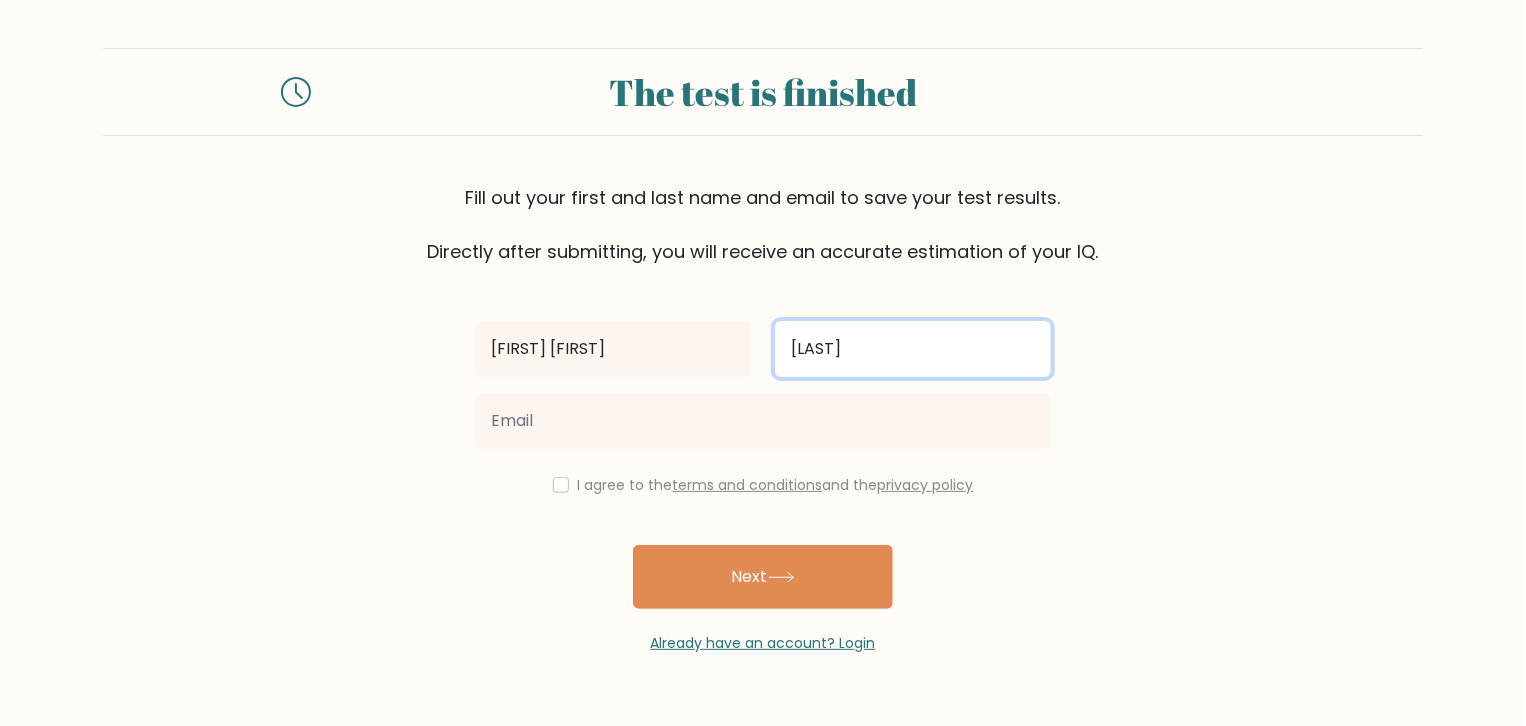 type on "Lwin" 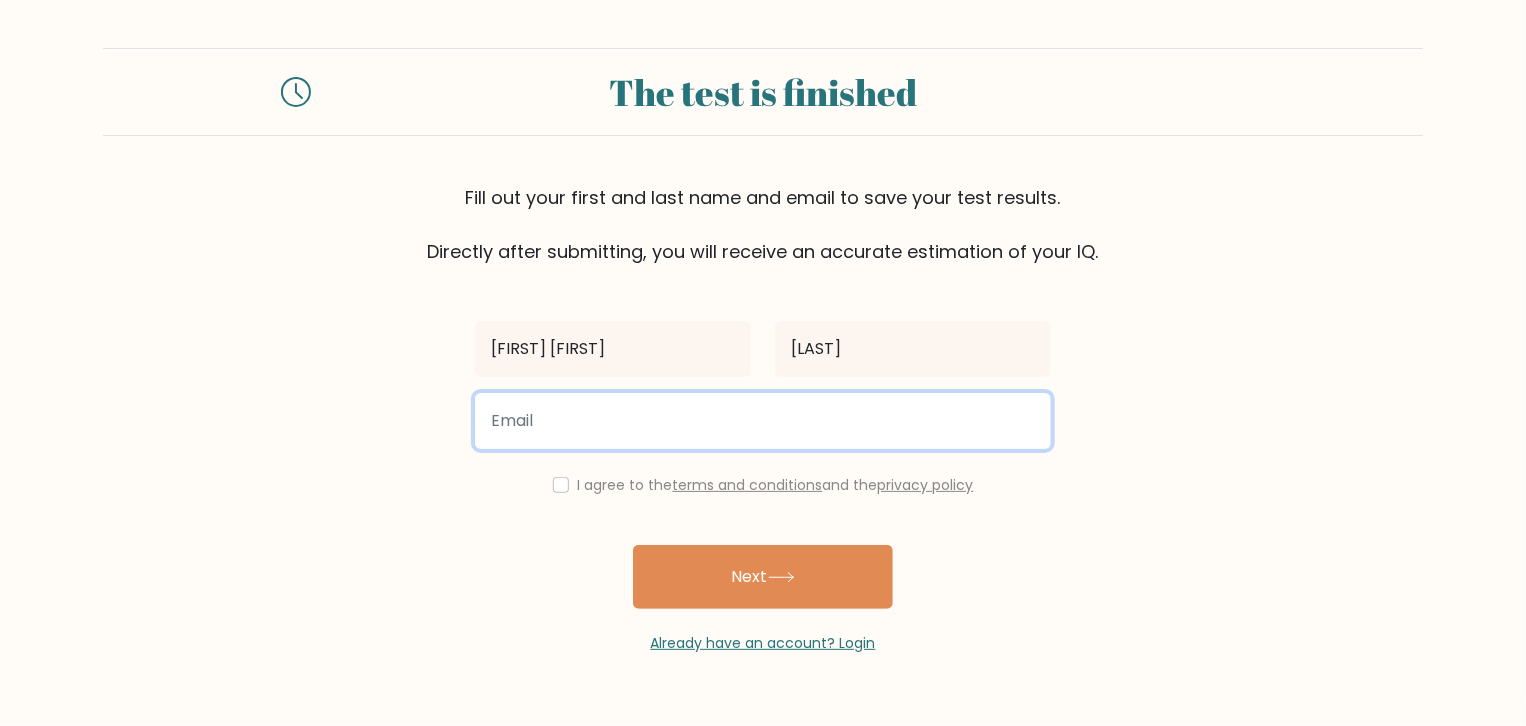 drag, startPoint x: 613, startPoint y: 440, endPoint x: 639, endPoint y: 478, distance: 46.043457 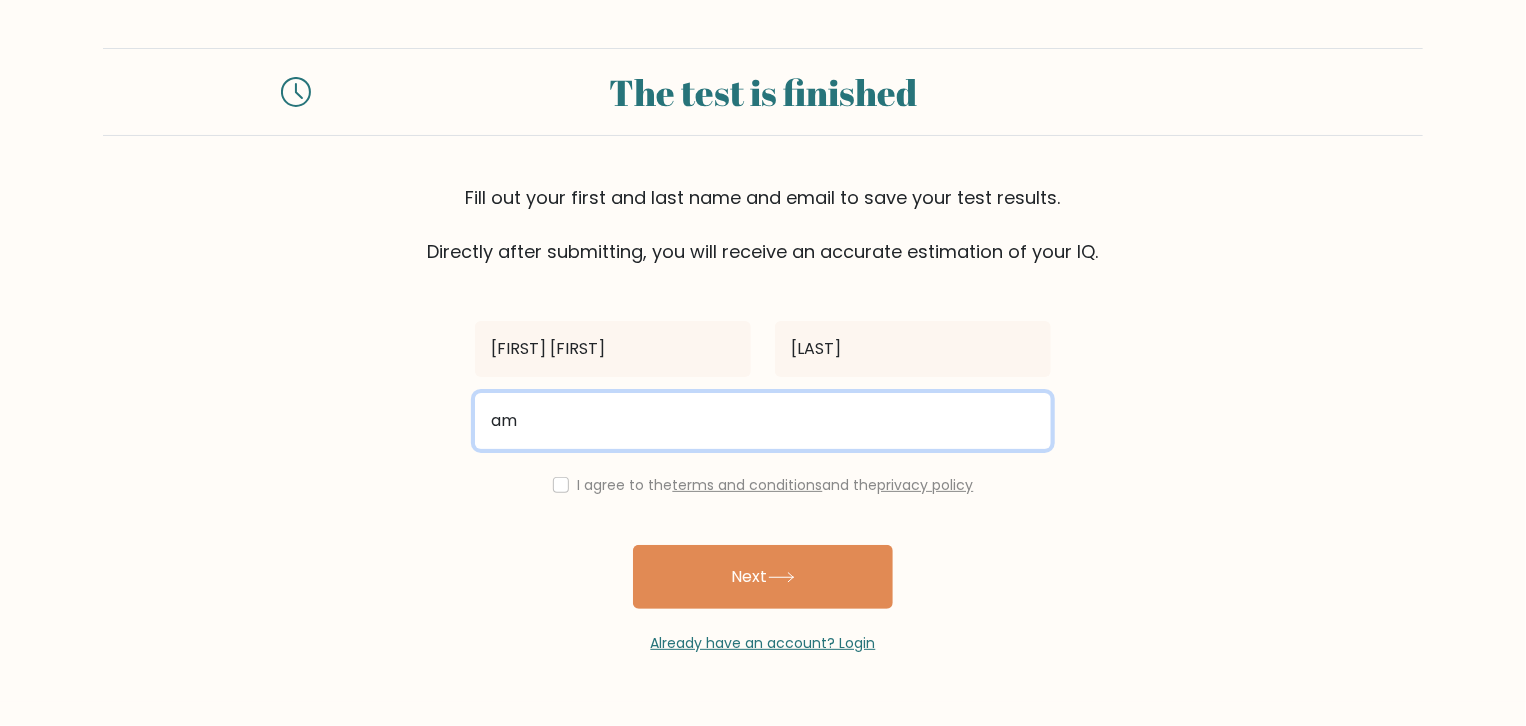 type on "a" 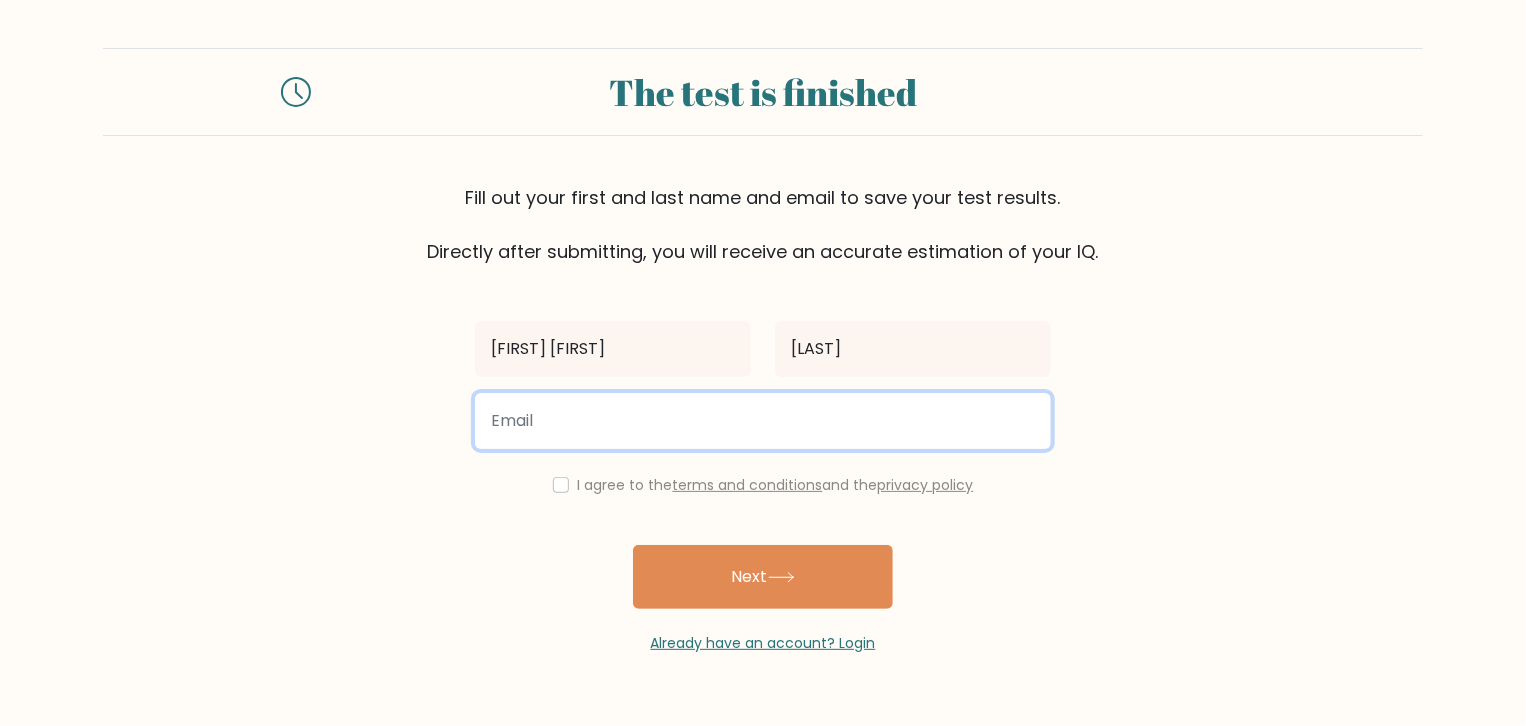 type on "L" 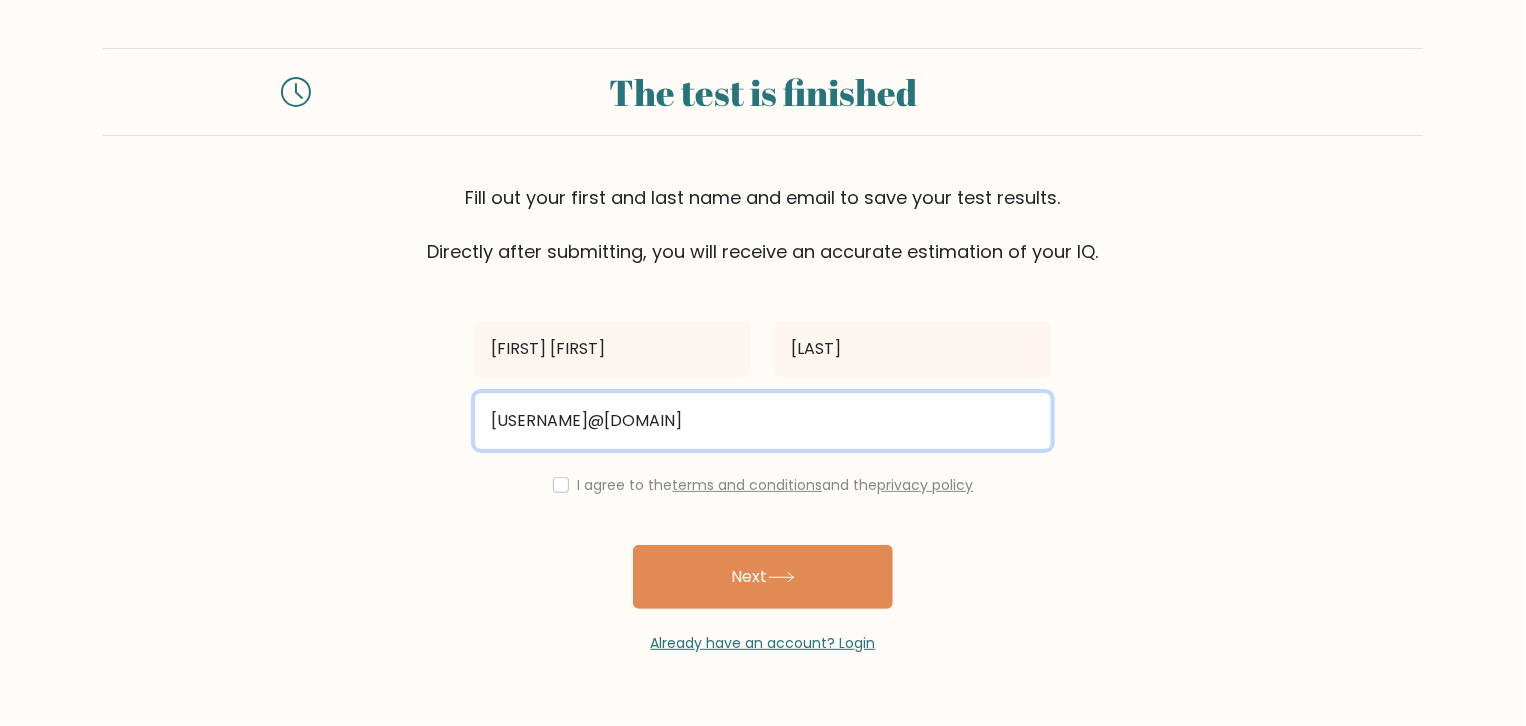 type on "lwinaungmin175@gmail.com" 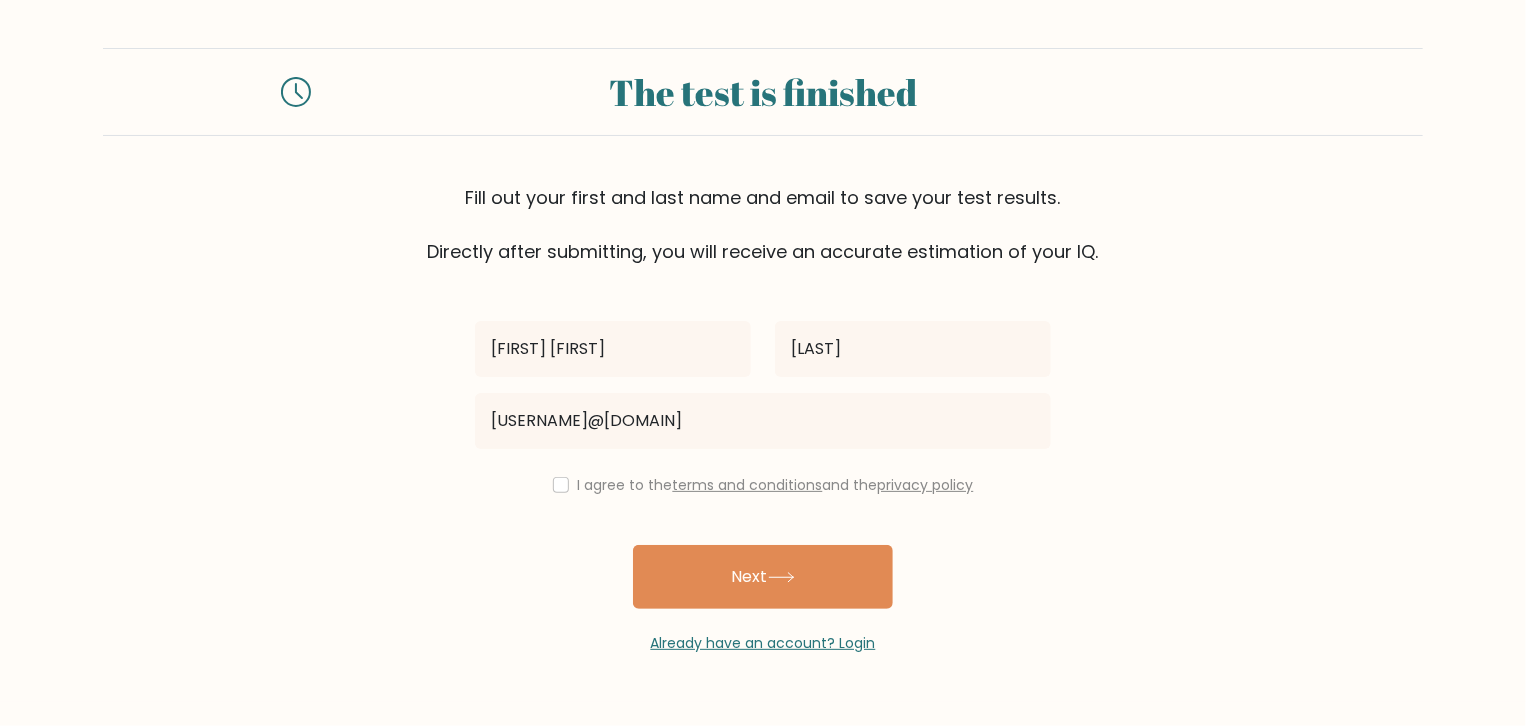 click on "I agree to the  terms and conditions  and the  privacy policy" at bounding box center [776, 485] 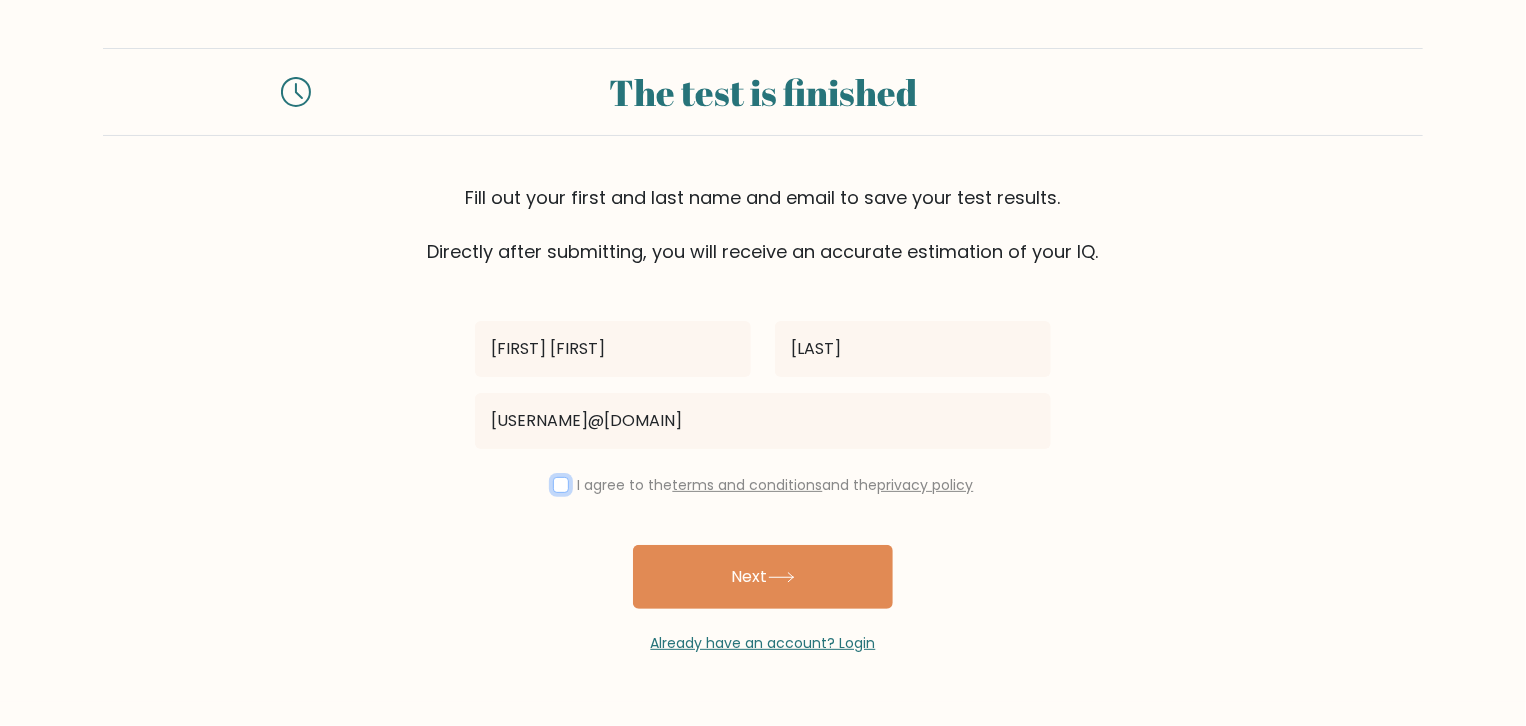 click at bounding box center [561, 485] 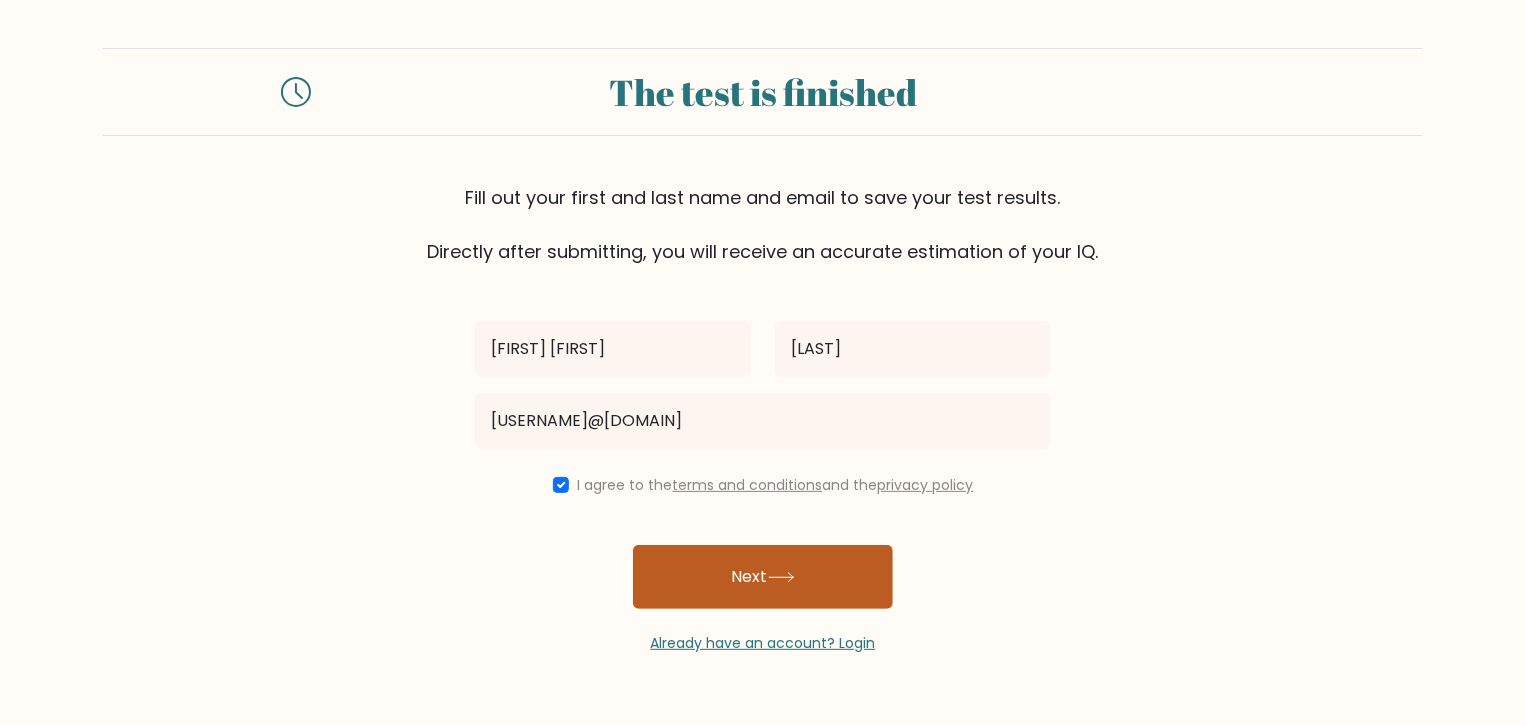 click on "Next" at bounding box center [763, 577] 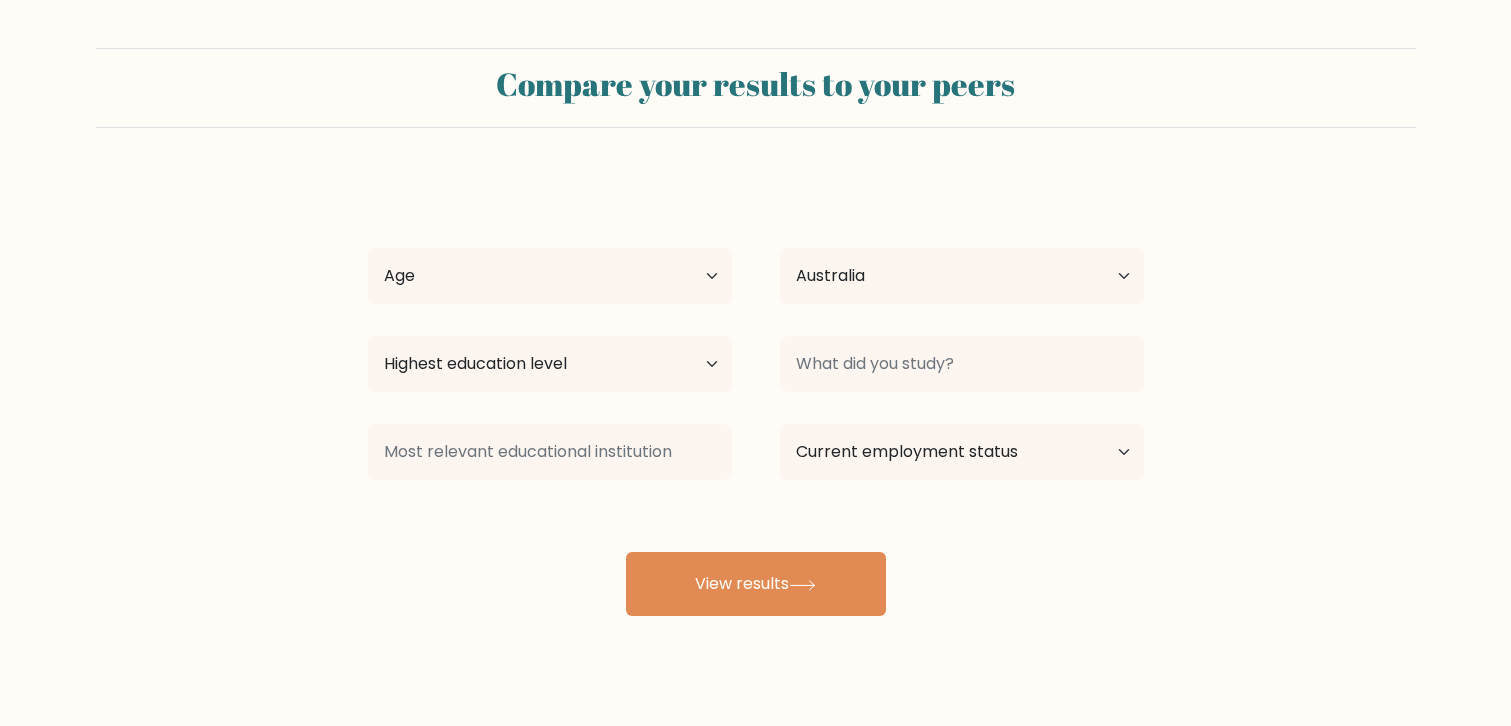 select on "AU" 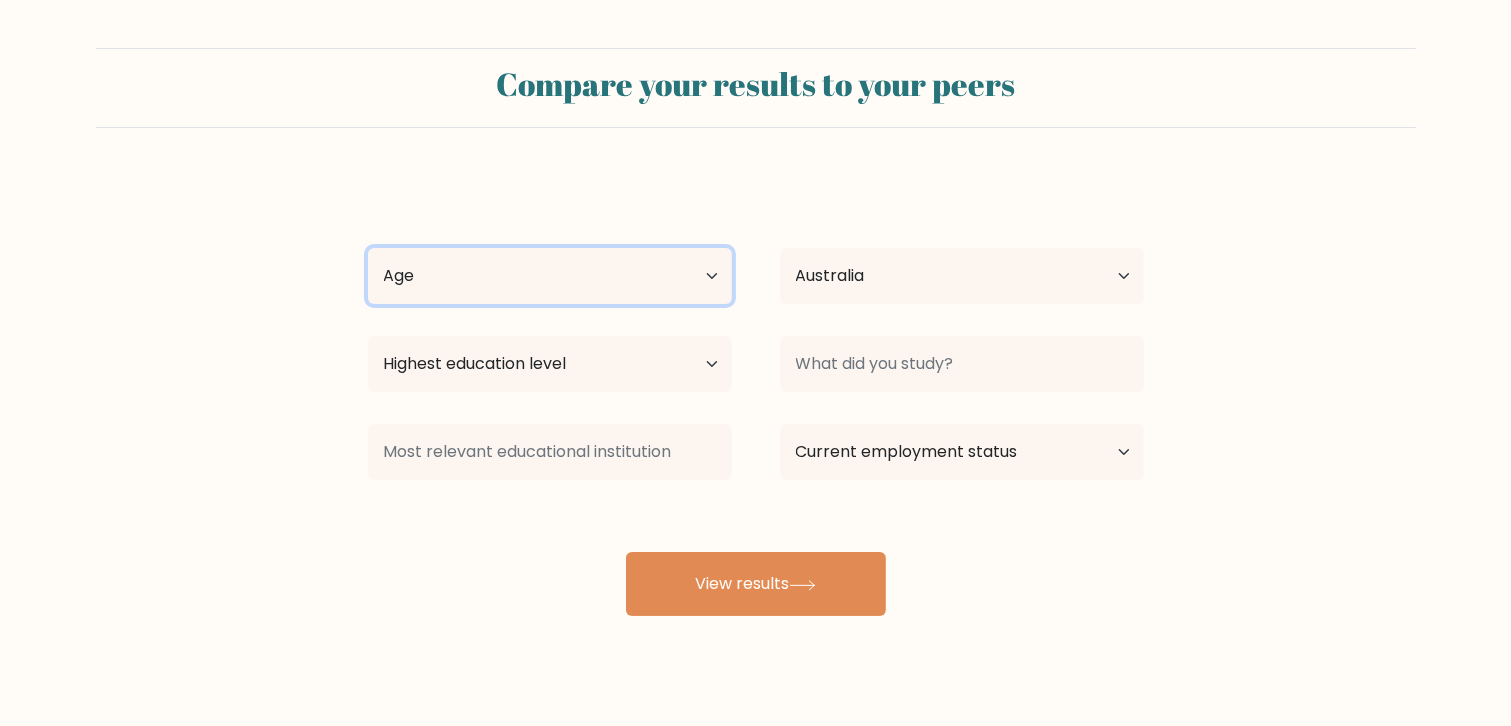 click on "Age
Under 18 years old
18-24 years old
25-34 years old
35-44 years old
45-54 years old
55-64 years old
65 years old and above" at bounding box center (550, 276) 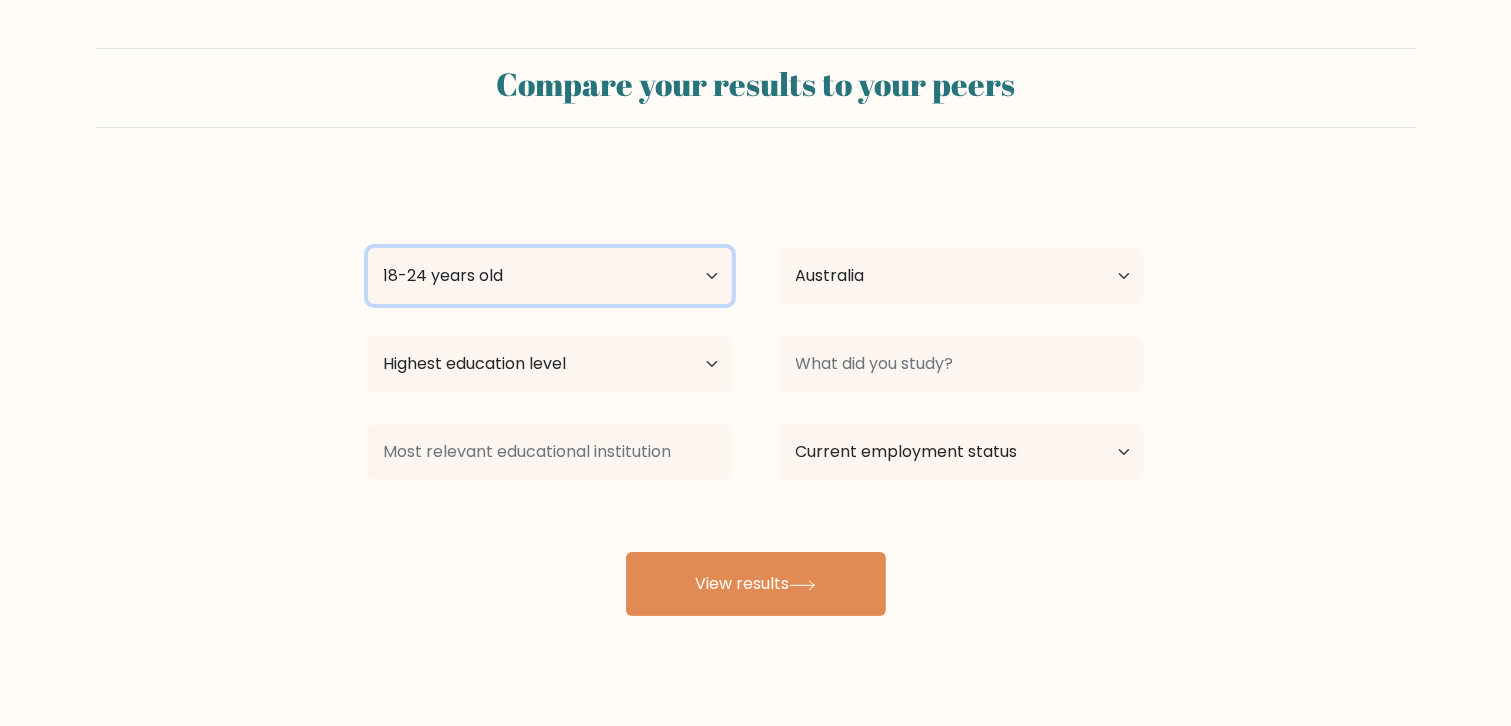 click on "Age
Under 18 years old
18-24 years old
25-34 years old
35-44 years old
45-54 years old
55-64 years old
65 years old and above" at bounding box center (550, 276) 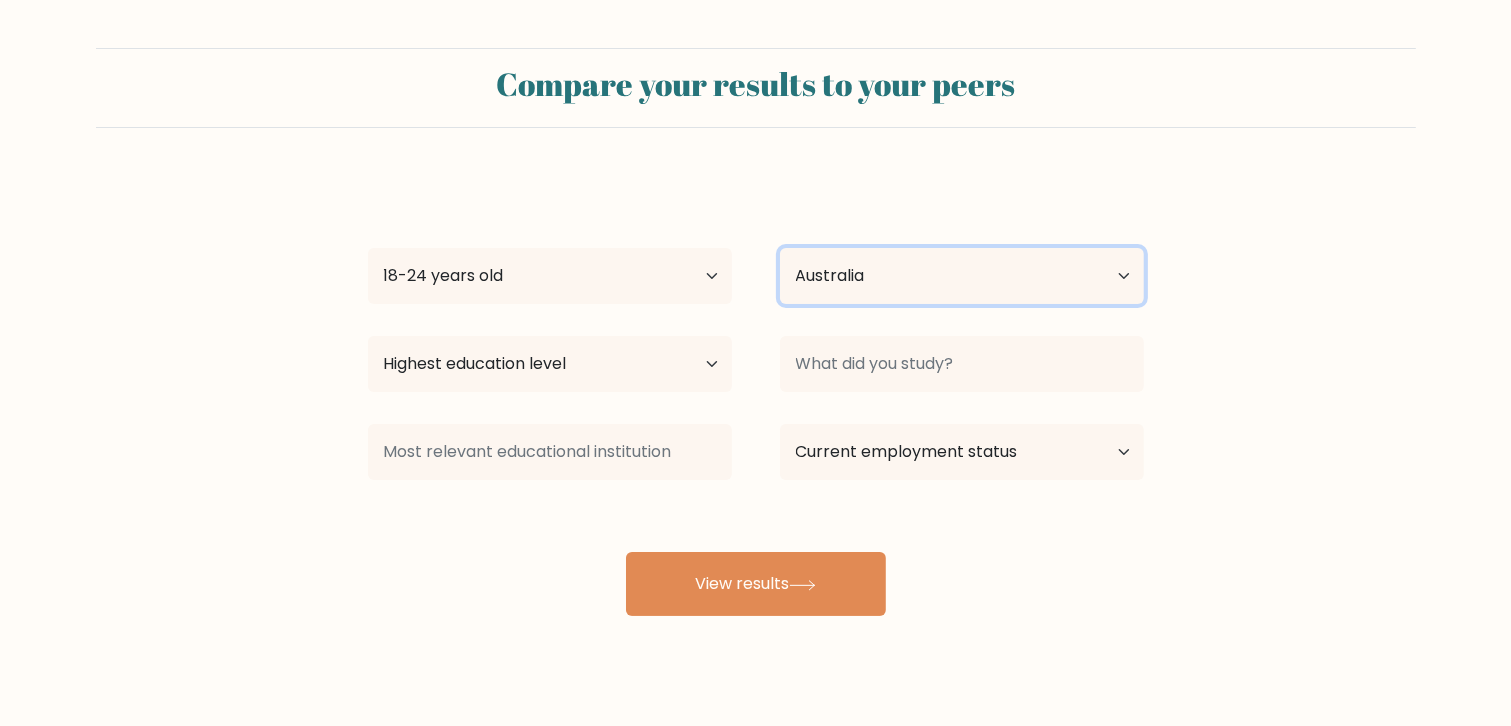 click on "Country
Afghanistan
Albania
Algeria
American Samoa
Andorra
Angola
Anguilla
Antarctica
Antigua and Barbuda
Argentina
Armenia
Aruba
Australia
Austria
Azerbaijan
Bahamas
Bahrain
Bangladesh
Barbados
Belarus
Belgium
Belize
Benin
Bermuda
Bhutan
Bolivia
Bonaire, Sint Eustatius and Saba
Bosnia and Herzegovina
Botswana
Bouvet Island
Brazil
British Indian Ocean Territory
Brunei
Bulgaria
Burkina Faso
Burundi
Cabo Verde
Cambodia
Cameroon
Canada
Cayman Islands
Central African Republic
Chad
Chile
China
Christmas Island
Cocos (Keeling) Islands
Colombia
Comoros
Congo
Congo (the Democratic Republic of the)
Cook Islands
Costa Rica
Côte d'Ivoire
Croatia
Cuba" at bounding box center (962, 276) 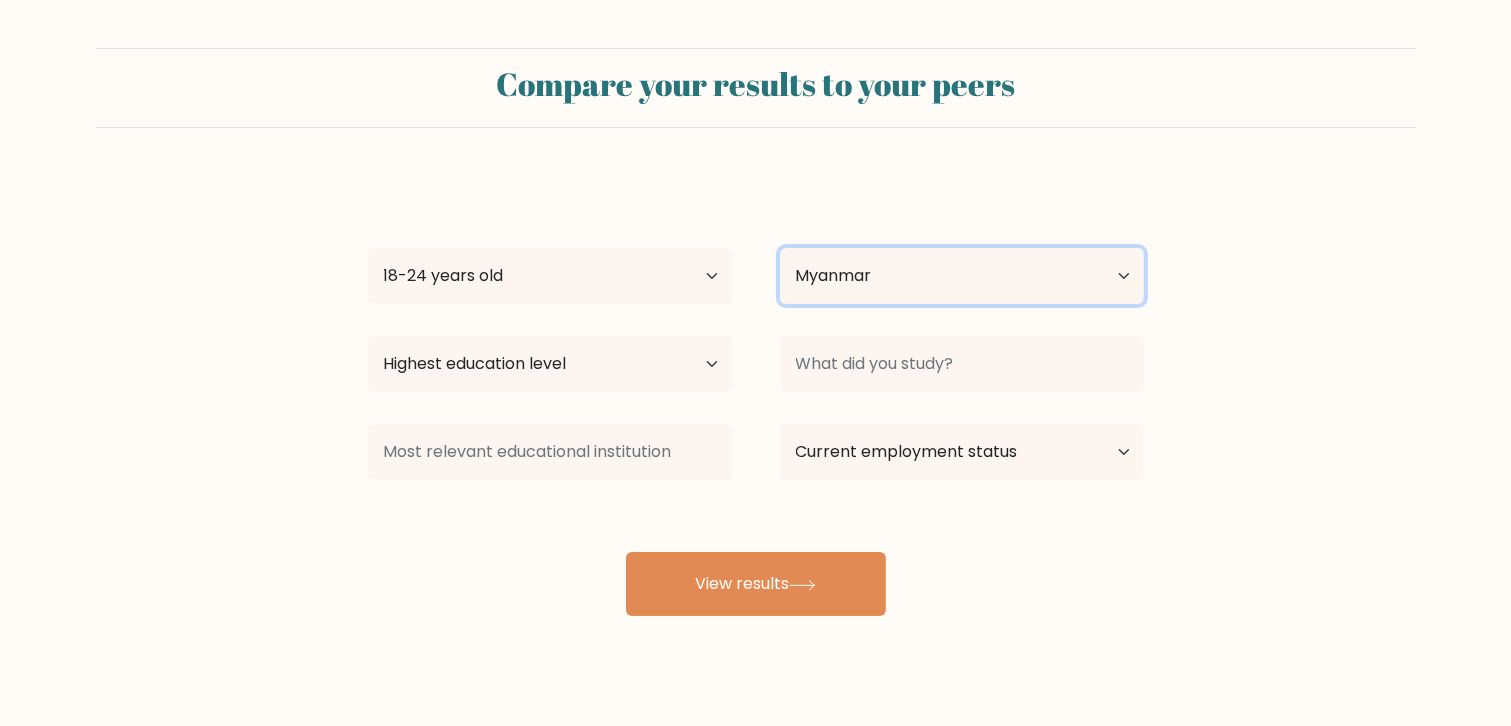 click on "Country
Afghanistan
Albania
Algeria
American Samoa
Andorra
Angola
Anguilla
Antarctica
Antigua and Barbuda
Argentina
Armenia
Aruba
Australia
Austria
Azerbaijan
Bahamas
Bahrain
Bangladesh
Barbados
Belarus
Belgium
Belize
Benin
Bermuda
Bhutan
Bolivia
Bonaire, Sint Eustatius and Saba
Bosnia and Herzegovina
Botswana
Bouvet Island
Brazil
British Indian Ocean Territory
Brunei
Bulgaria
Burkina Faso
Burundi
Cabo Verde
Cambodia
Cameroon
Canada
Cayman Islands
Central African Republic
Chad
Chile
China
Christmas Island
Cocos (Keeling) Islands
Colombia
Comoros
Congo
Congo (the Democratic Republic of the)
Cook Islands
Costa Rica
Côte d'Ivoire
Croatia
Cuba" at bounding box center (962, 276) 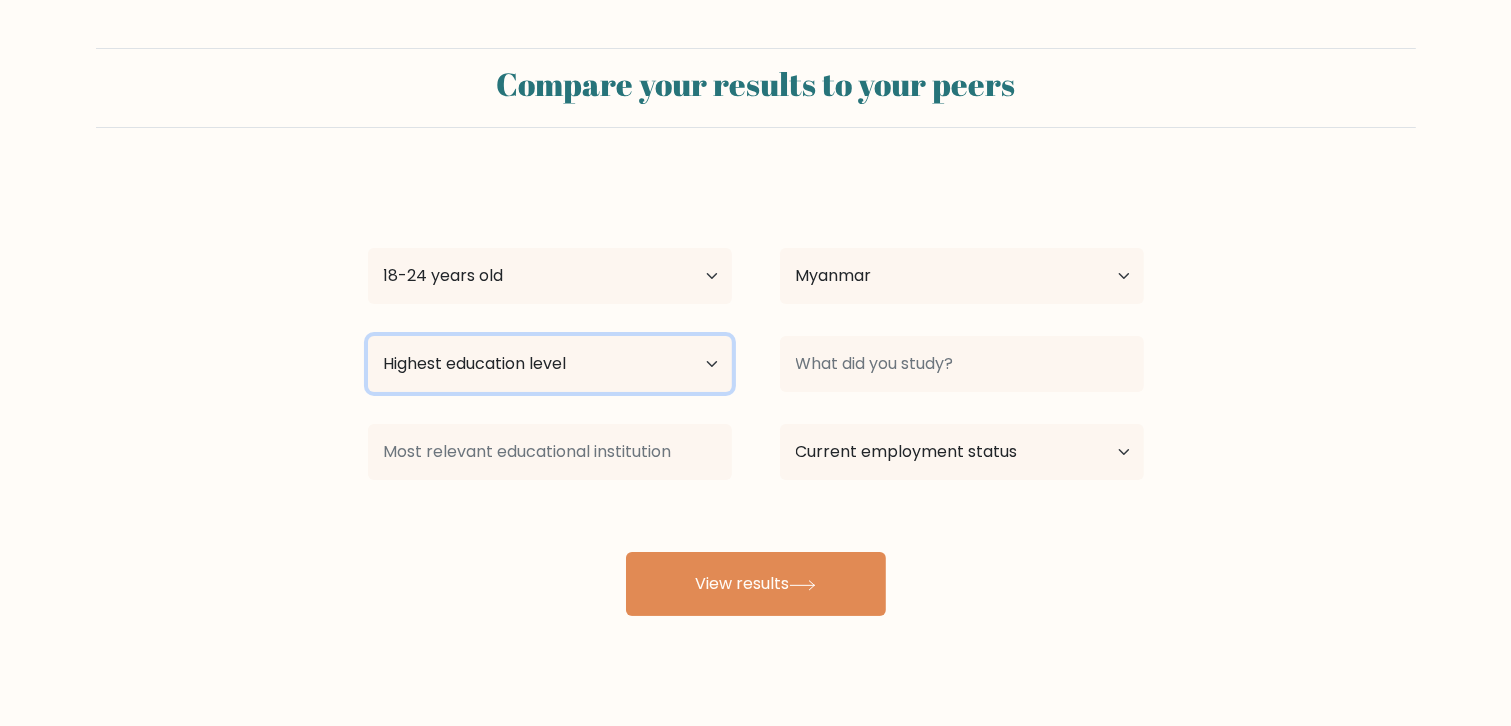 click on "Highest education level
No schooling
Primary
Lower Secondary
Upper Secondary
Occupation Specific
Bachelor's degree
Master's degree
Doctoral degree" at bounding box center [550, 364] 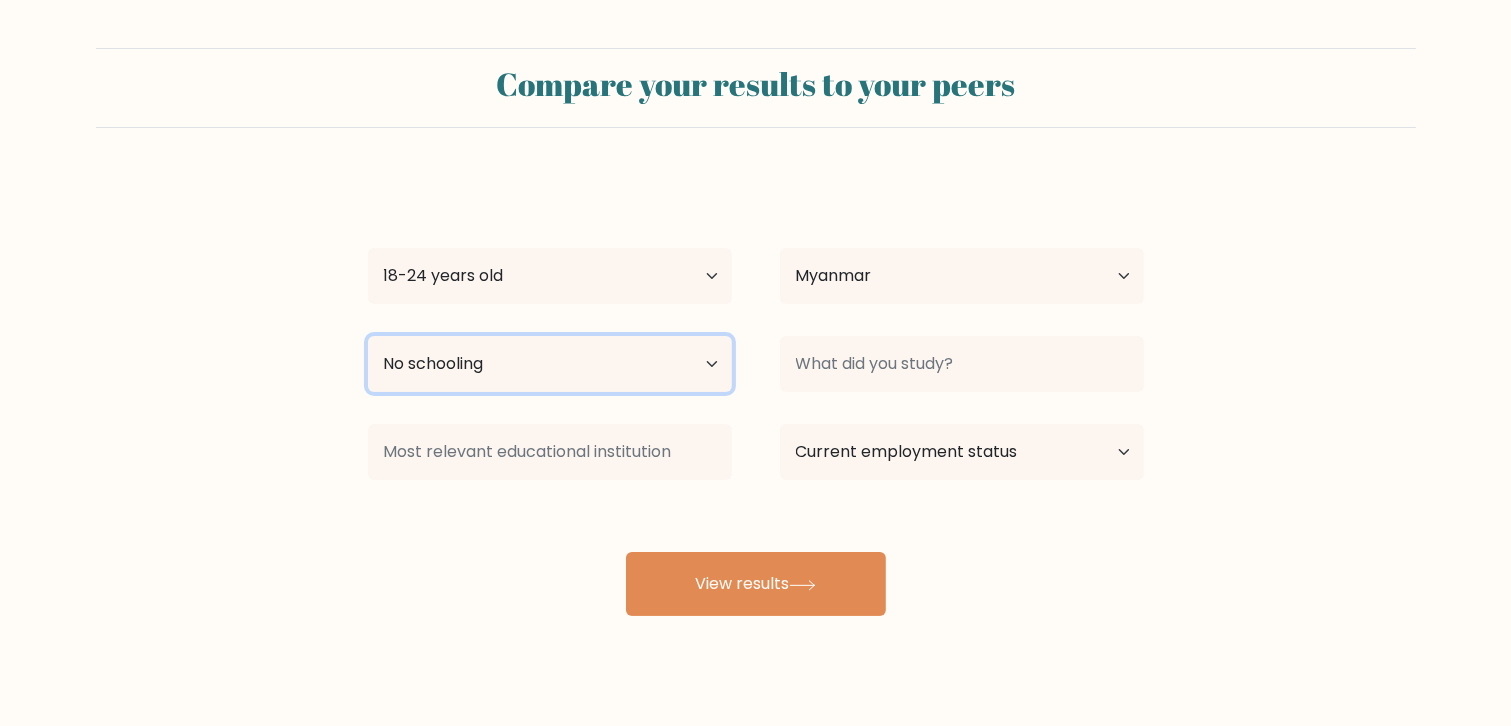 click on "Highest education level
No schooling
Primary
Lower Secondary
Upper Secondary
Occupation Specific
Bachelor's degree
Master's degree
Doctoral degree" at bounding box center [550, 364] 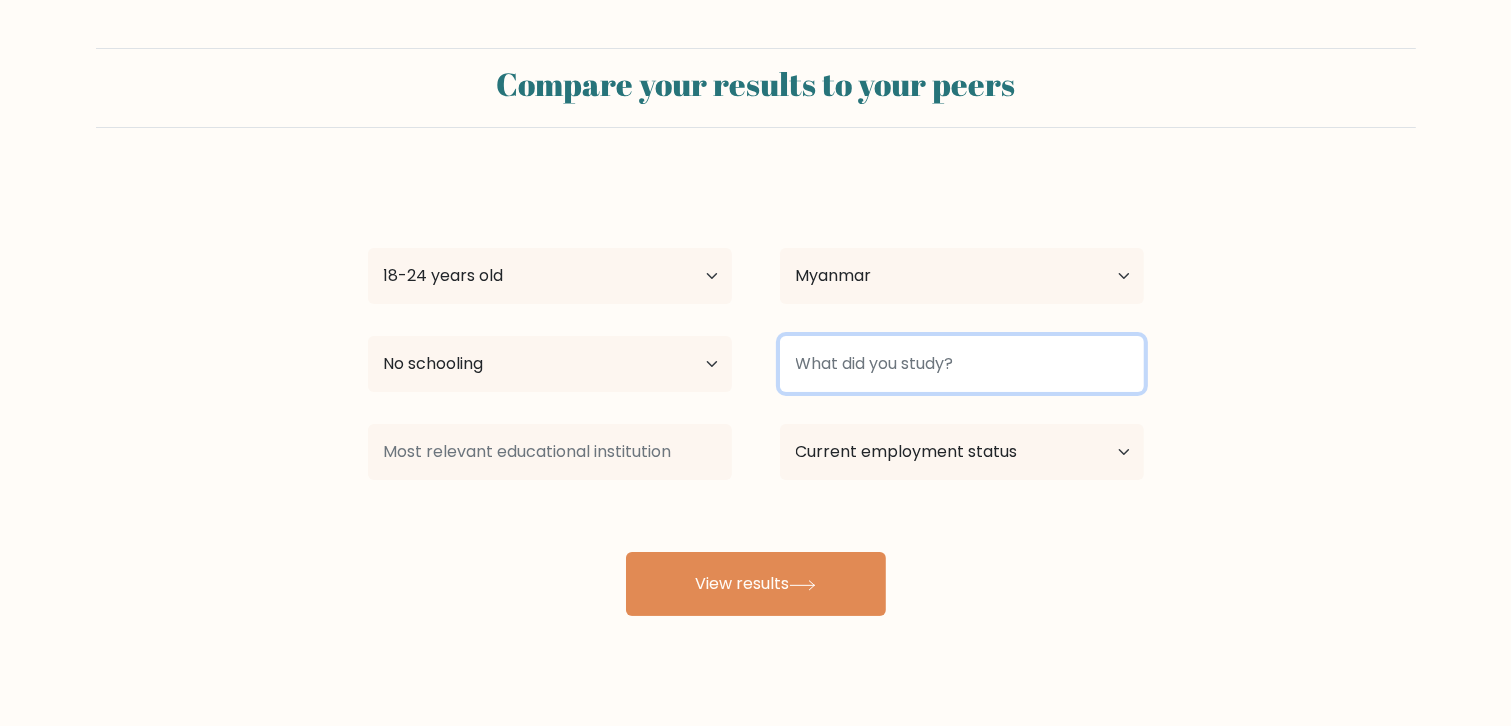click at bounding box center (962, 364) 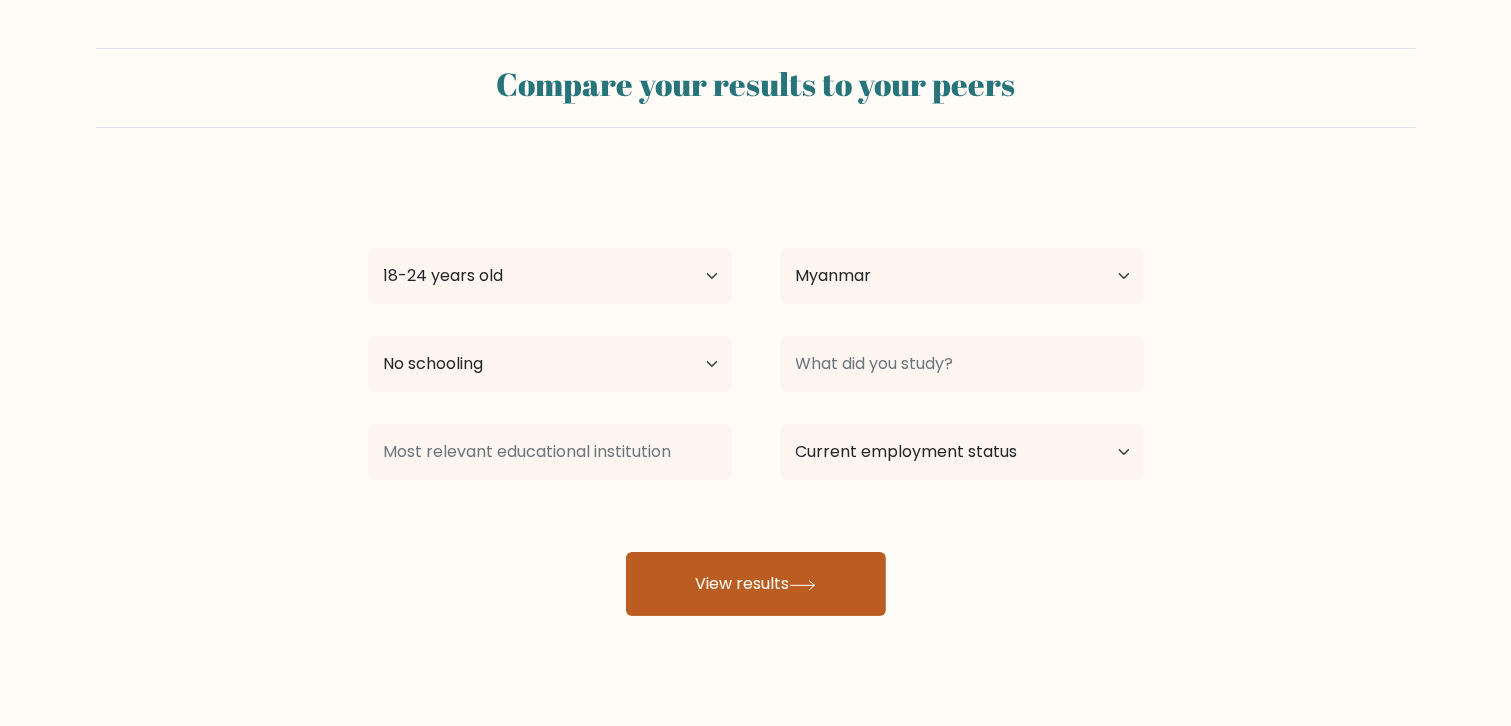 click on "View results" at bounding box center (756, 584) 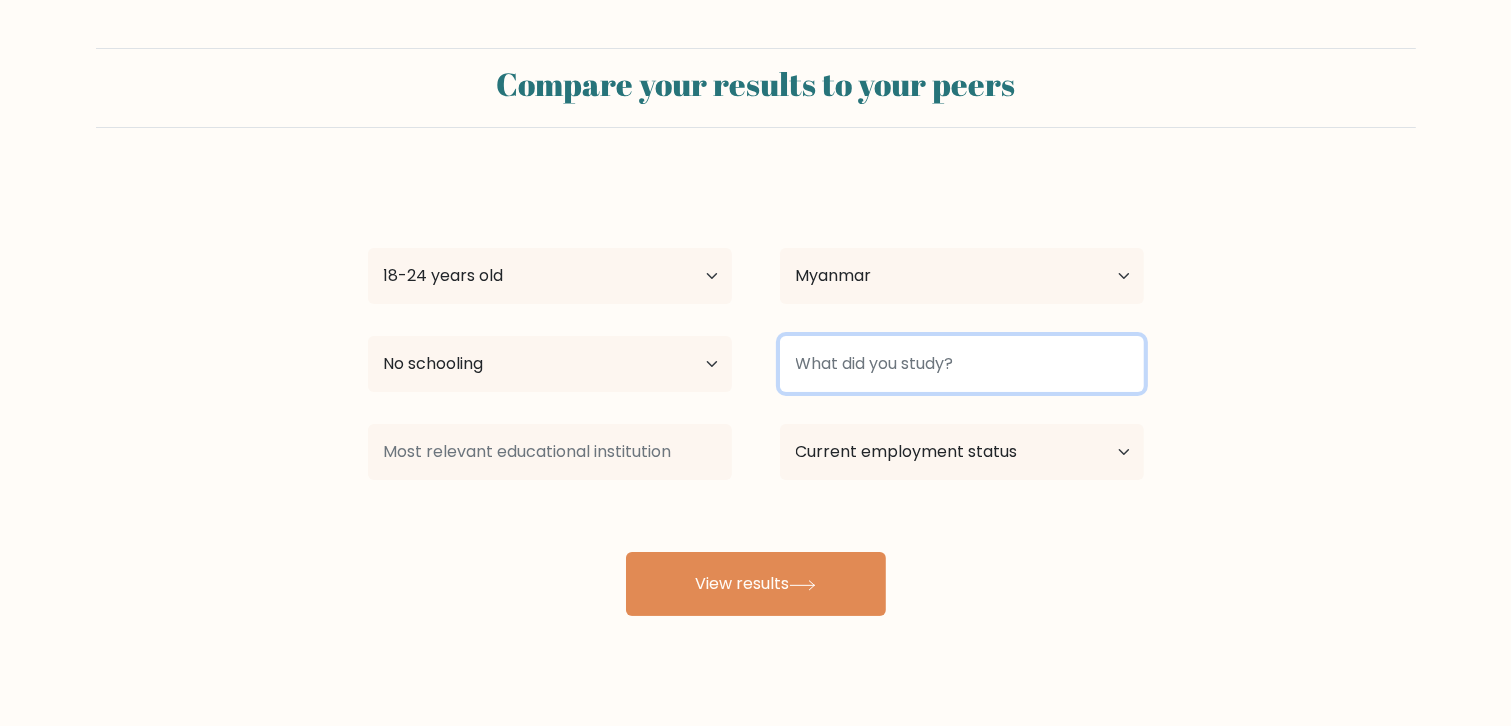 click at bounding box center (962, 364) 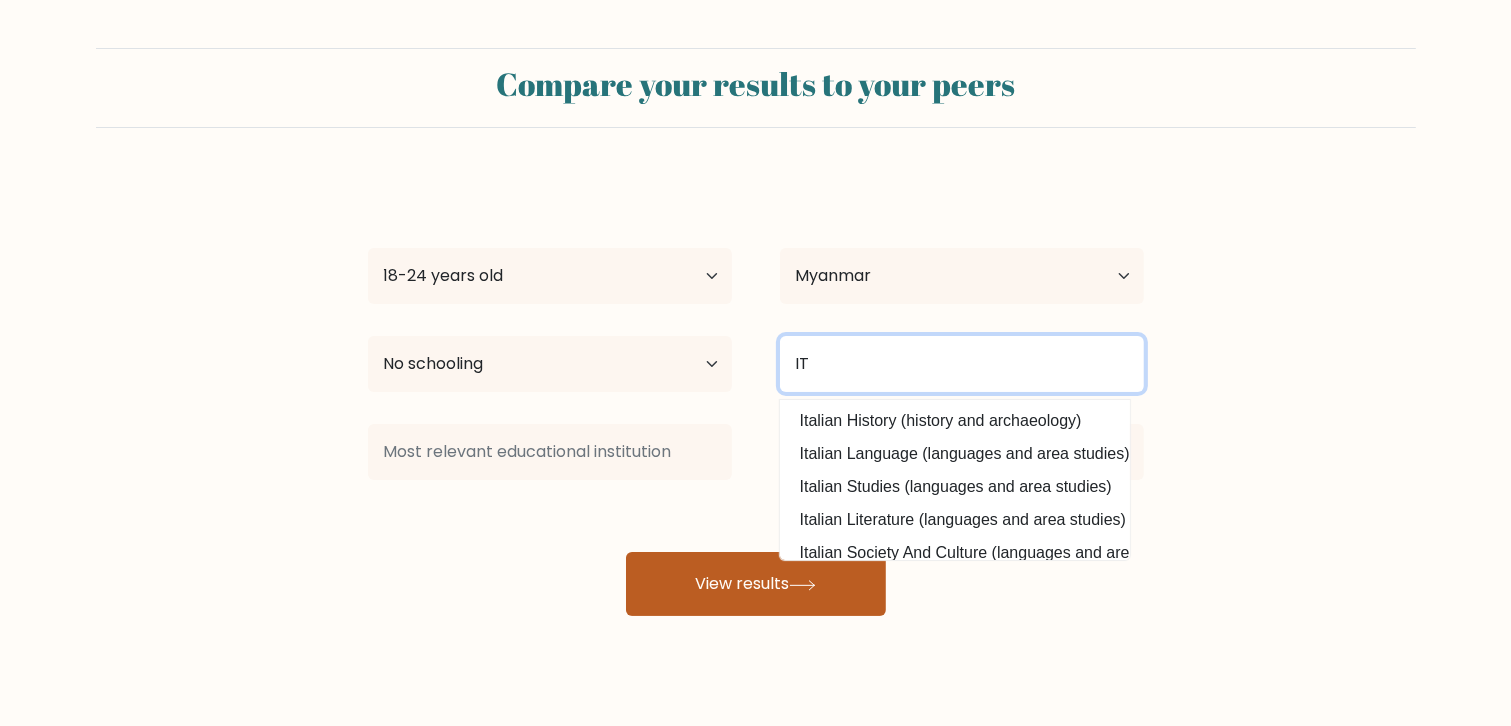 type on "IT" 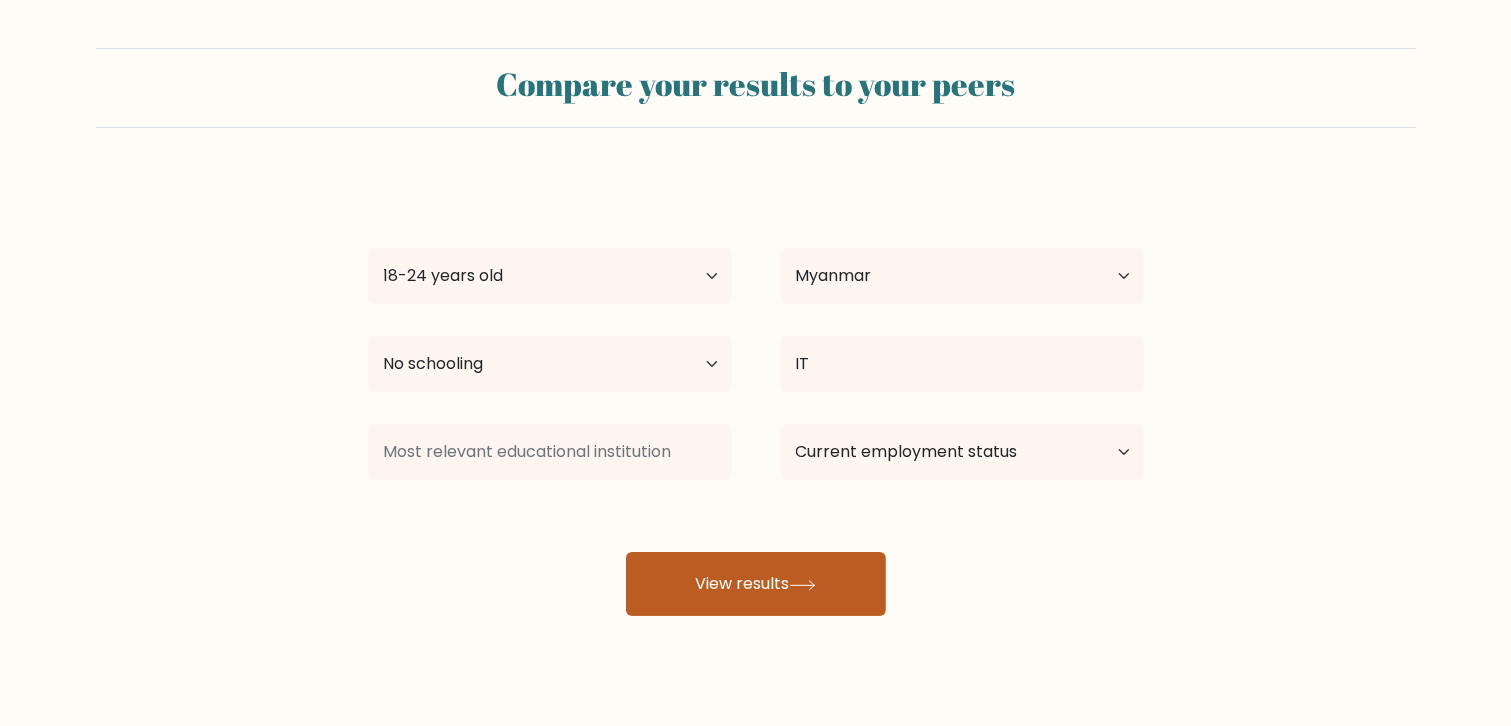 click on "View results" at bounding box center [756, 584] 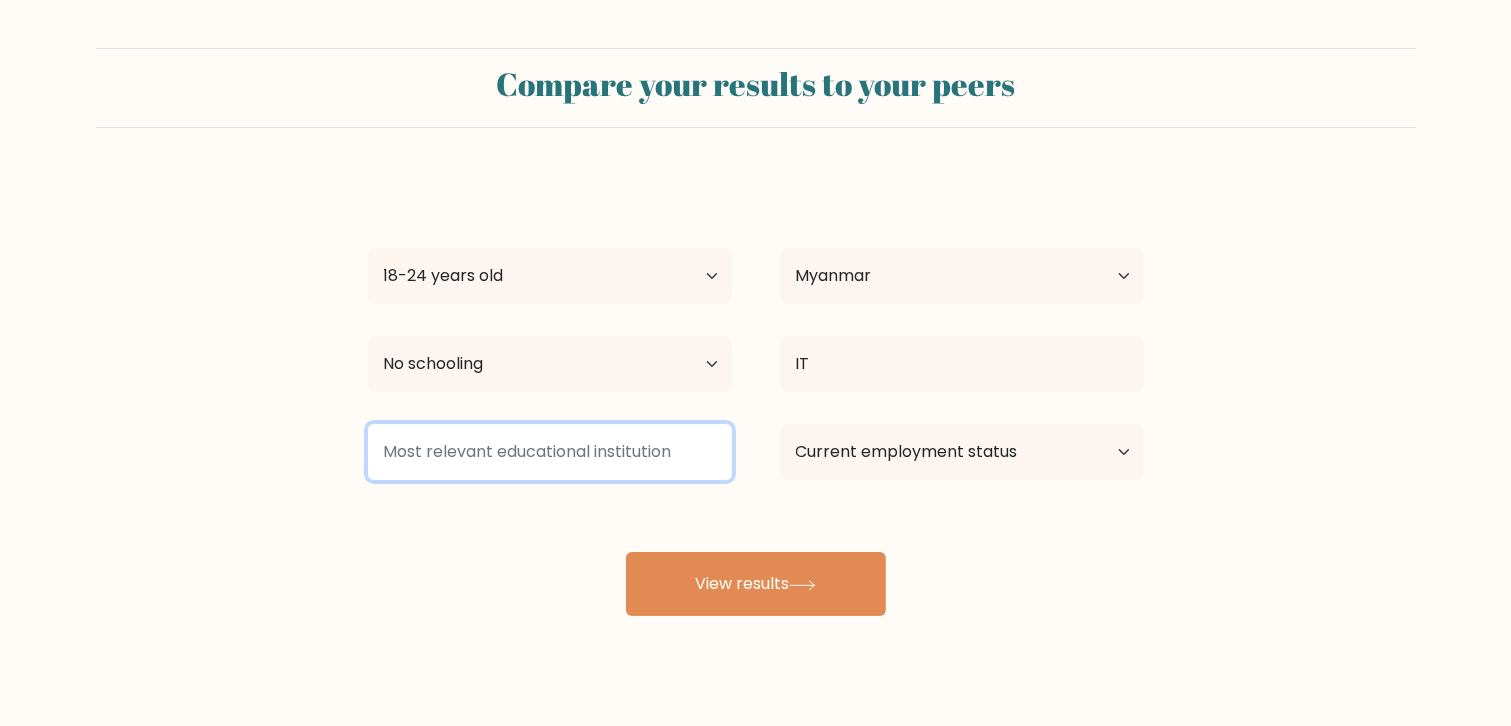 click at bounding box center [550, 452] 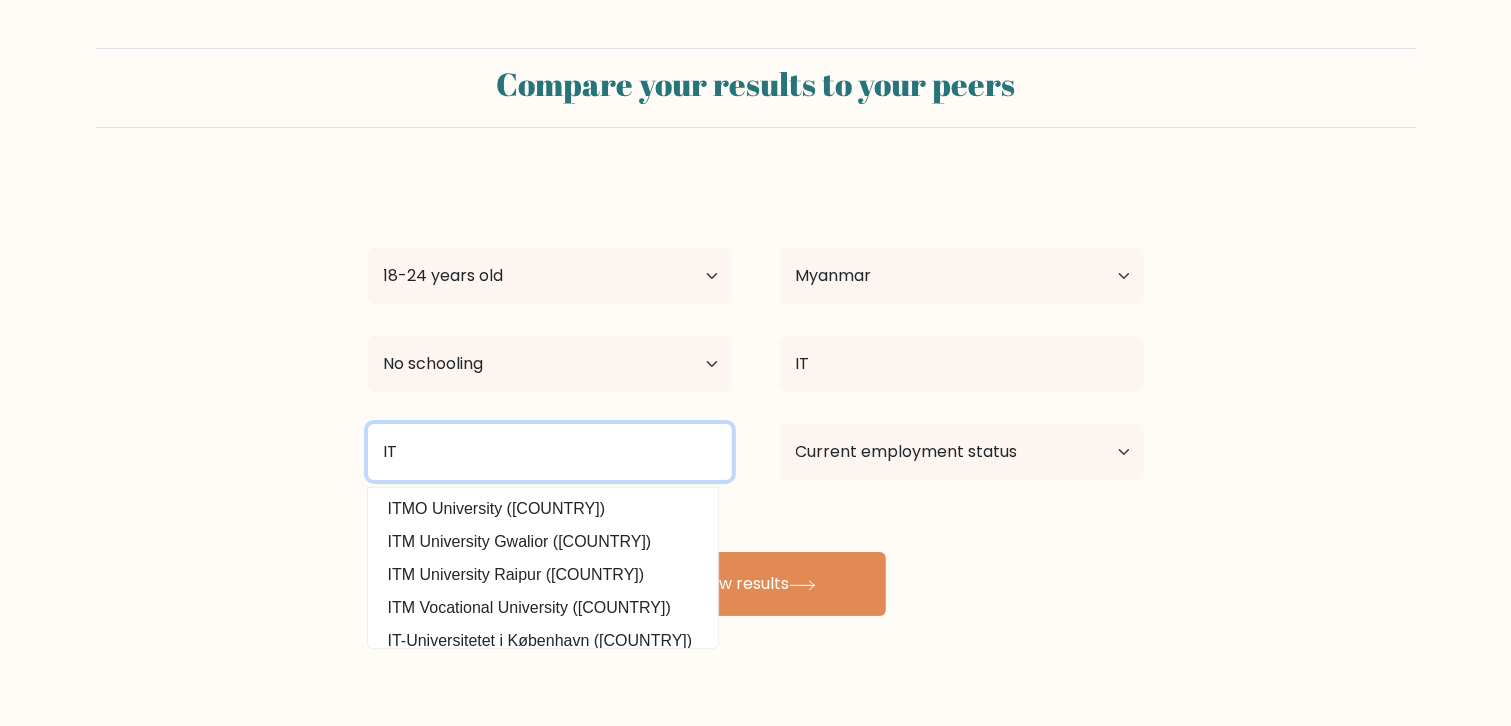 type on "IT" 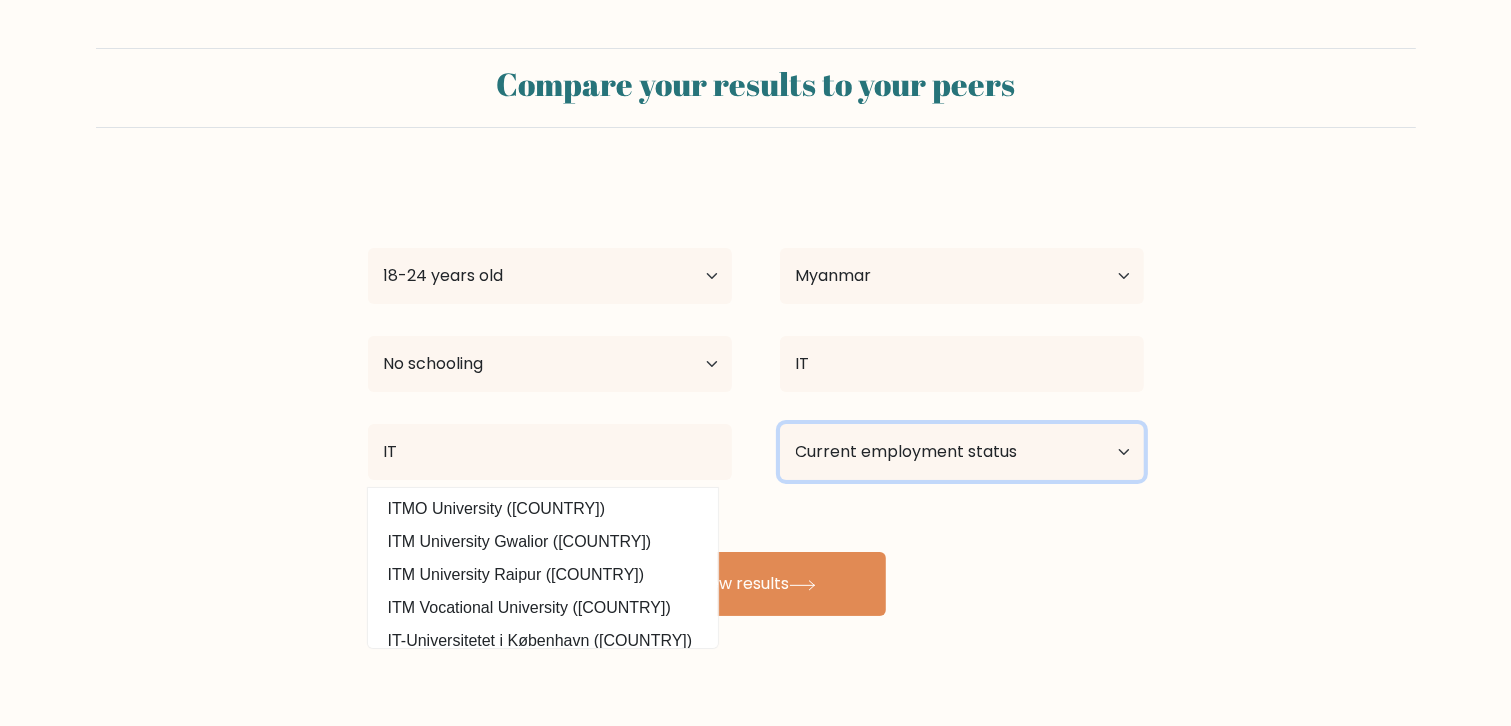 click on "Current employment status
Employed
Student
Retired
Other / prefer not to answer" at bounding box center [962, 452] 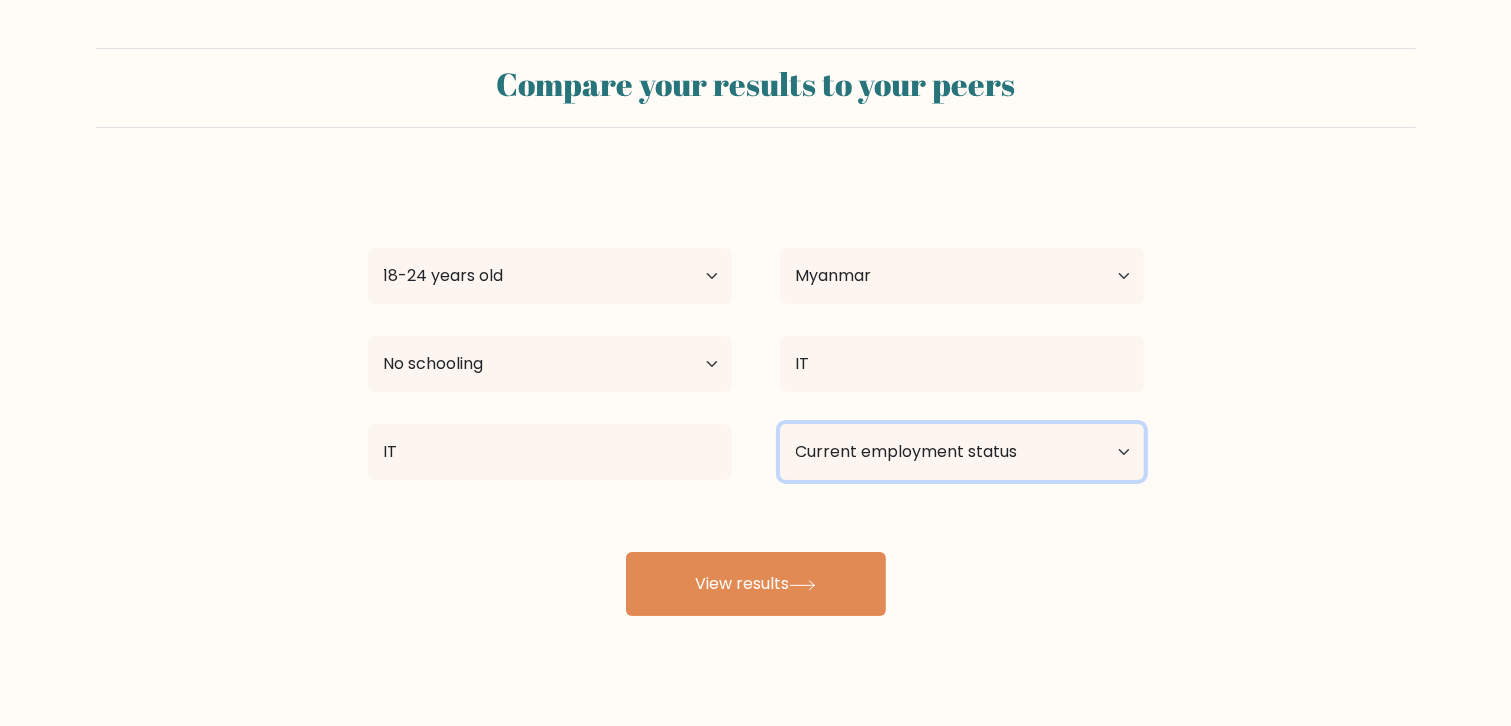select on "employed" 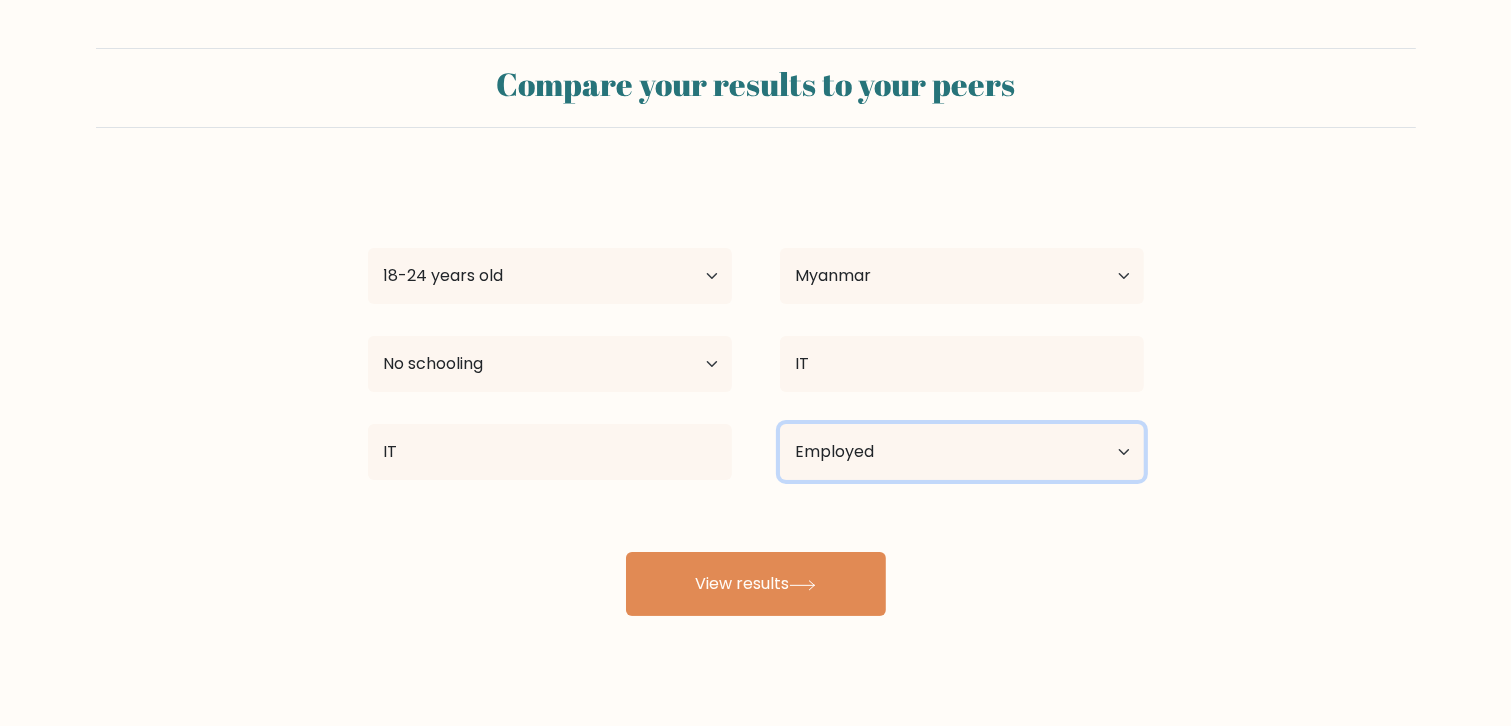 click on "Current employment status
Employed
Student
Retired
Other / prefer not to answer" at bounding box center (962, 452) 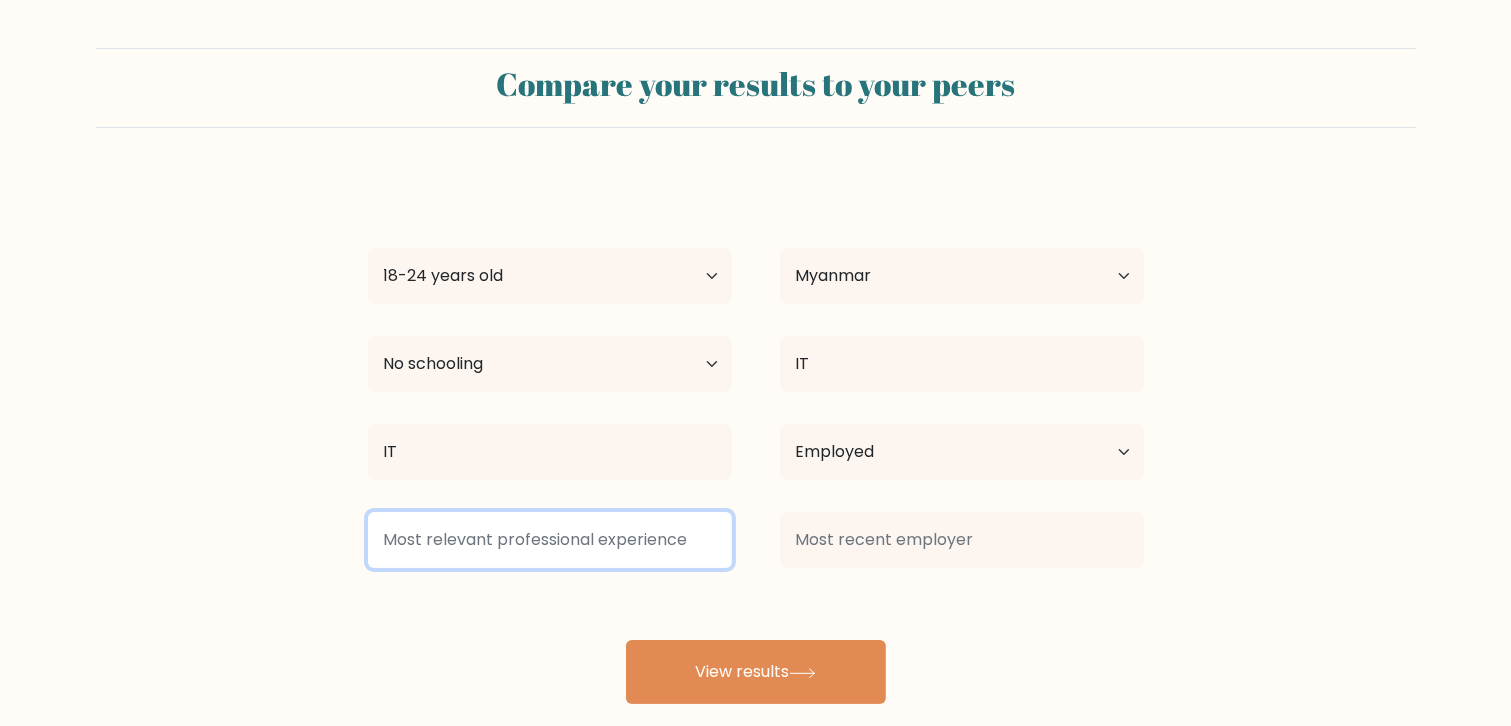 click at bounding box center (550, 540) 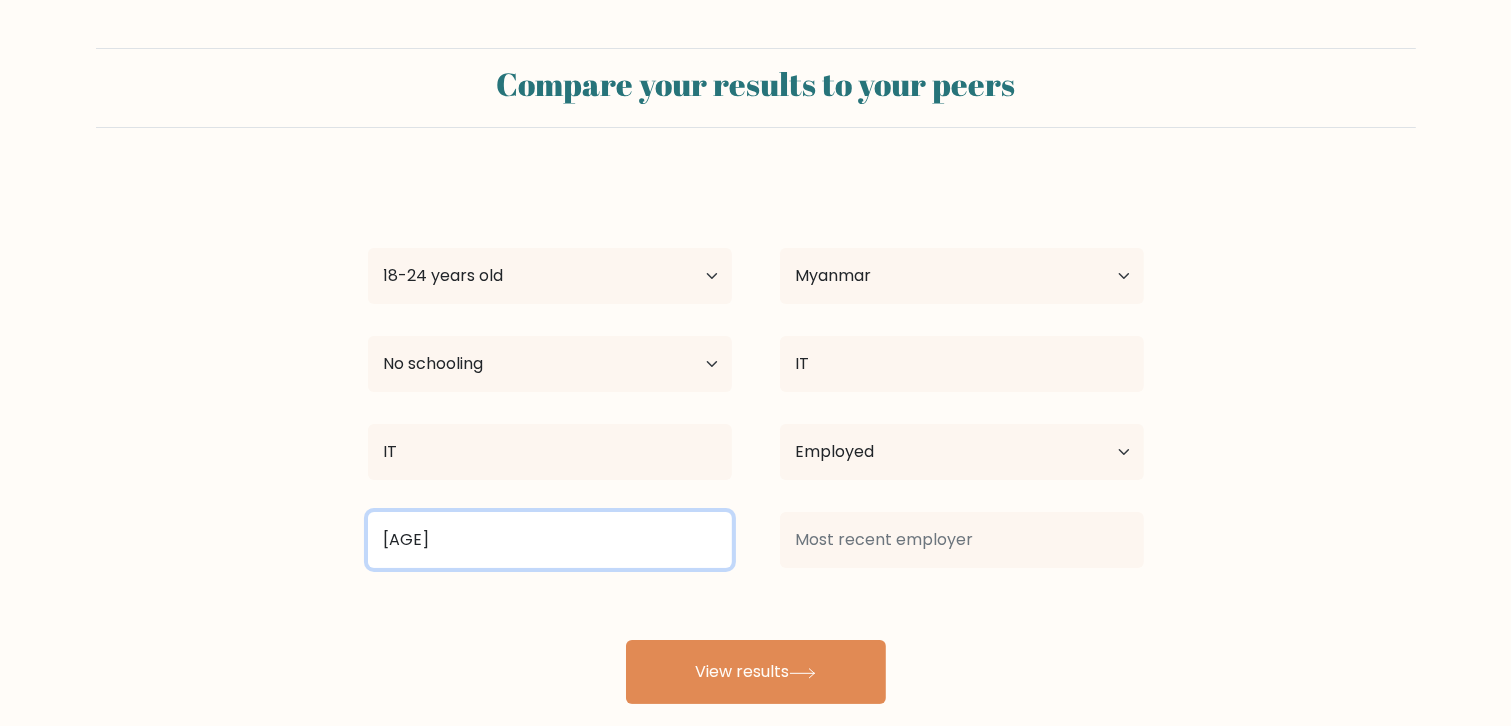 type on "[AGE]" 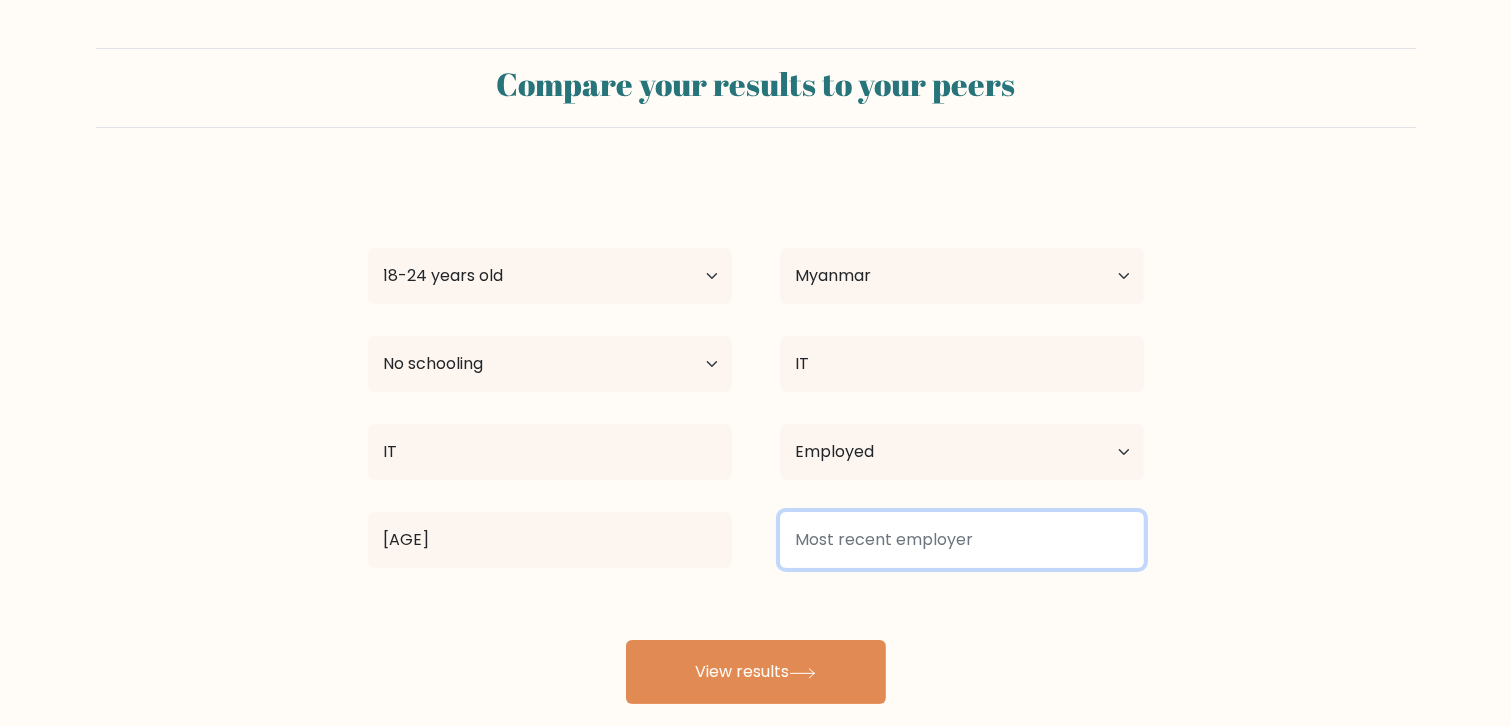 click at bounding box center [962, 540] 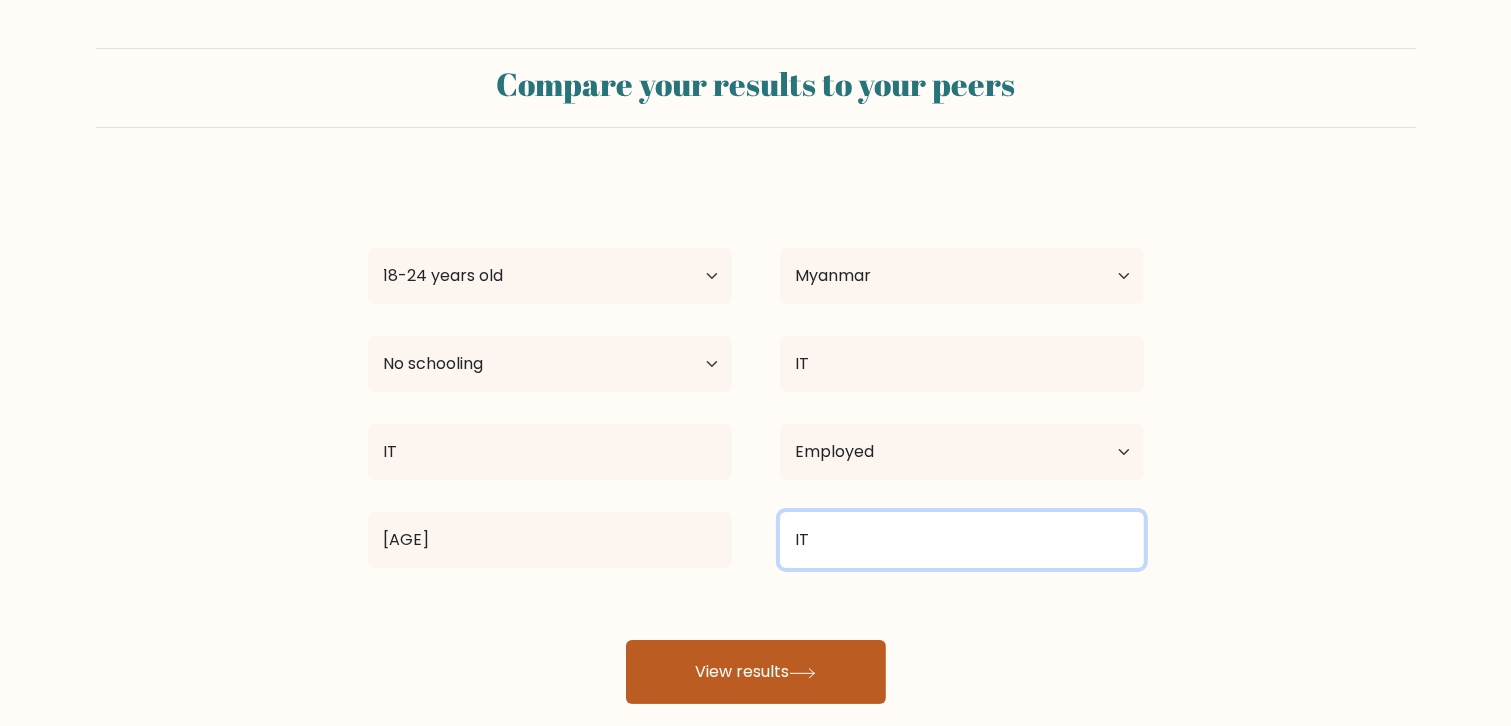 type on "IT" 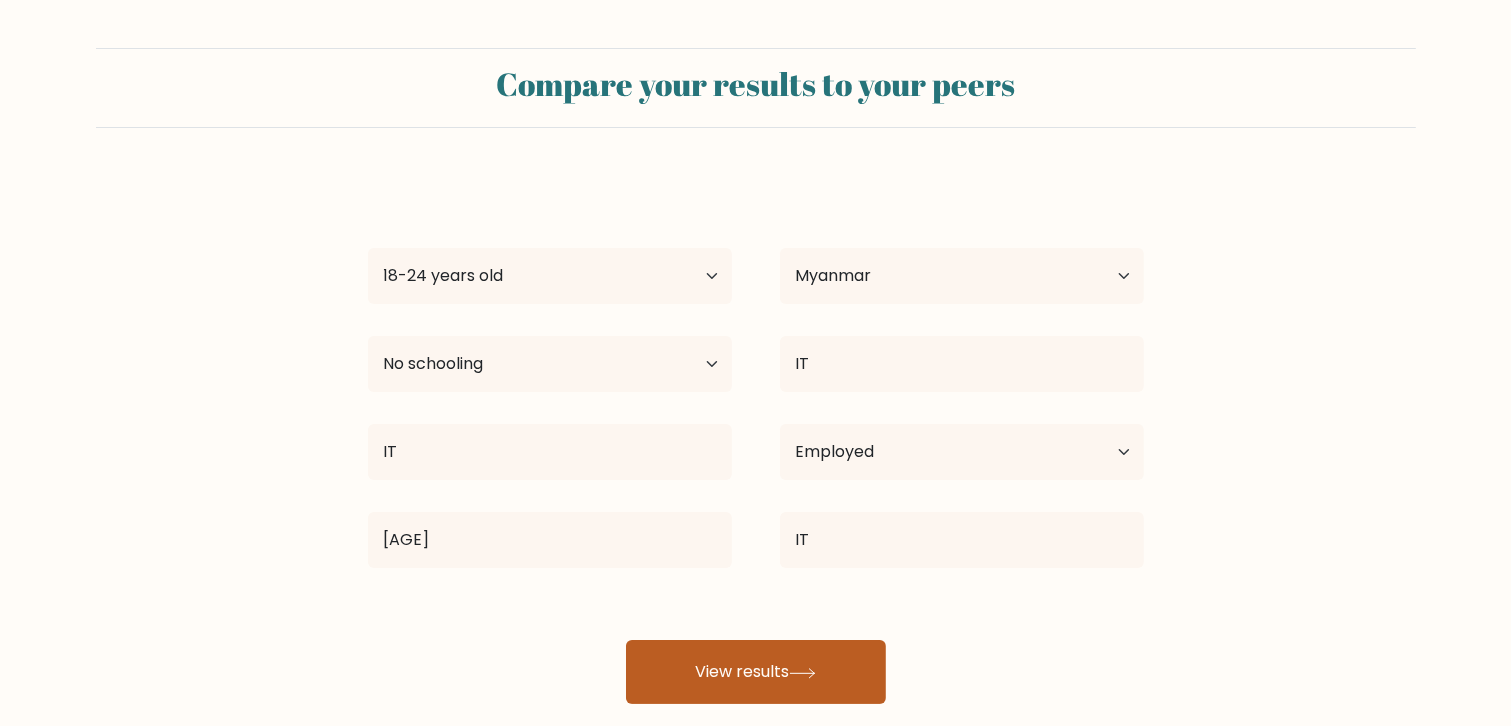 click on "View results" at bounding box center [756, 672] 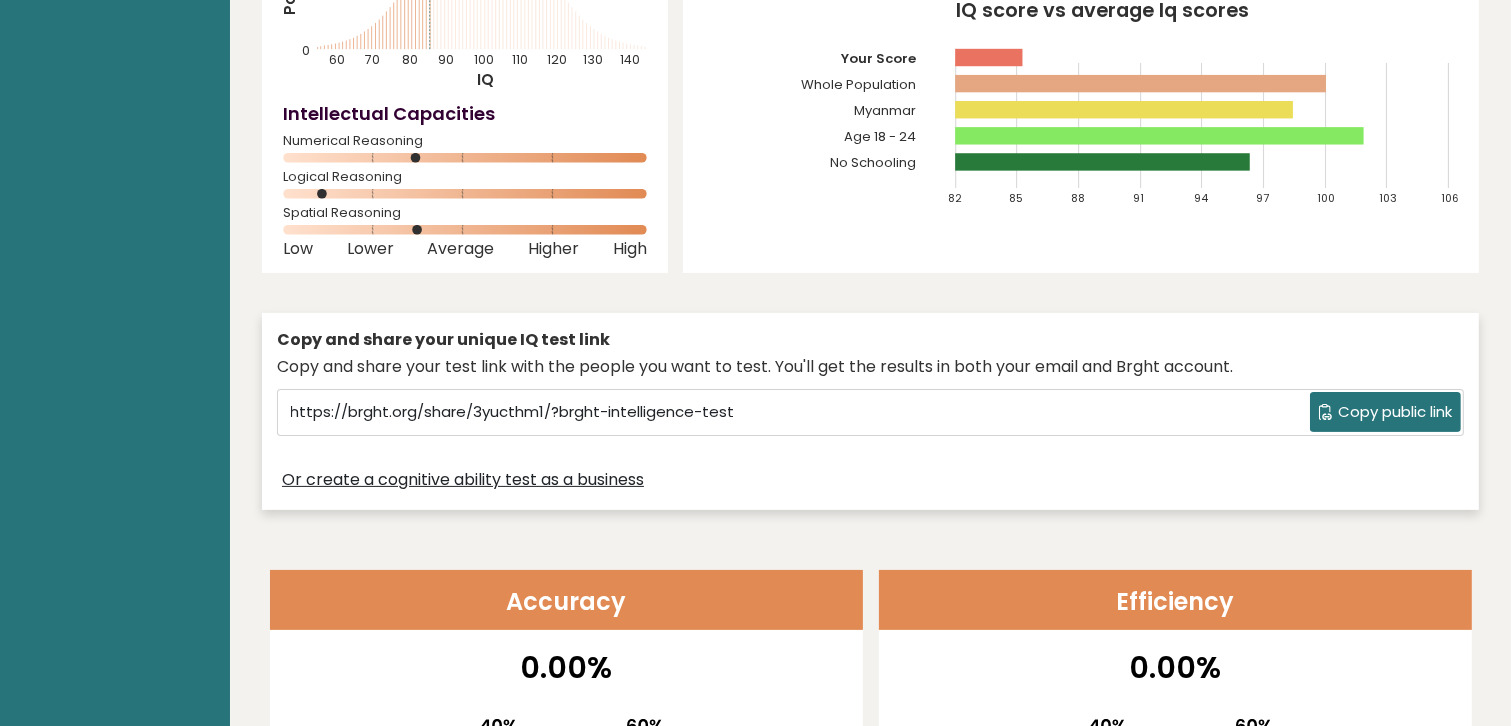 scroll, scrollTop: 284, scrollLeft: 0, axis: vertical 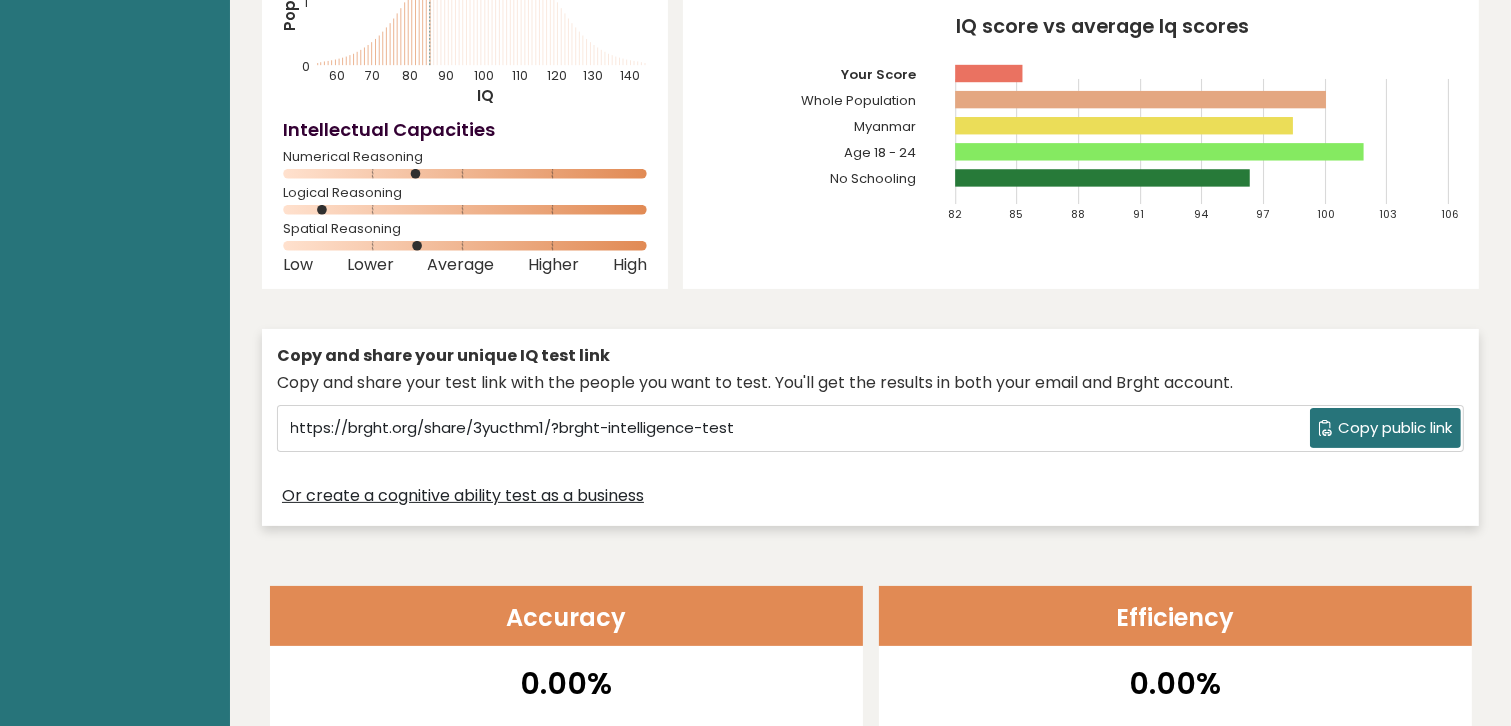click on "Copy and share your unique IQ test link
Copy and share your test link with the people you want to test. You'll get the results in both your email and Brght account.
https://brght.org/share/3yucthm1/?brght-intelligence-test
Copy public link
Or create a cognitive ability test as a business" at bounding box center (870, 427) 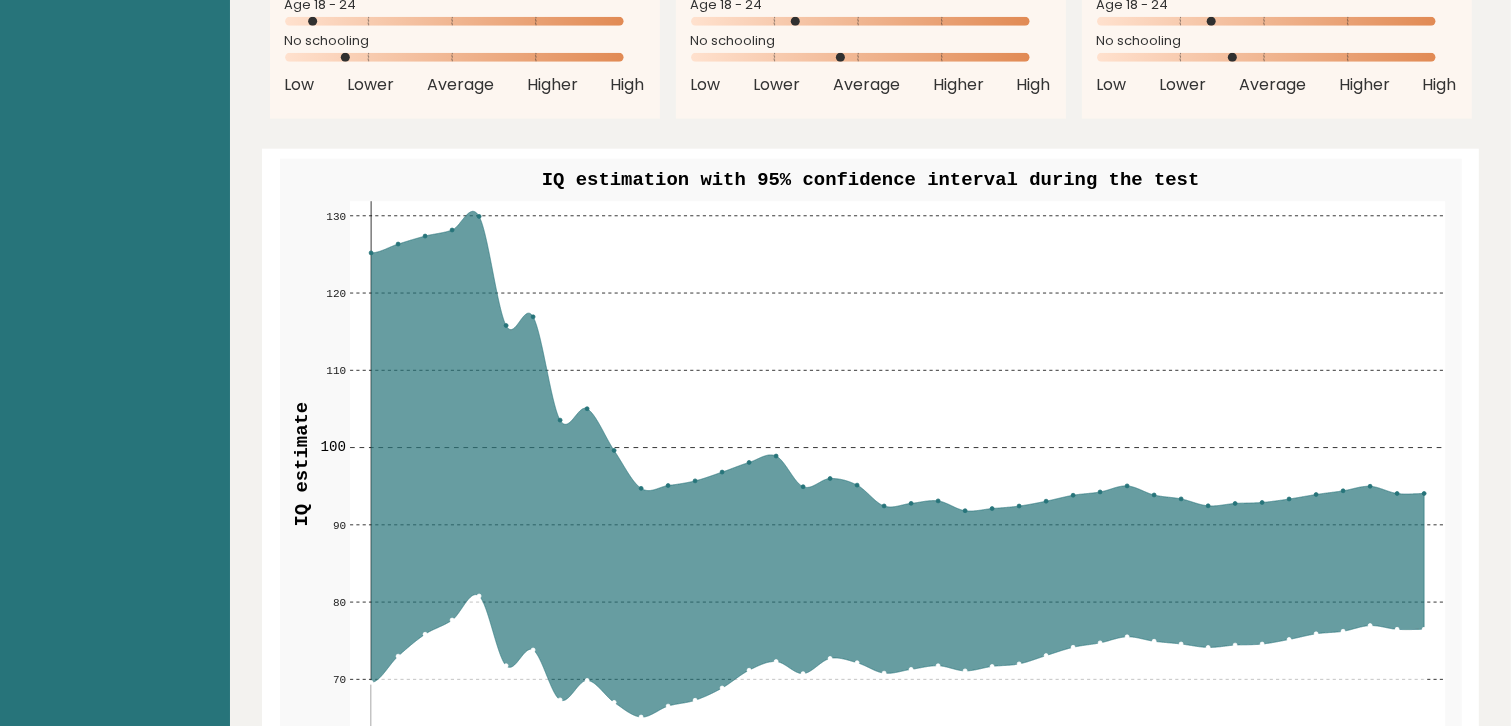scroll, scrollTop: 2190, scrollLeft: 0, axis: vertical 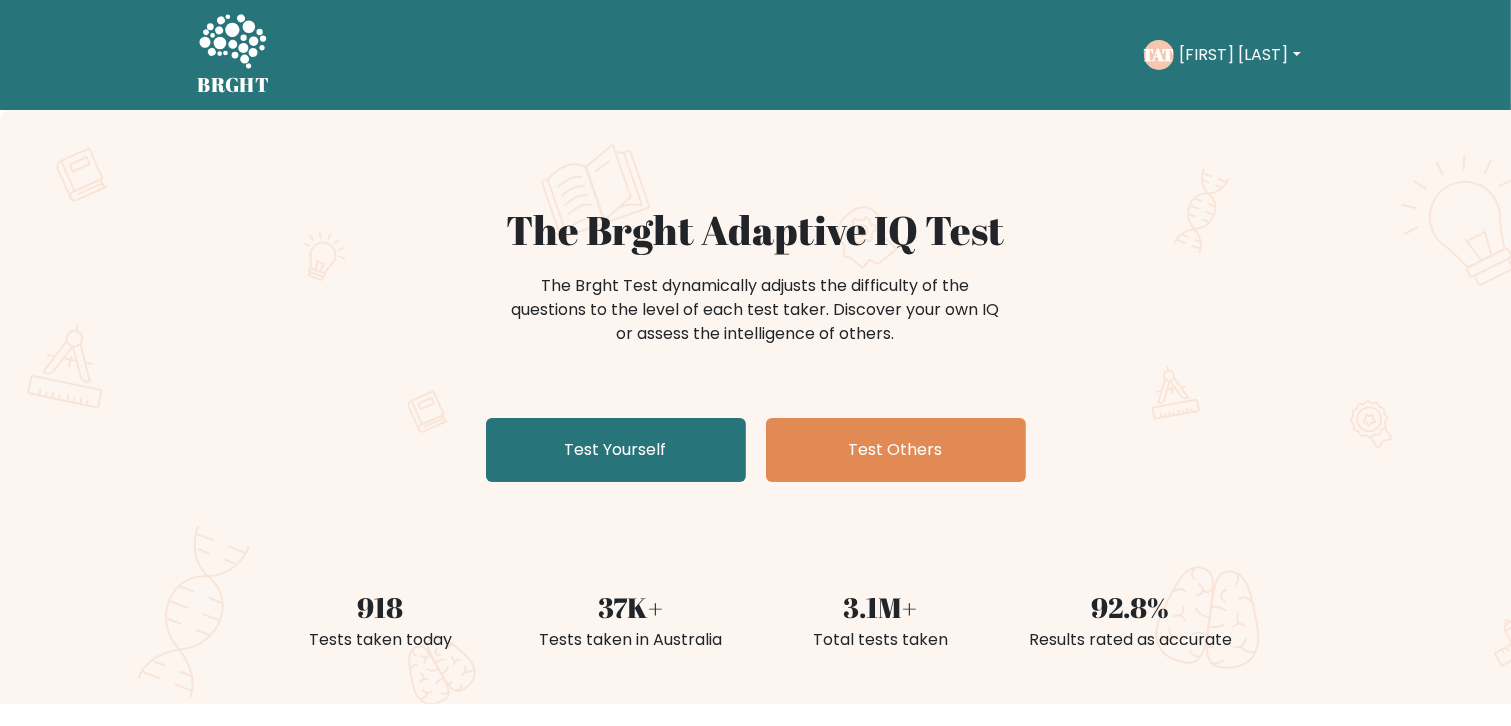 click on "Test Yourself" at bounding box center (616, 450) 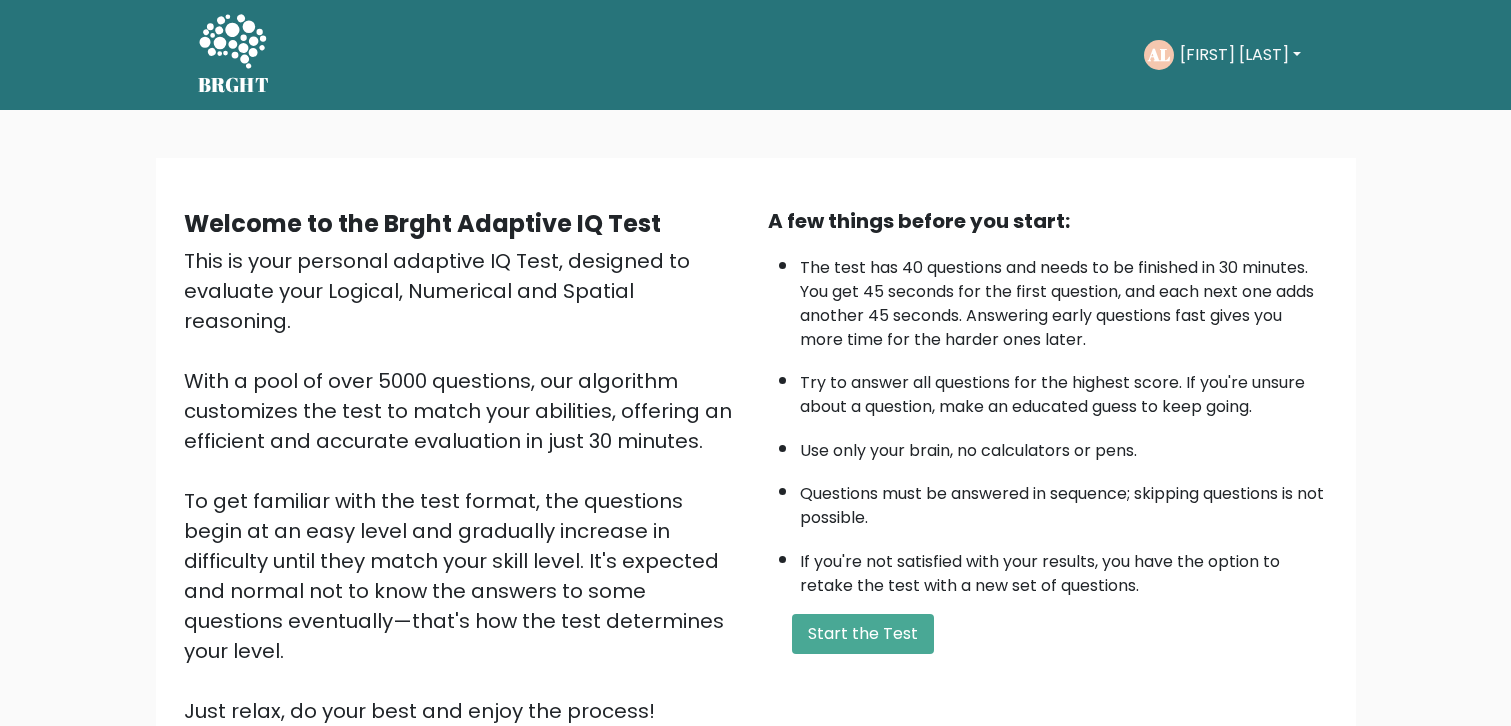 scroll, scrollTop: 0, scrollLeft: 0, axis: both 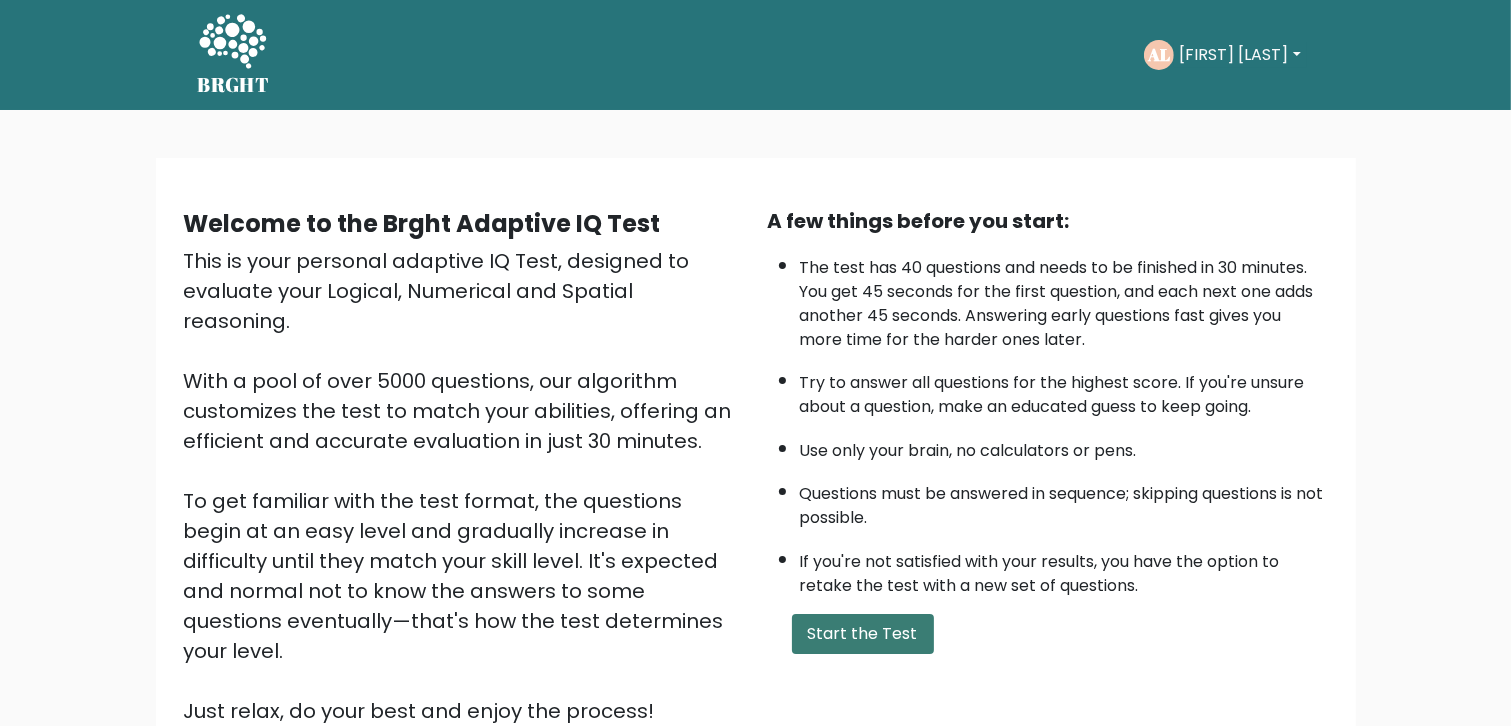 click on "Start the Test" at bounding box center [863, 634] 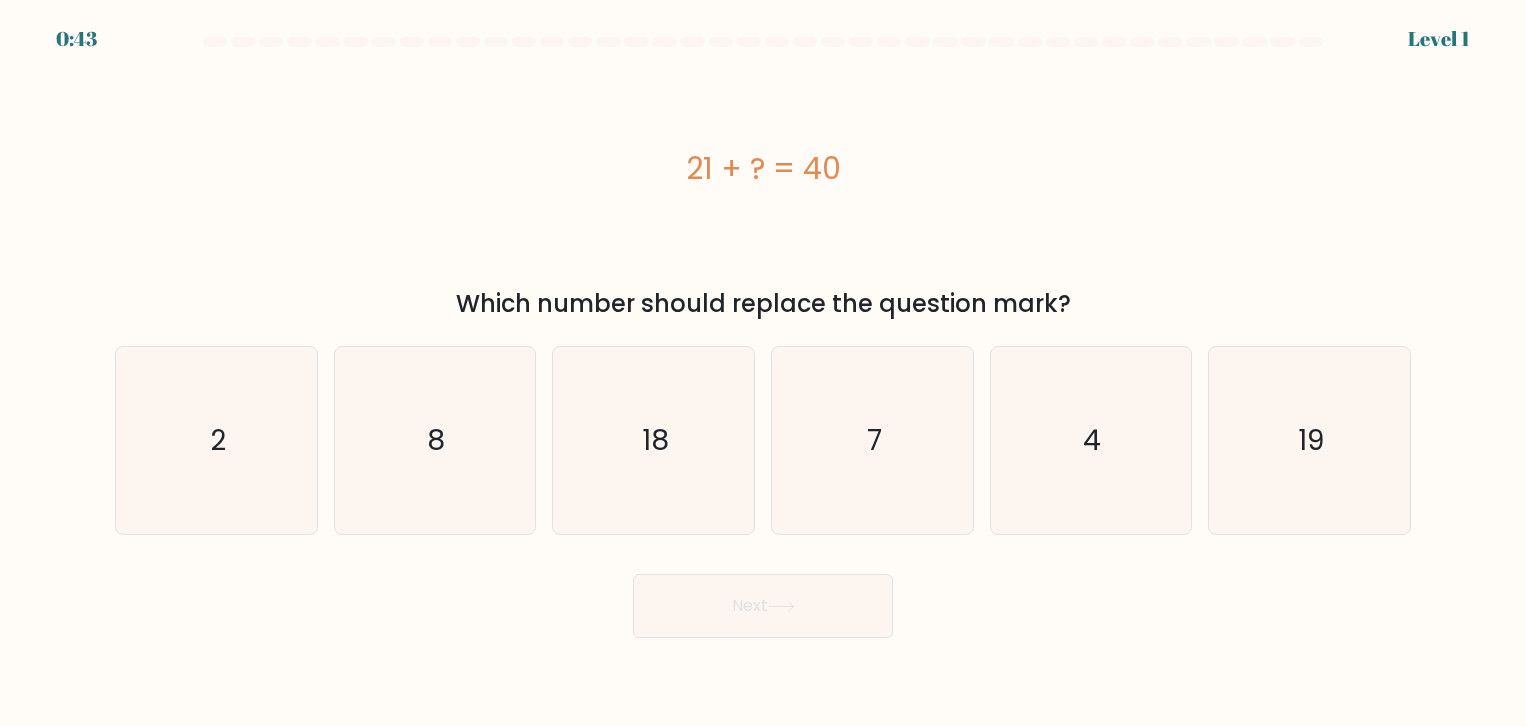 scroll, scrollTop: 0, scrollLeft: 0, axis: both 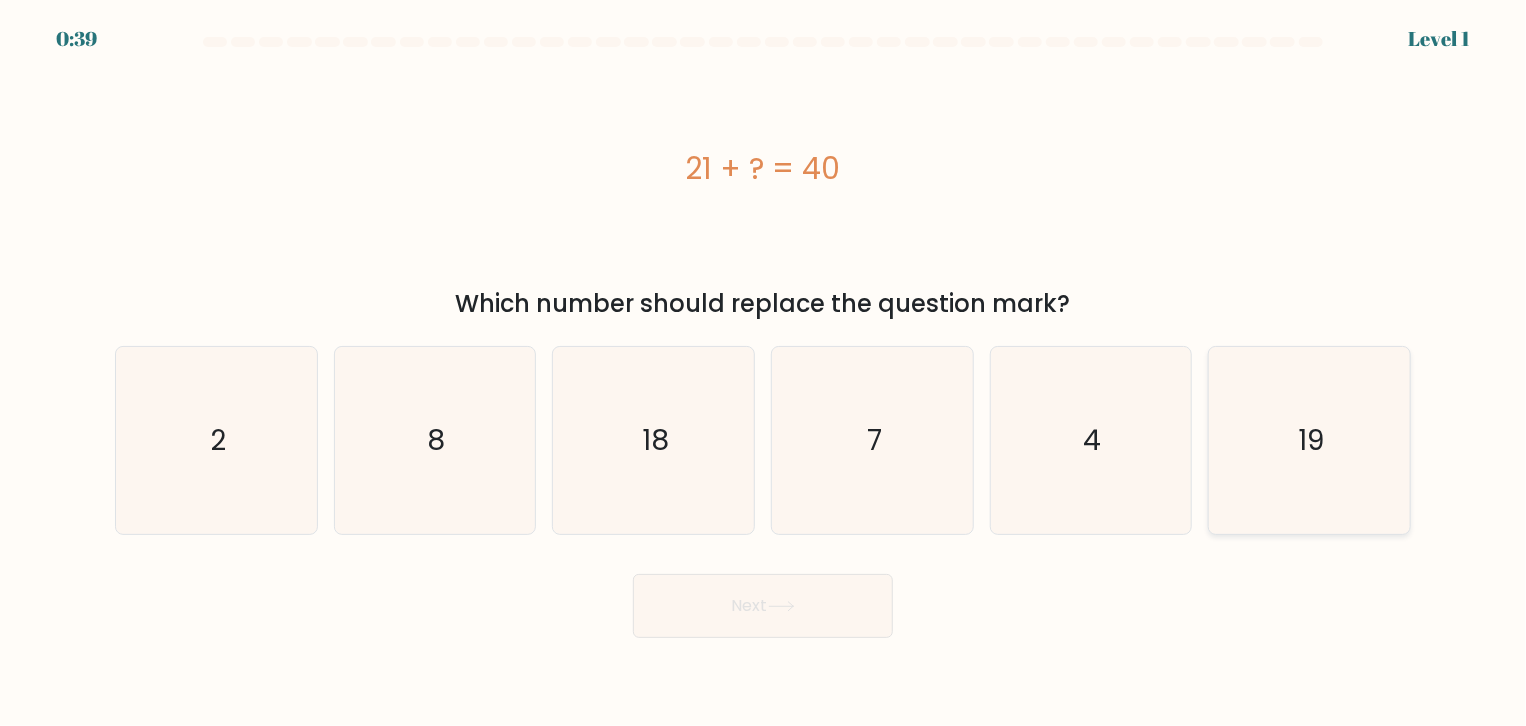 click on "19" 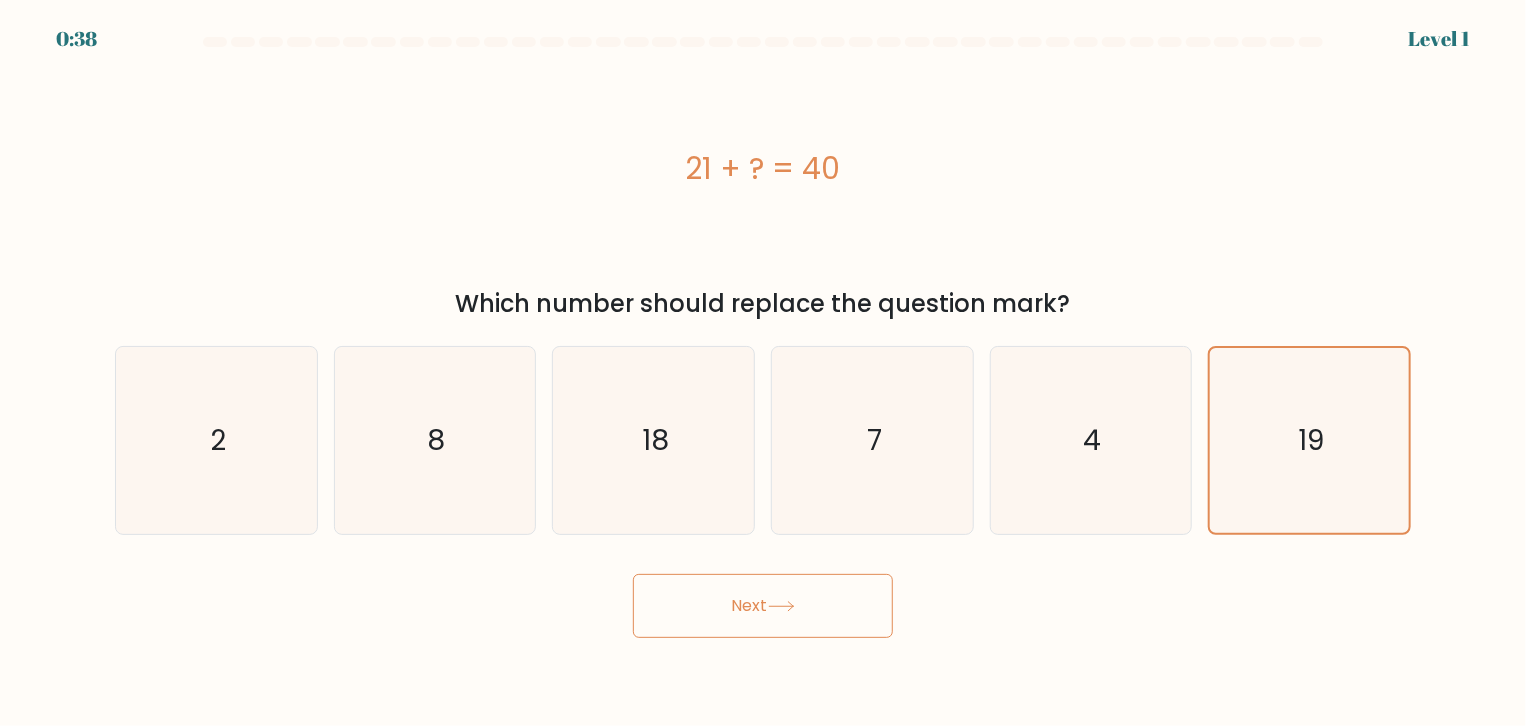 click on "Next" at bounding box center (763, 606) 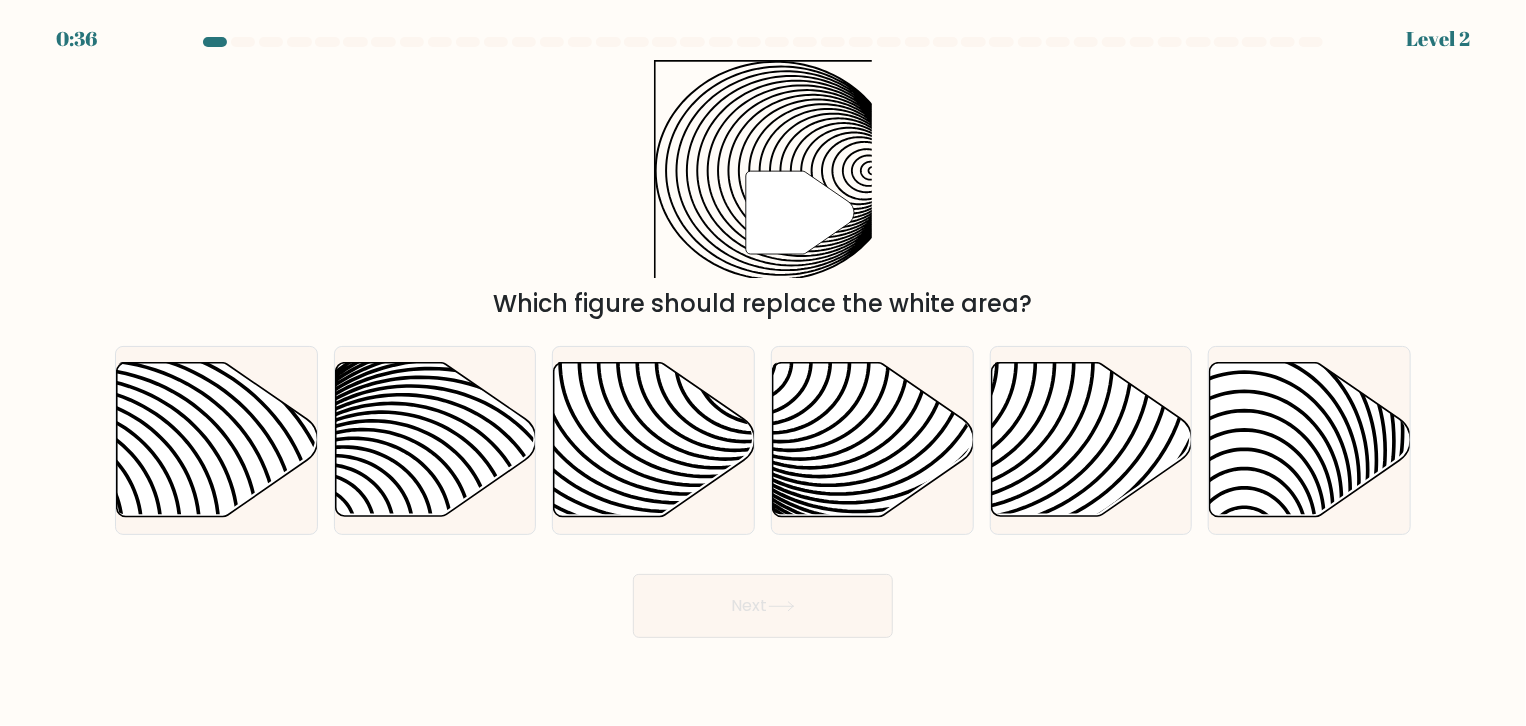 click on "Next" at bounding box center (763, 606) 